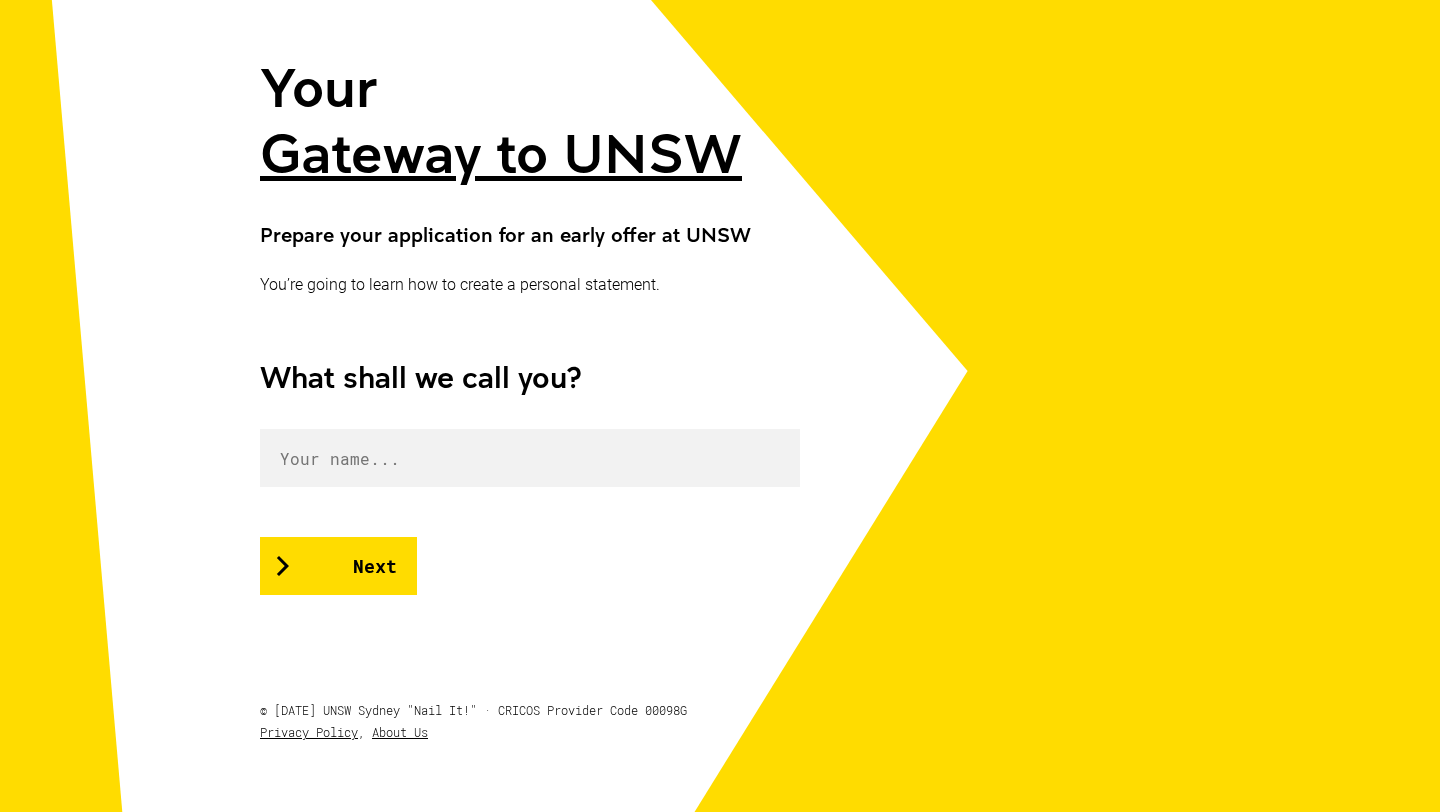 scroll, scrollTop: 231, scrollLeft: 0, axis: vertical 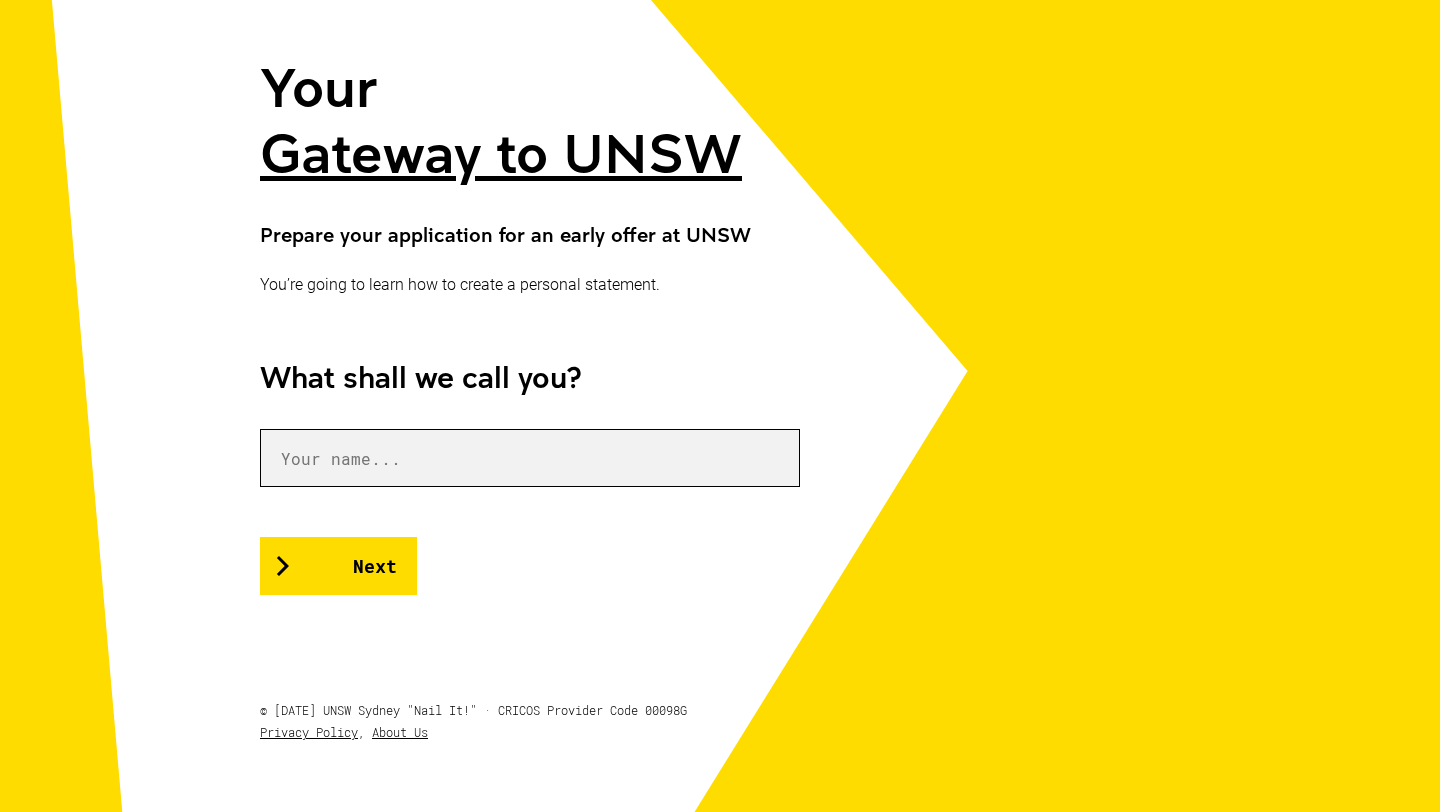 click at bounding box center [530, 458] 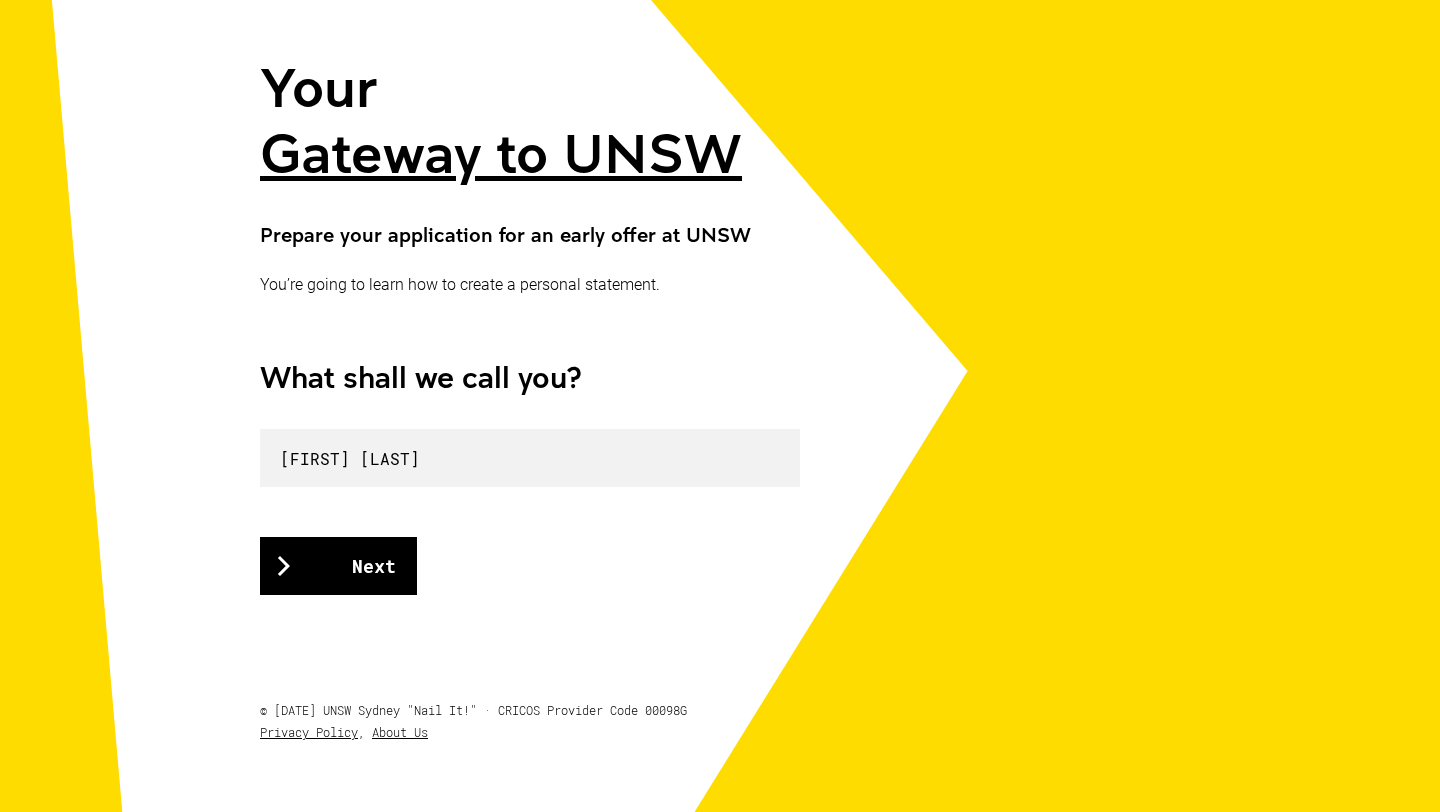 click on "Next" at bounding box center (338, 566) 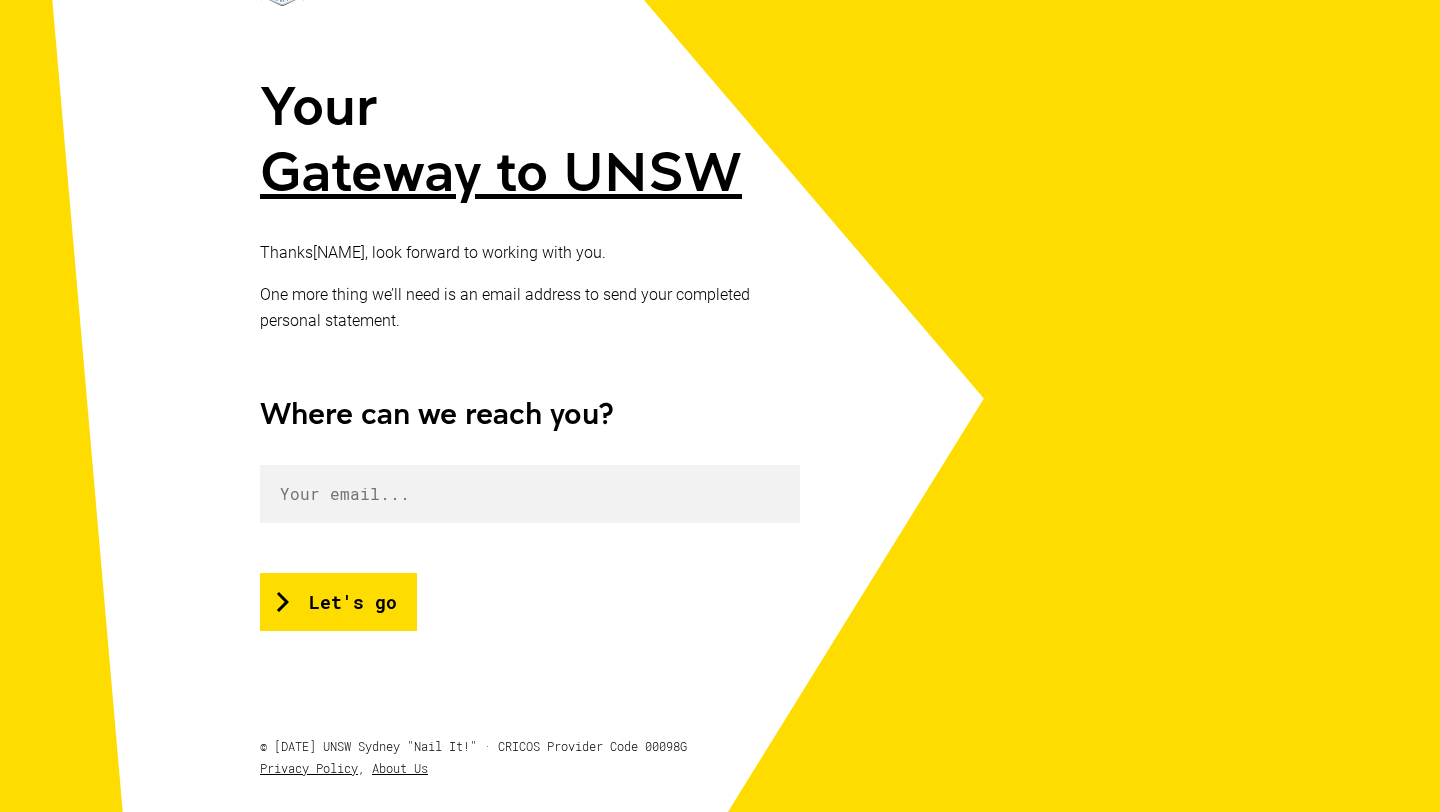 scroll, scrollTop: 355, scrollLeft: 0, axis: vertical 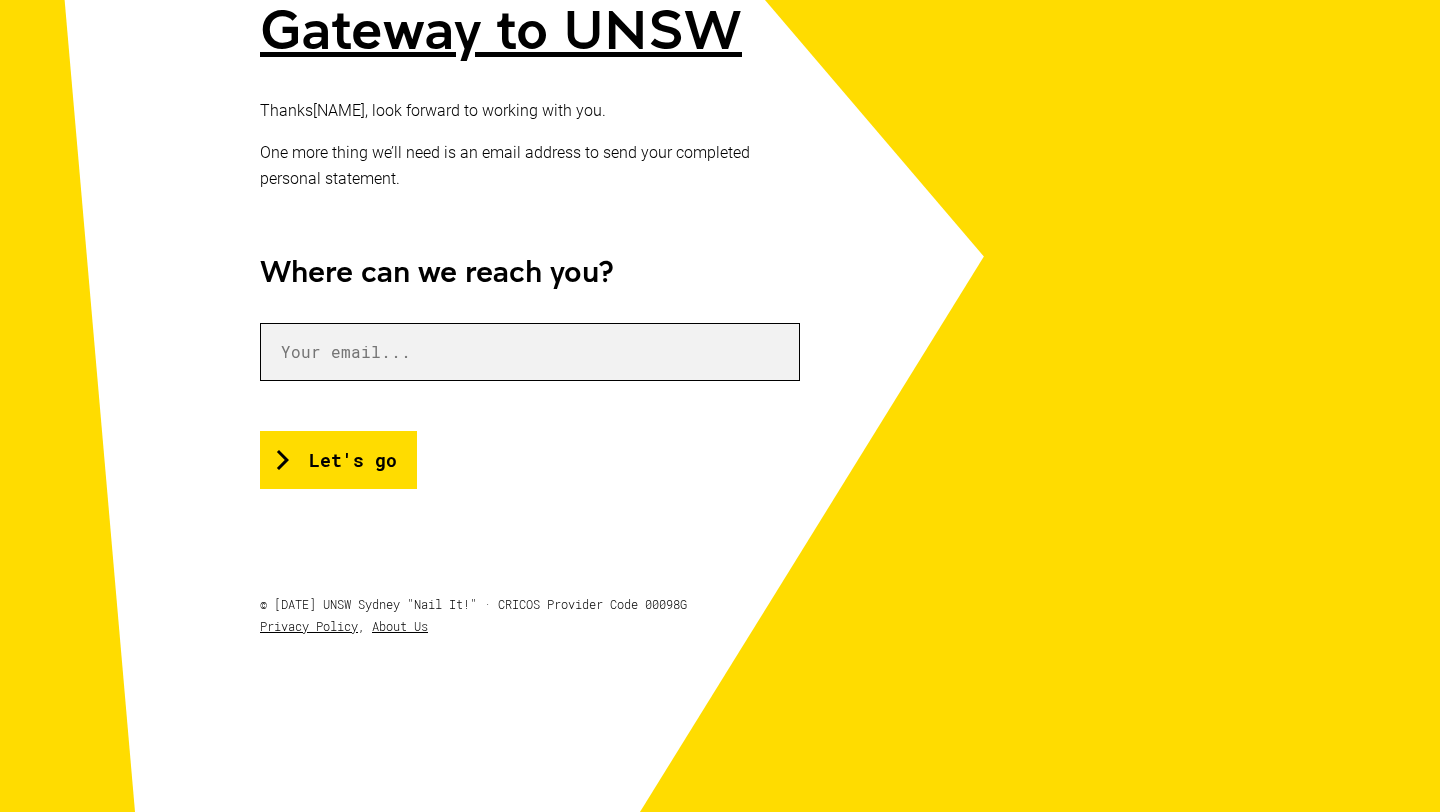 click at bounding box center (530, 352) 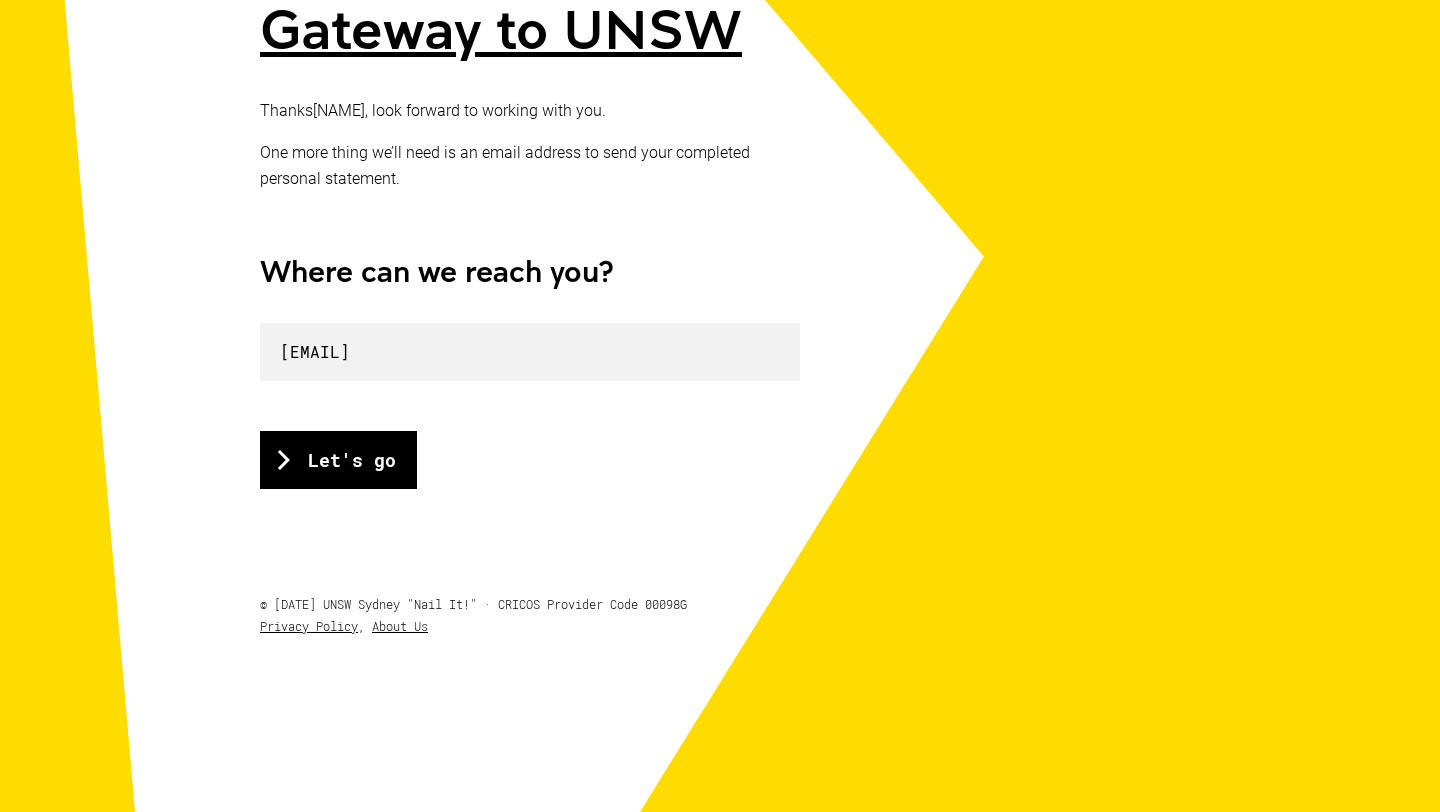 click on "Let's go" at bounding box center (338, 460) 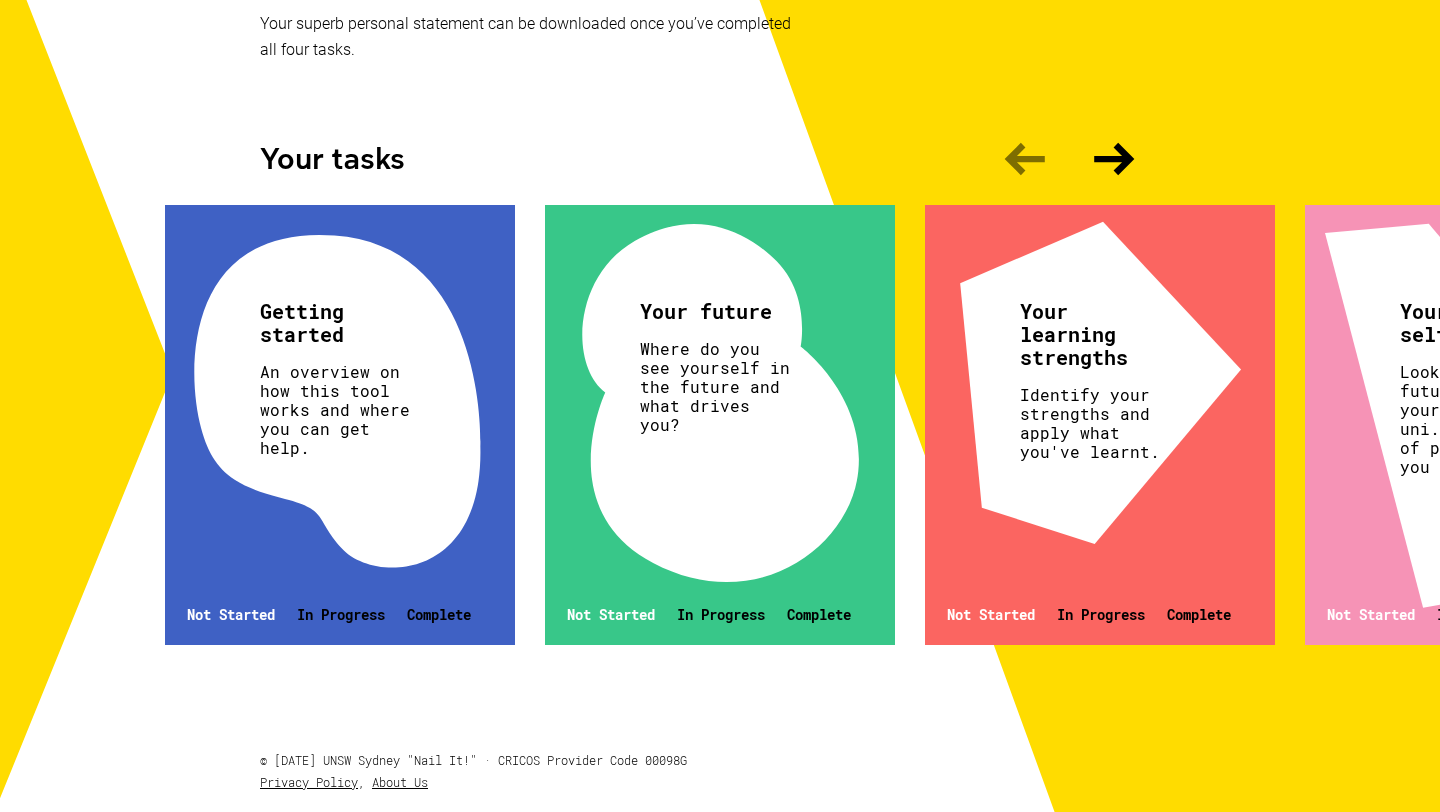 scroll, scrollTop: 538, scrollLeft: 0, axis: vertical 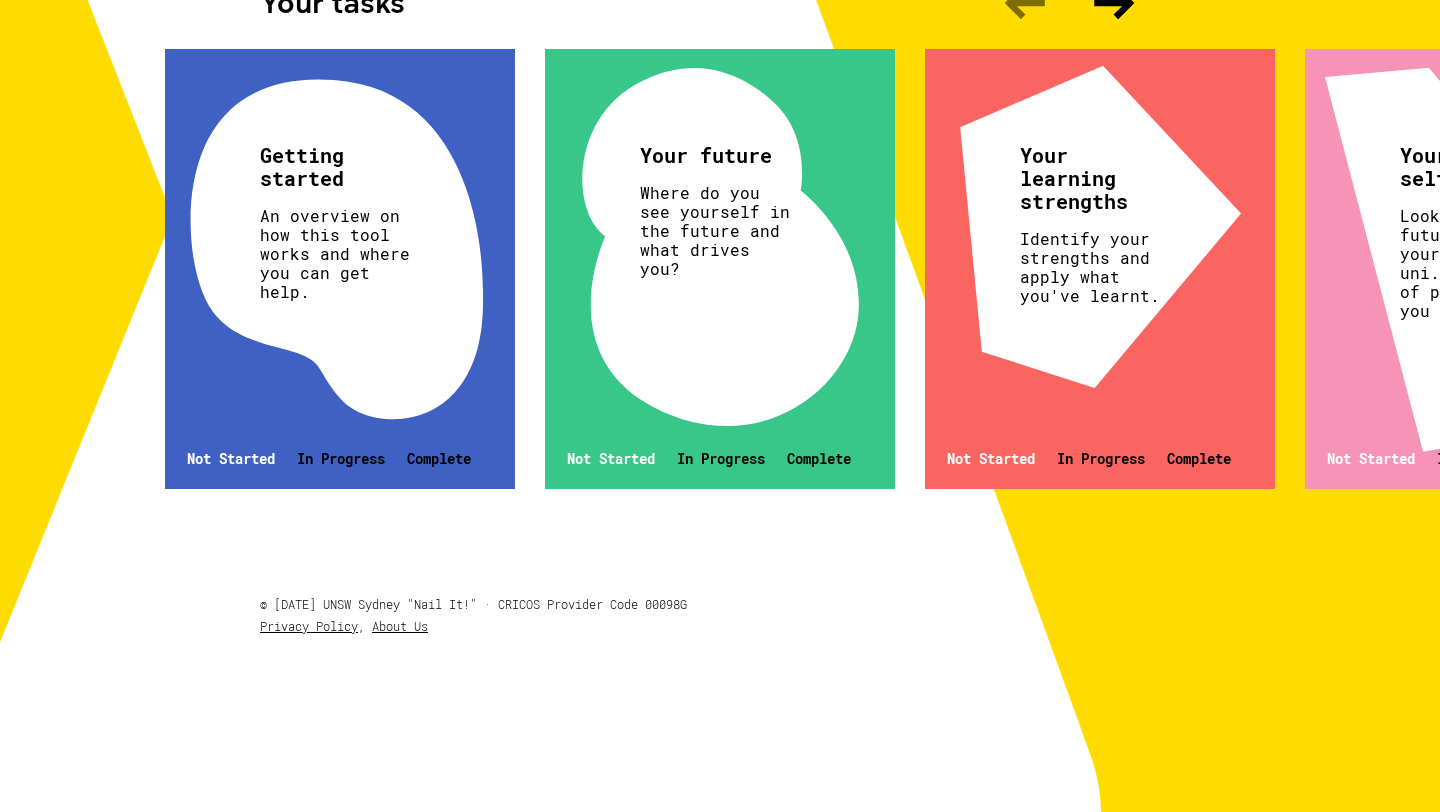 click on "An overview on how this tool works and where you can get help." at bounding box center (337, 253) 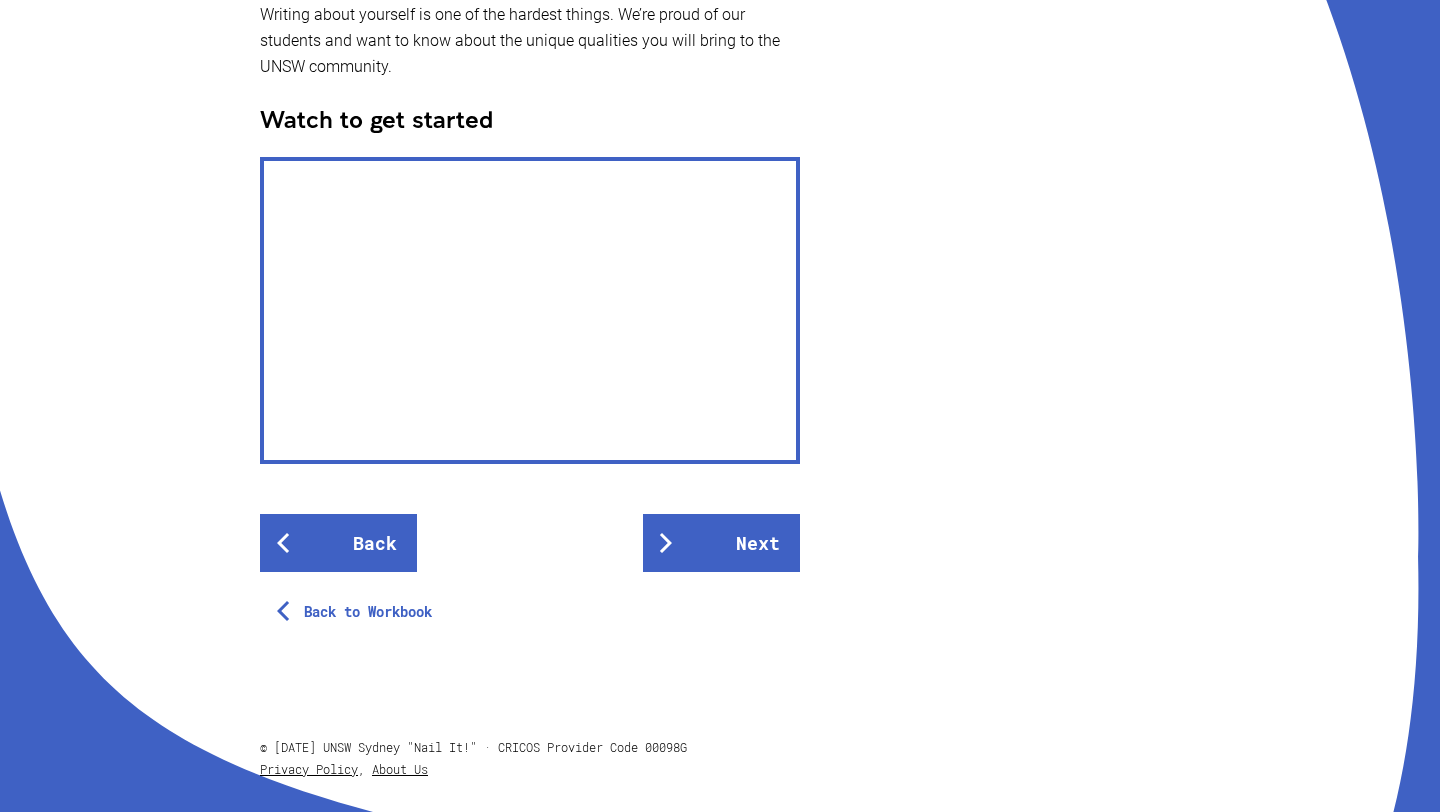 scroll, scrollTop: 544, scrollLeft: 0, axis: vertical 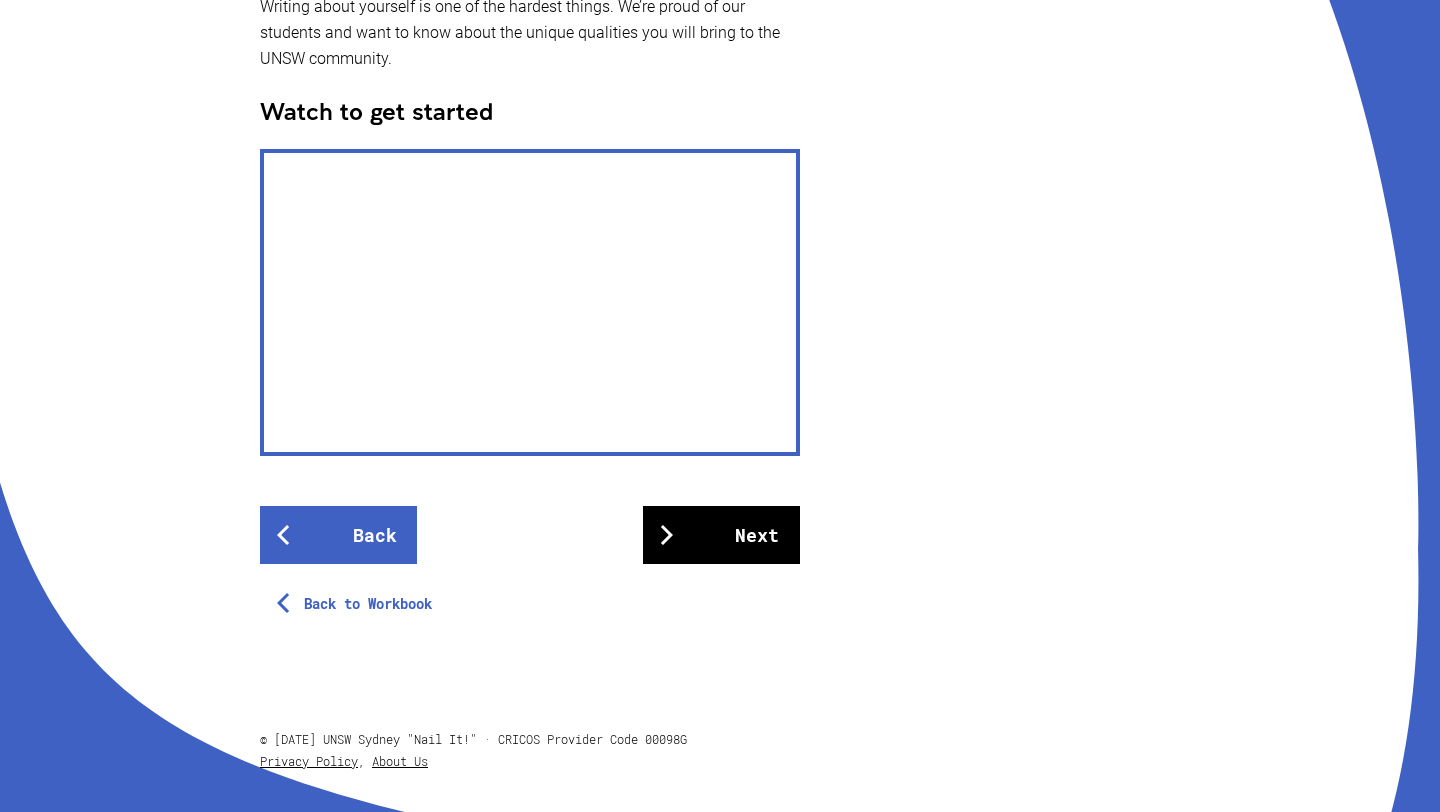 click on "Next" at bounding box center (721, 535) 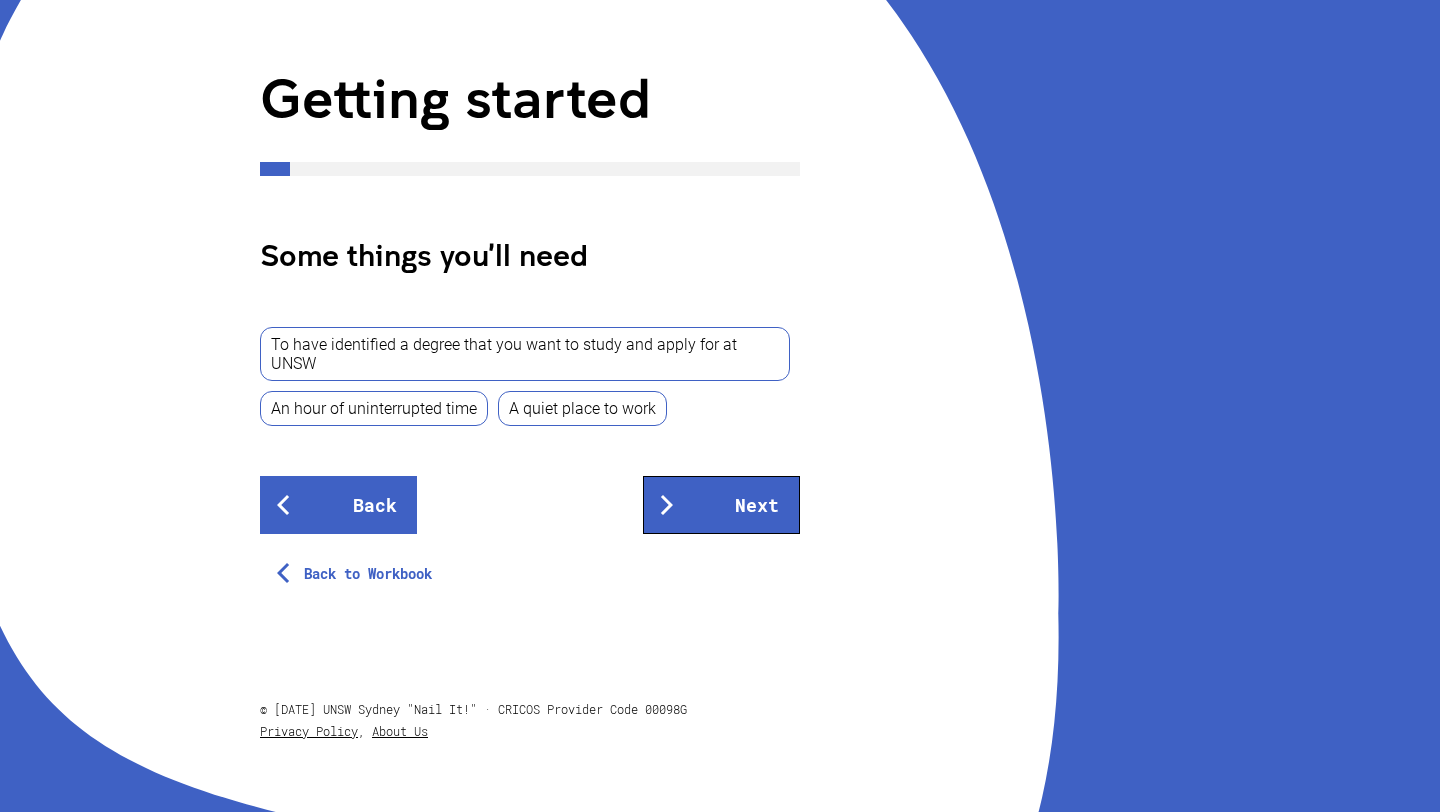 scroll, scrollTop: 221, scrollLeft: 0, axis: vertical 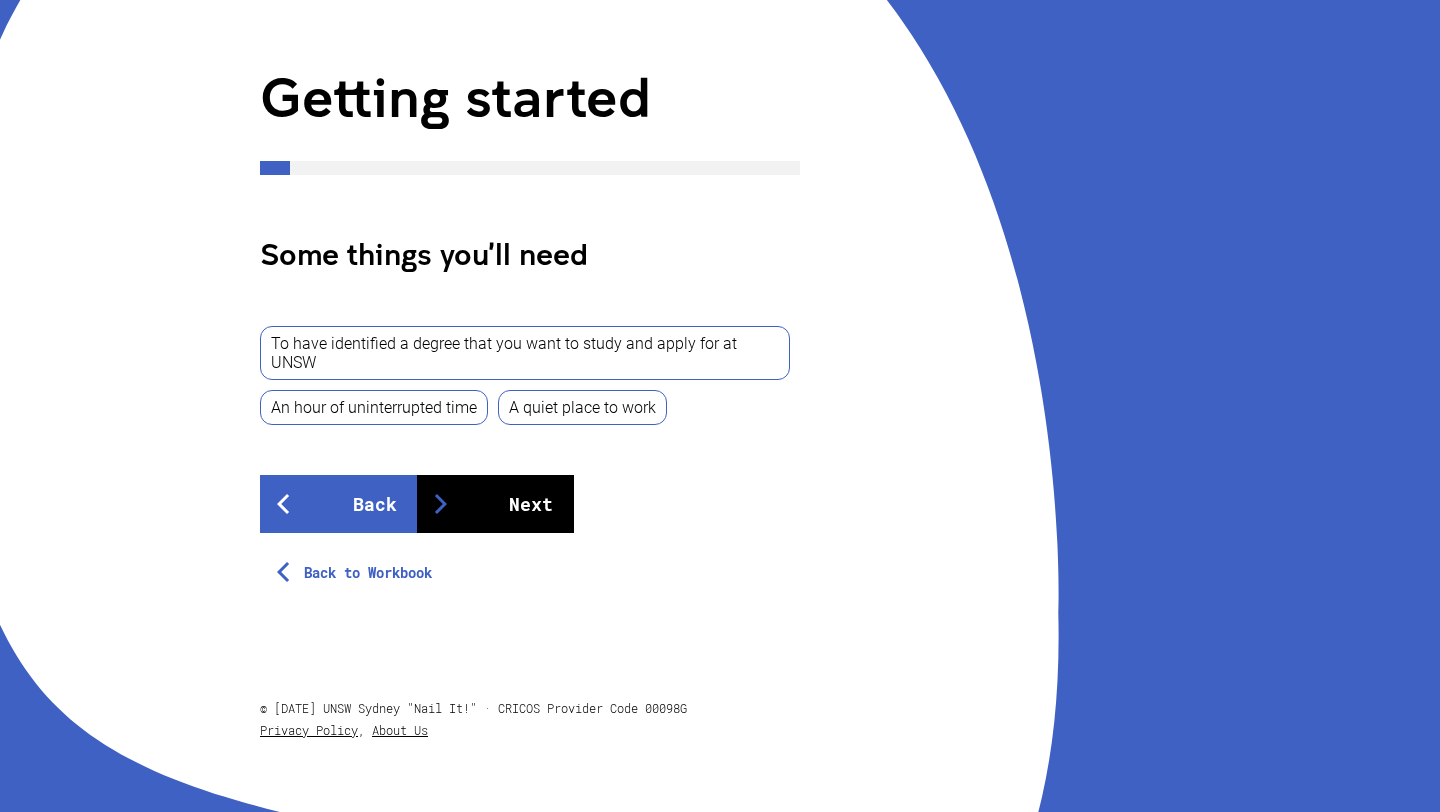 click at bounding box center (441, 504) 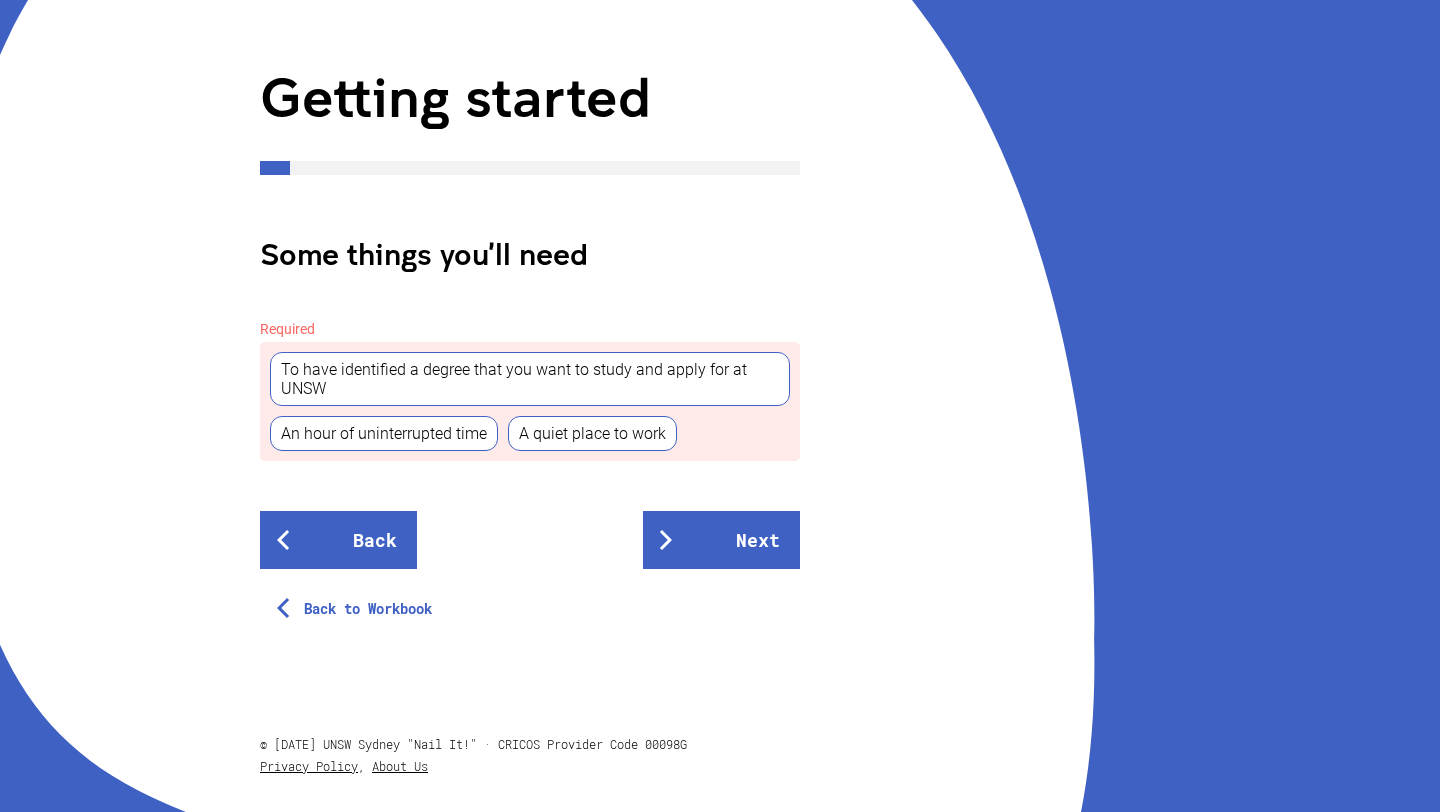 click on "To have identified a degree that you want to study and apply for at UNSW" at bounding box center [530, 379] 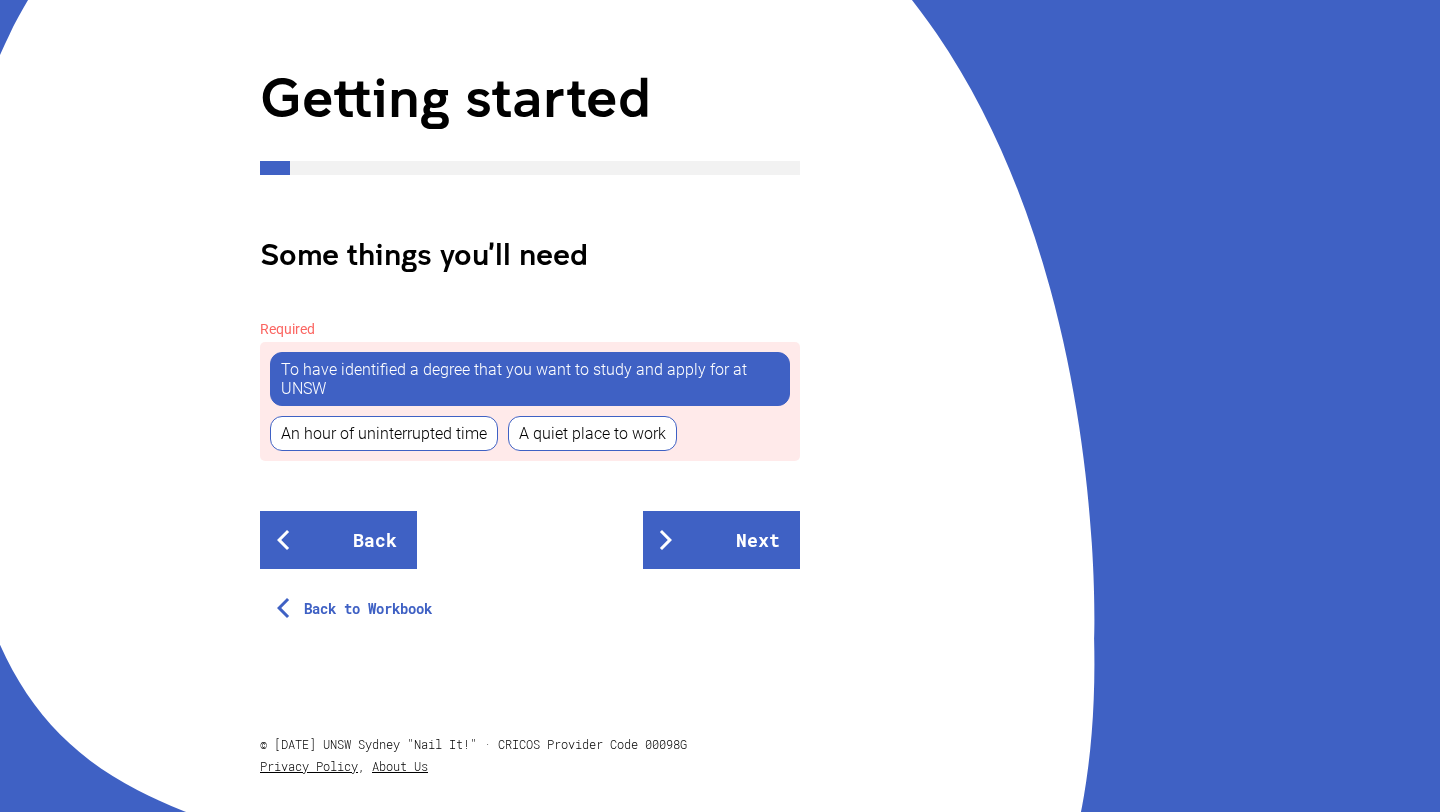 click on "An hour of uninterrupted time" at bounding box center [384, 433] 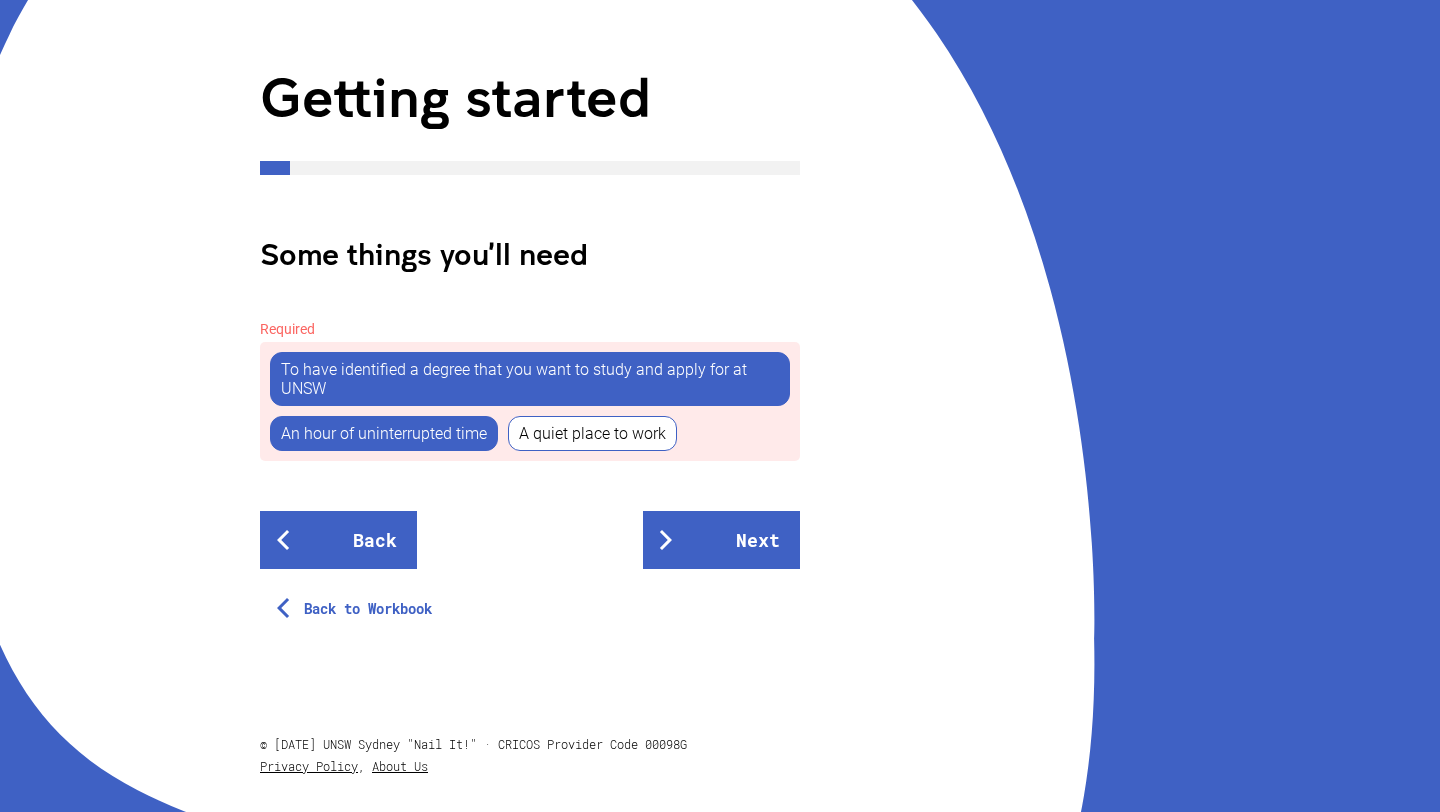 click on "A quiet place to work" at bounding box center (592, 433) 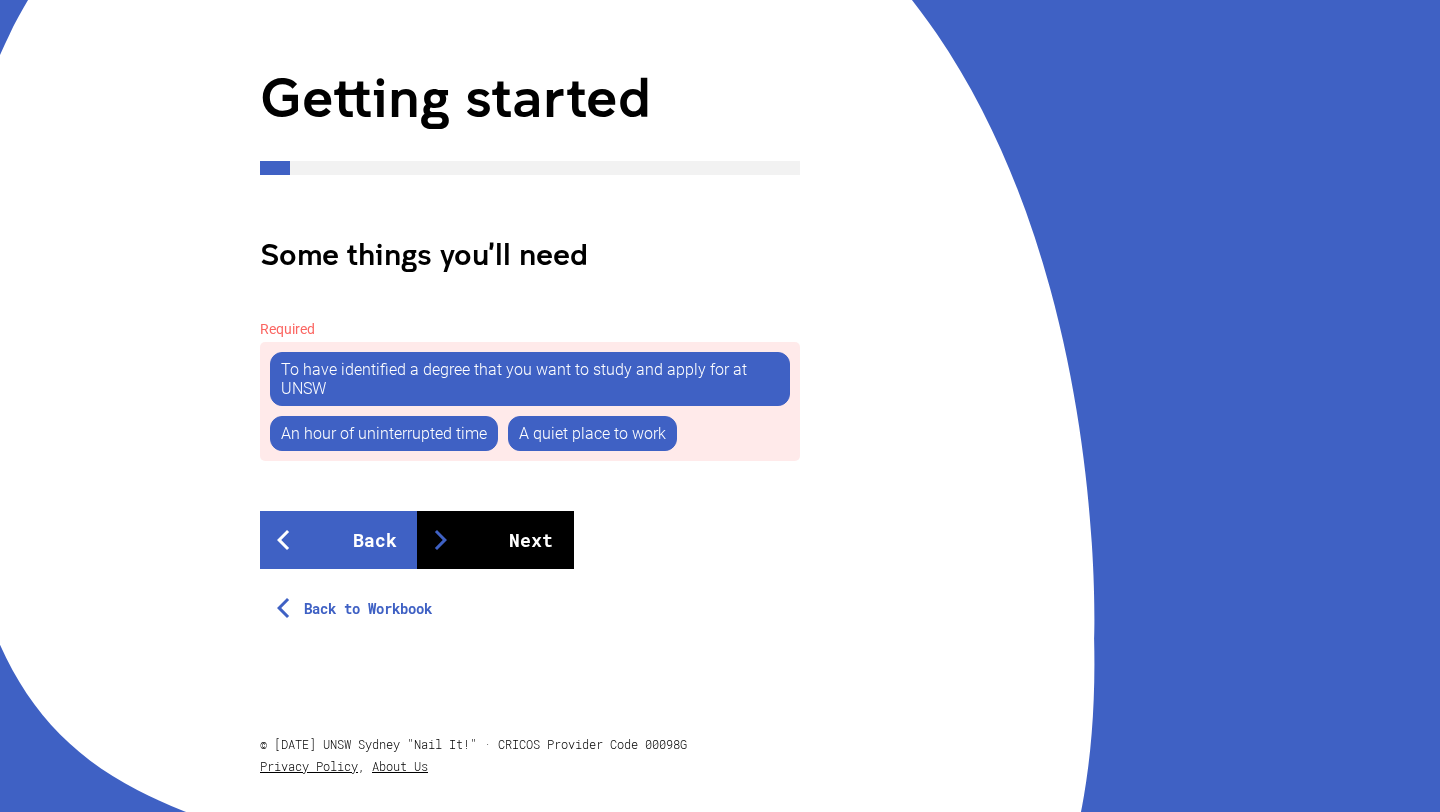 click on "Next" at bounding box center (495, 540) 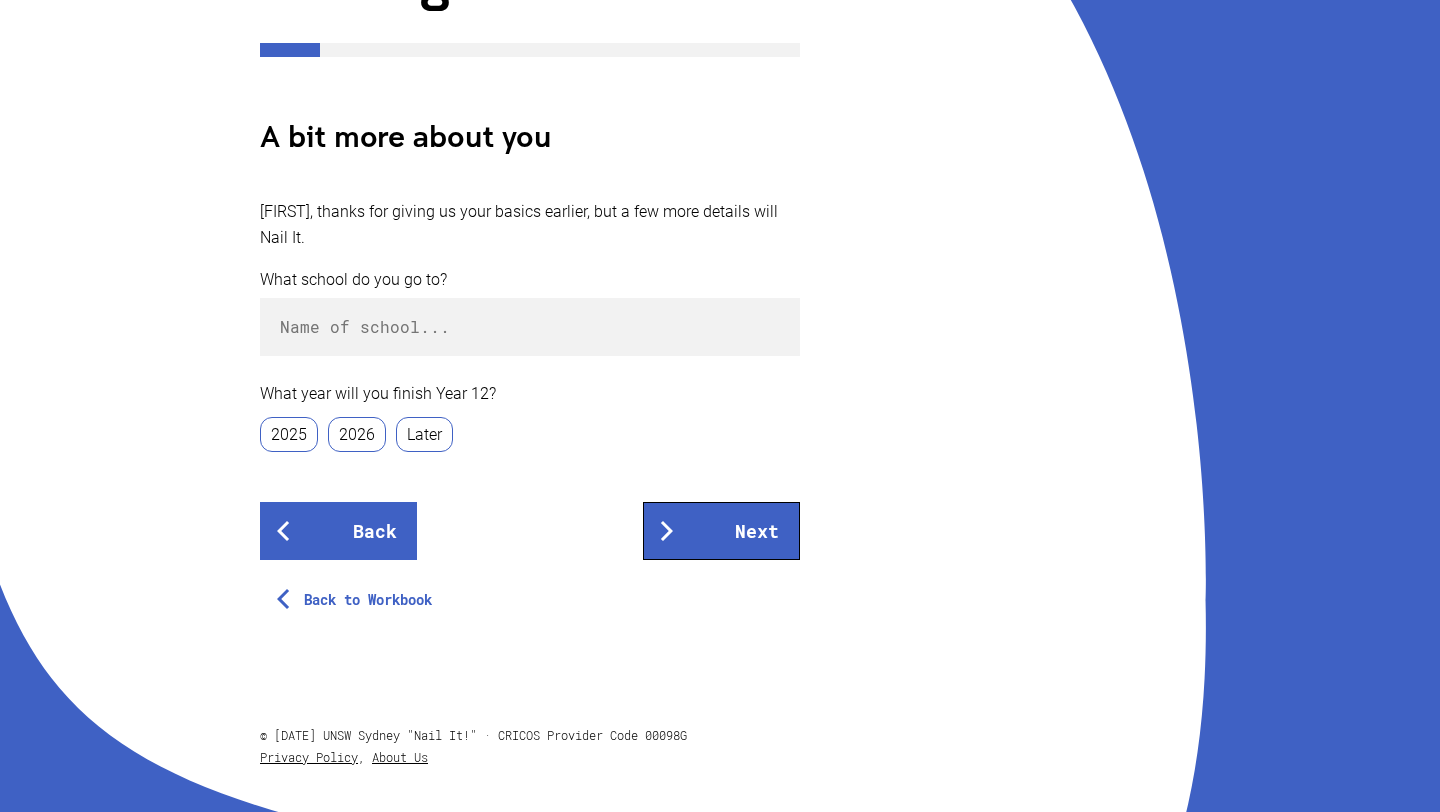 scroll, scrollTop: 340, scrollLeft: 0, axis: vertical 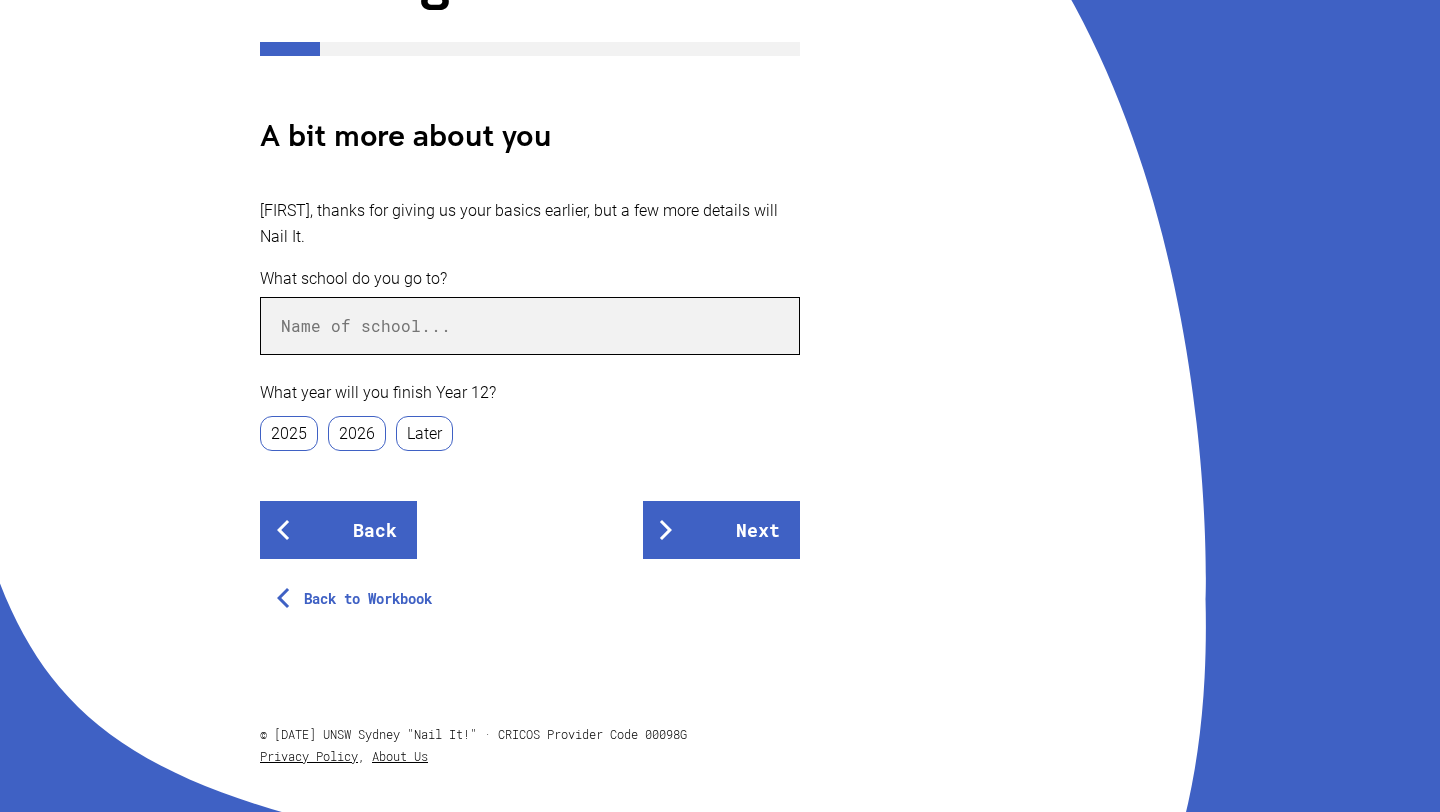 click at bounding box center [530, 326] 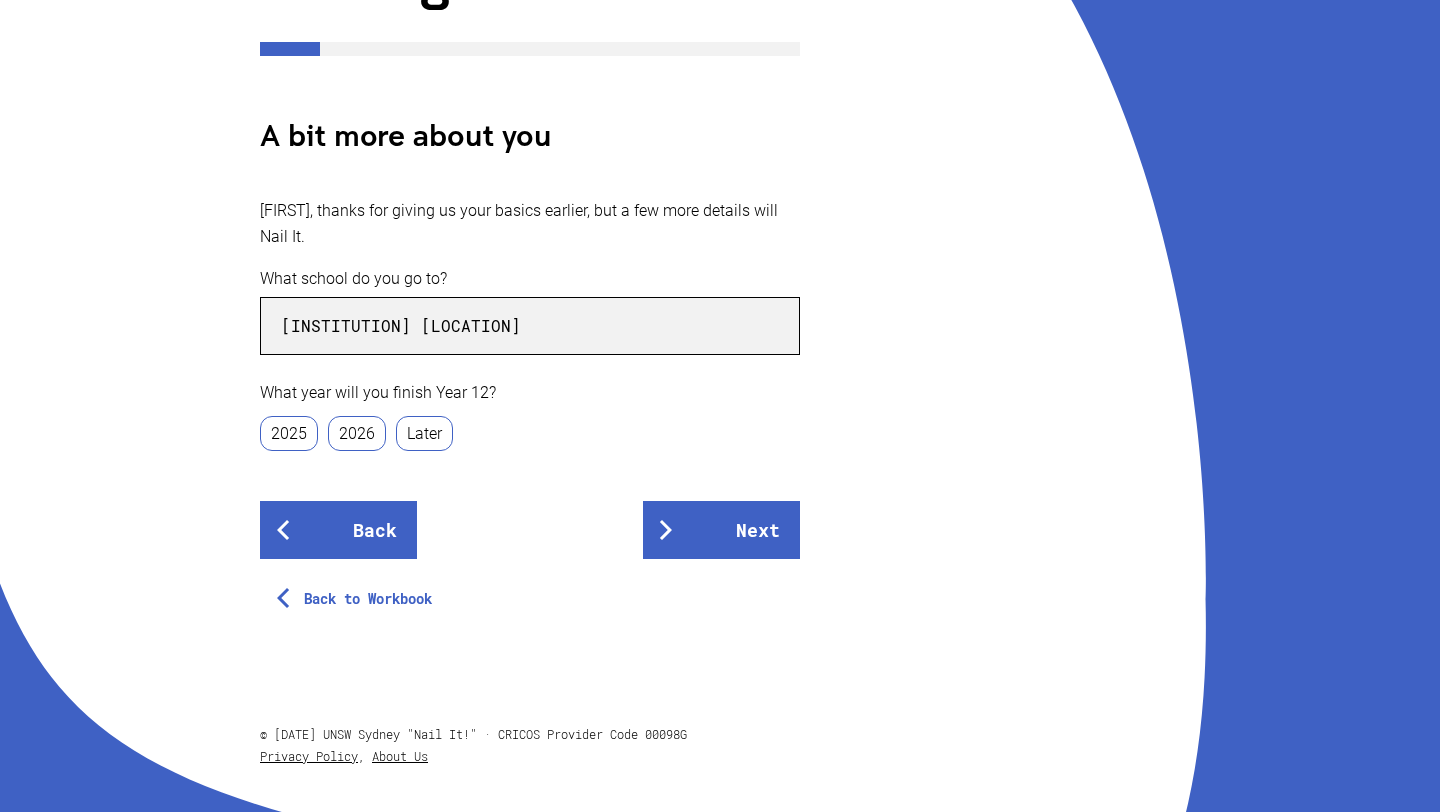 click on "[INSTITUTION] [LOCATION]" at bounding box center (530, 326) 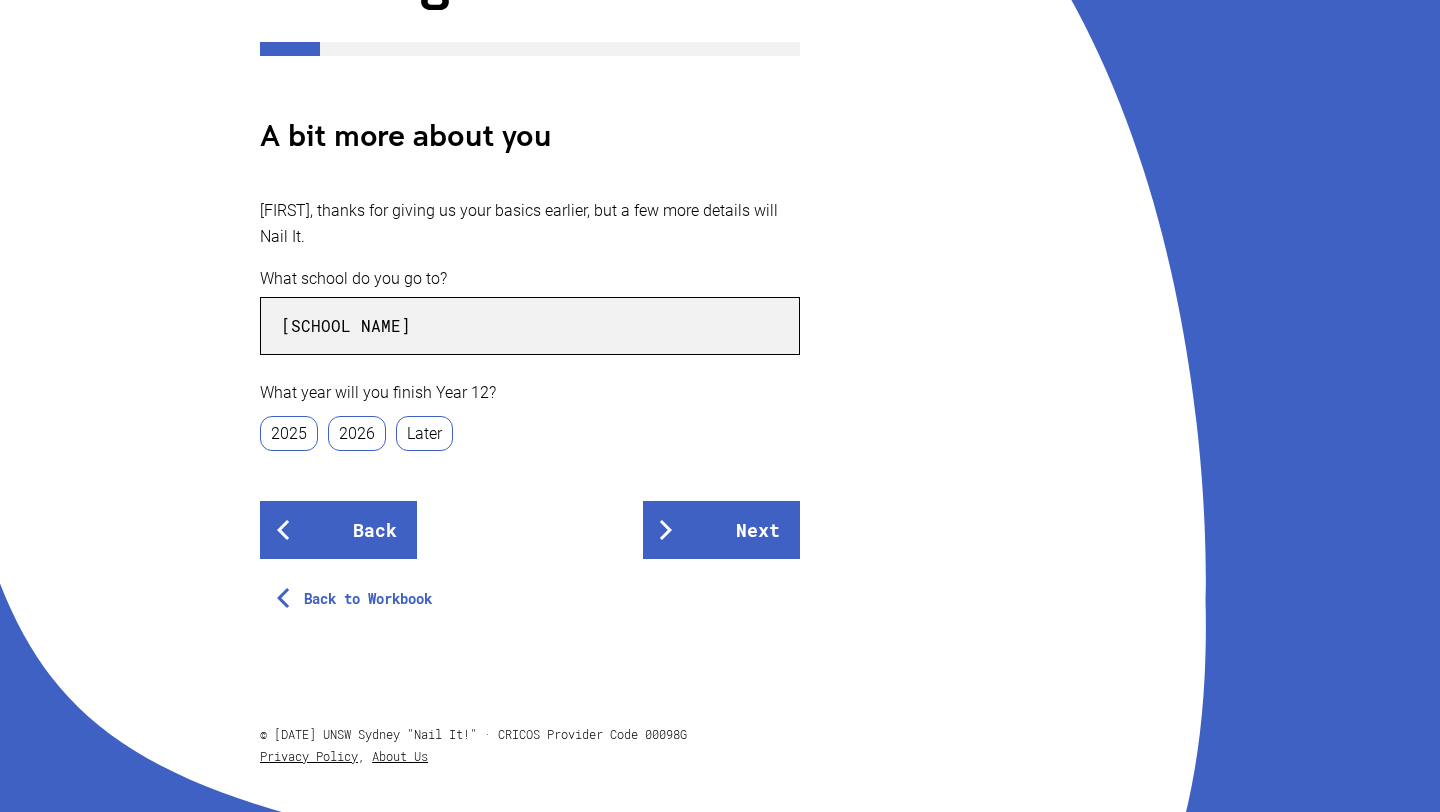type on "[SCHOOL NAME]" 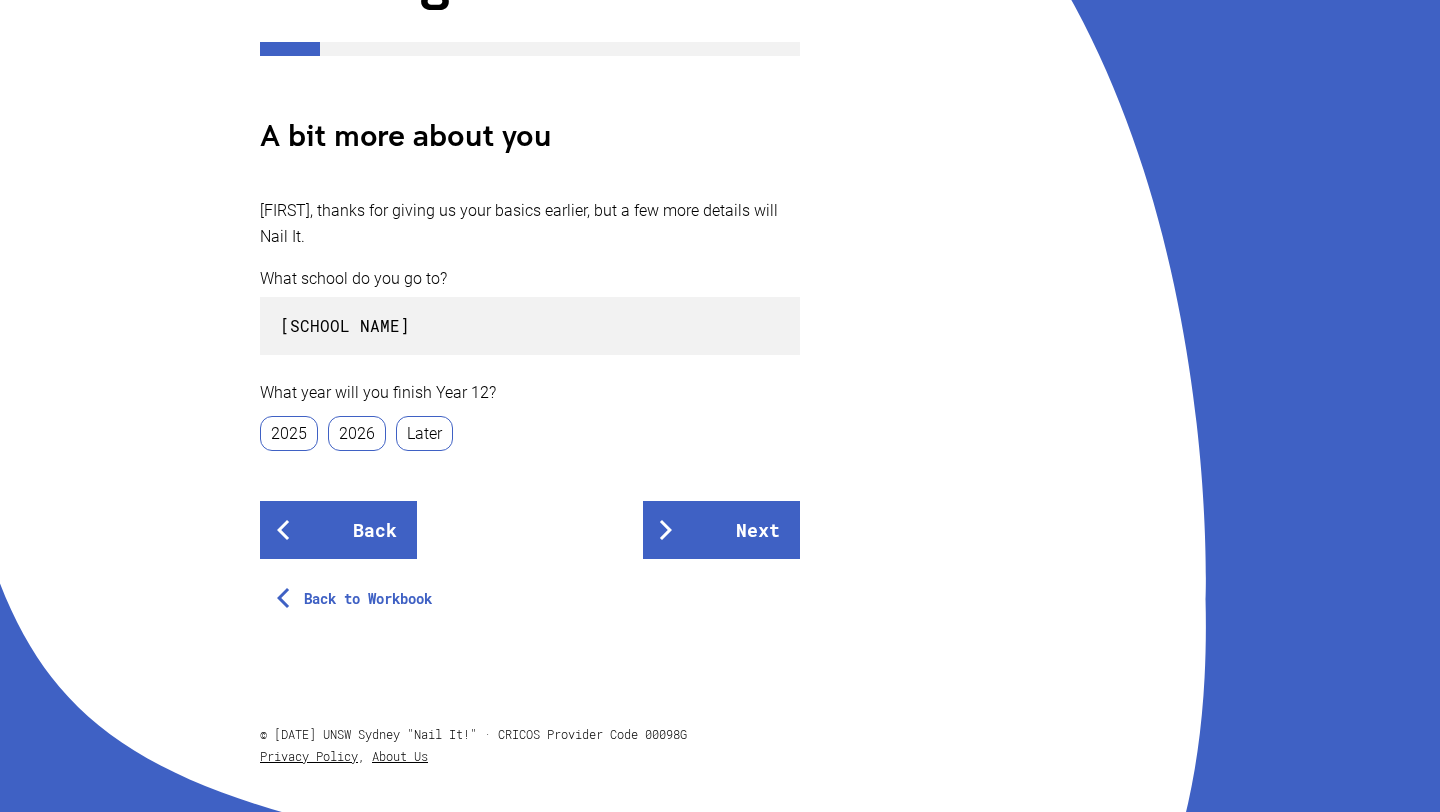 click on "2025" at bounding box center [289, 433] 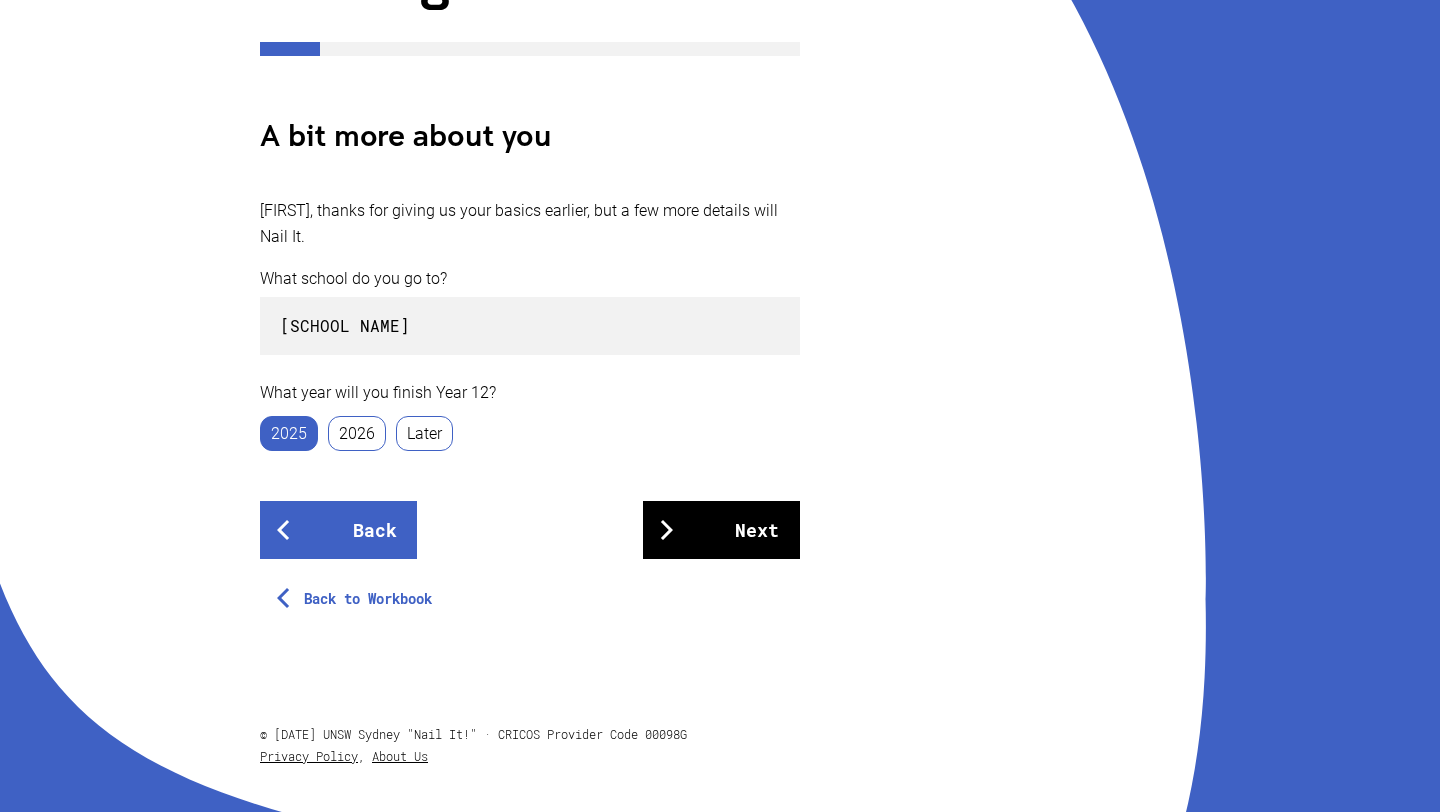 click on "Next" at bounding box center (721, 530) 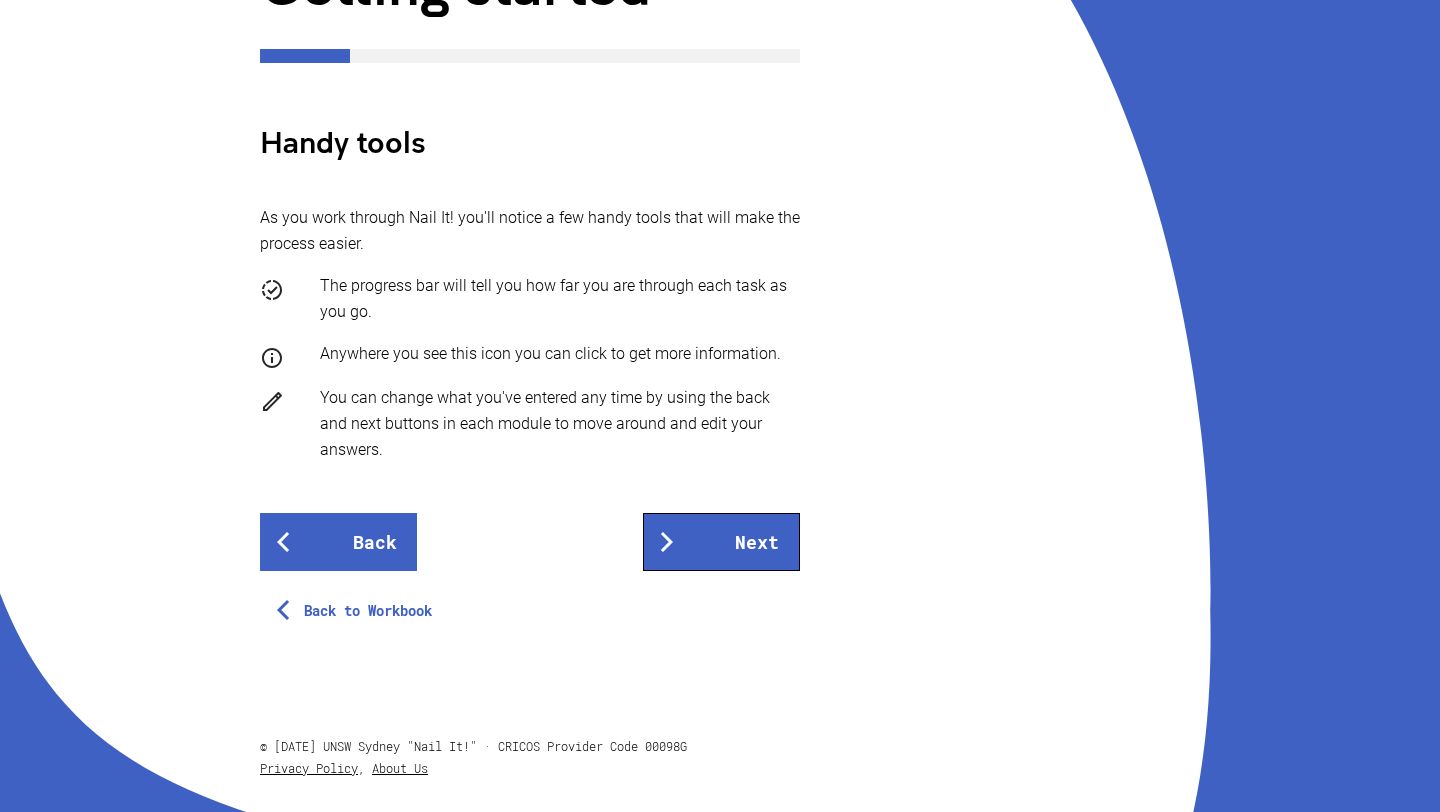 scroll, scrollTop: 337, scrollLeft: 0, axis: vertical 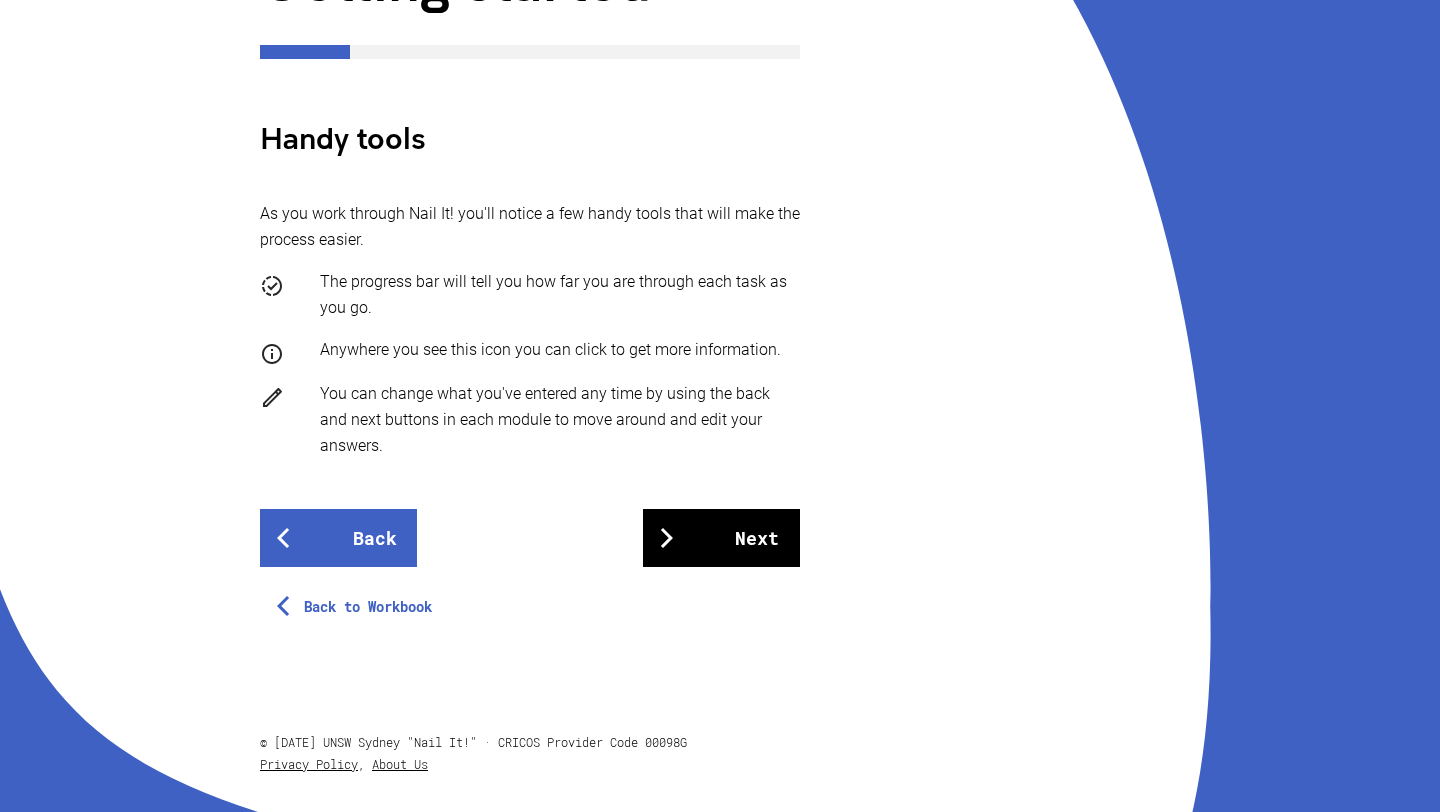 click on "Next" at bounding box center (721, 538) 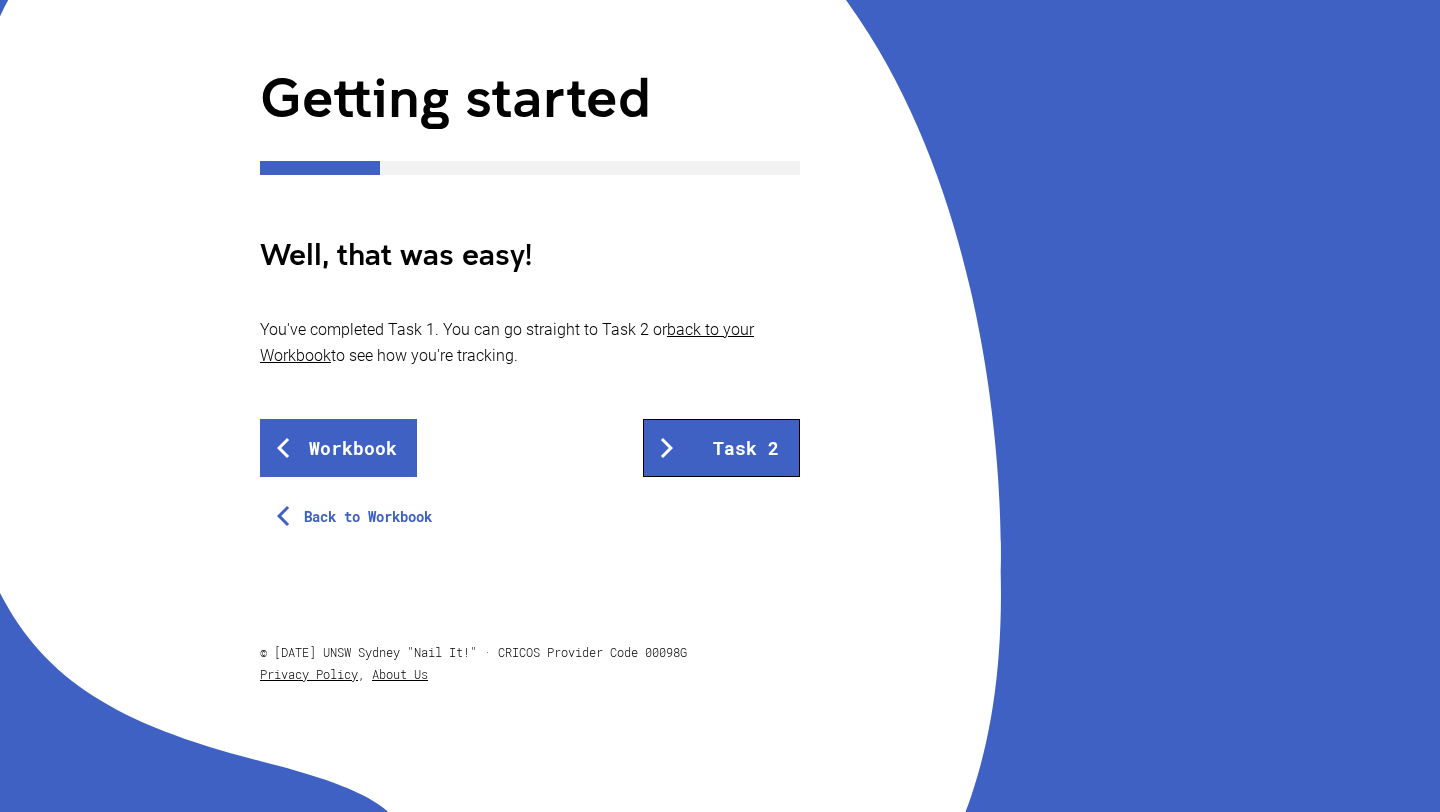 scroll, scrollTop: 229, scrollLeft: 0, axis: vertical 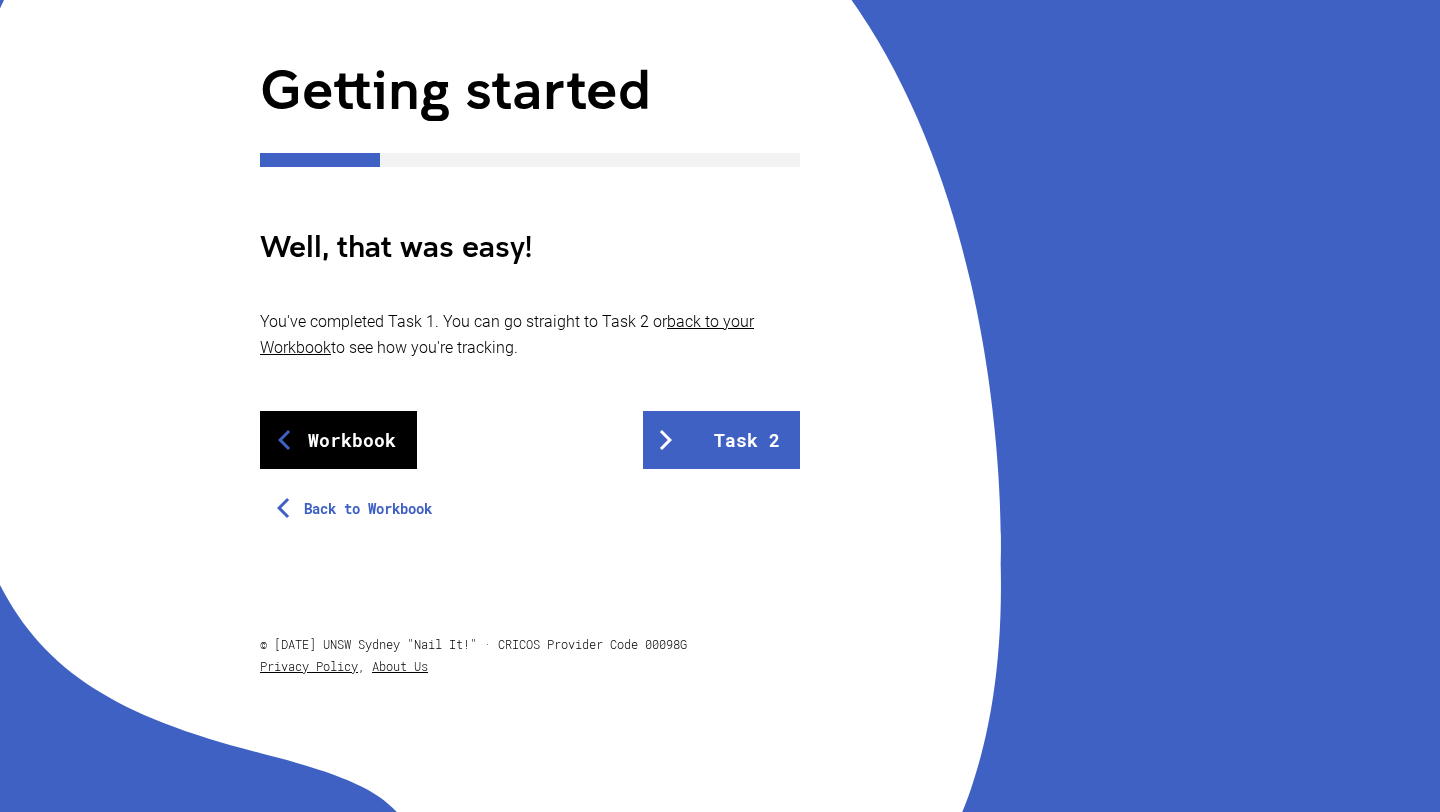 click on "Workbook" at bounding box center (338, 440) 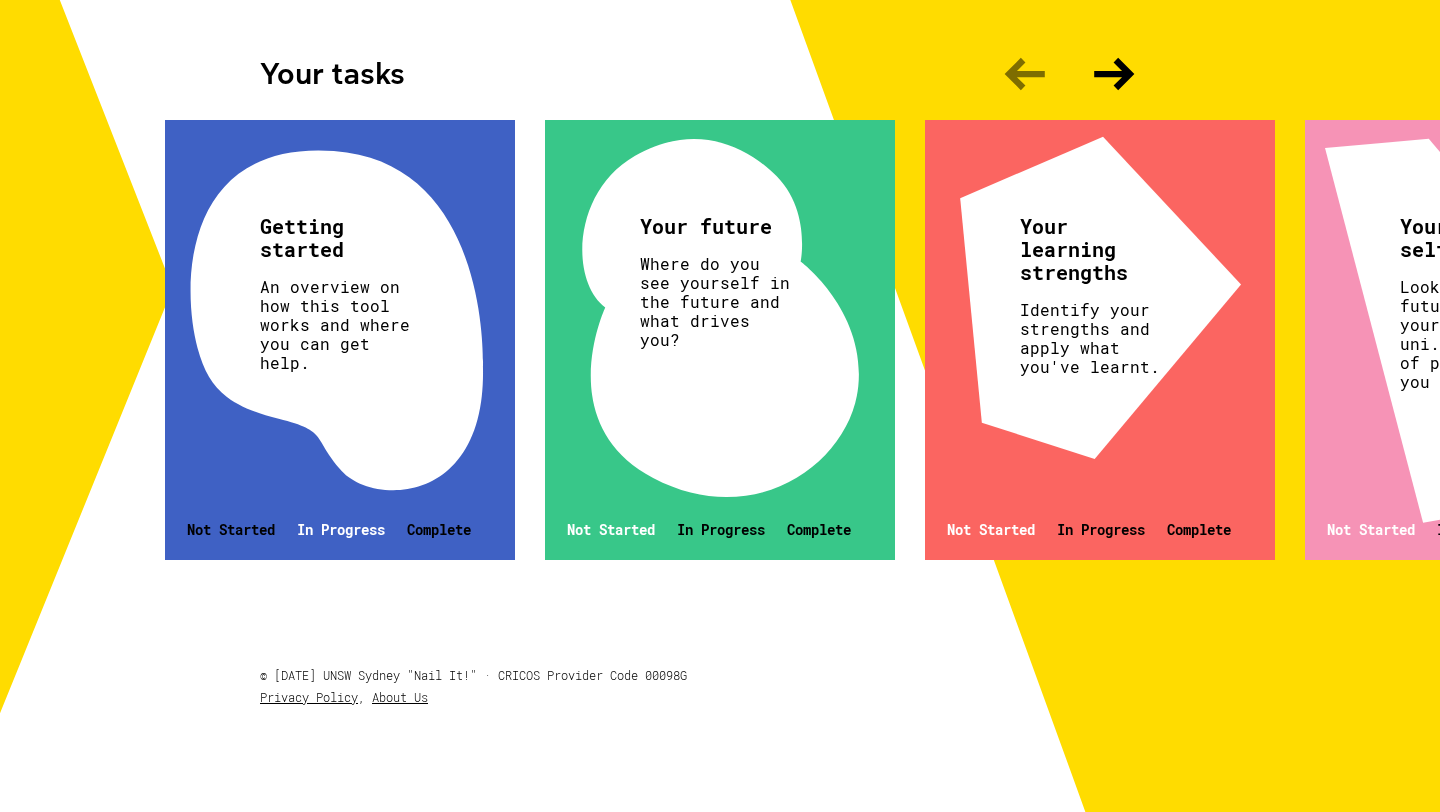 scroll, scrollTop: 645, scrollLeft: 0, axis: vertical 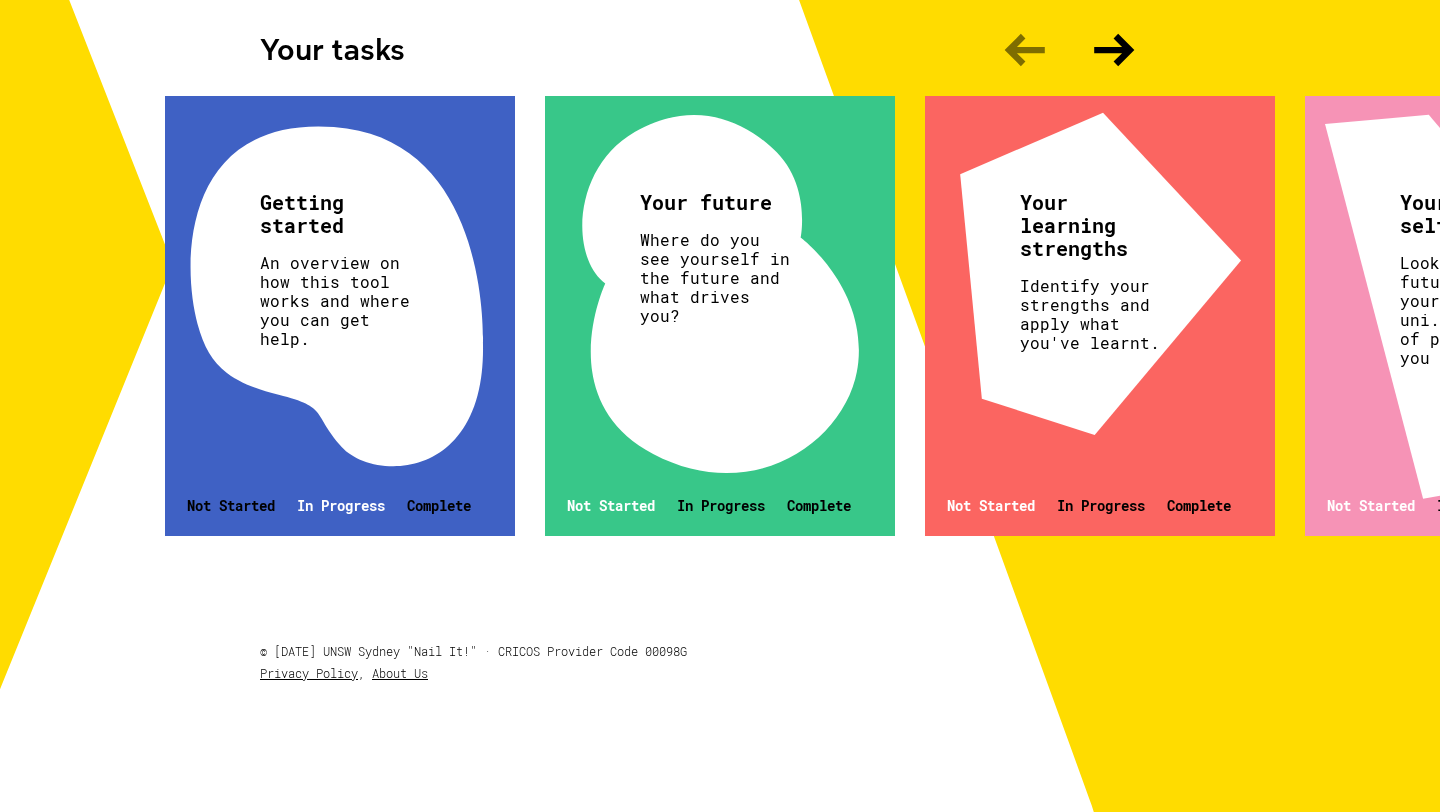 click on "Getting started An overview on how this tool works and where you can get help. Not Started In Progress Complete" at bounding box center [340, 316] 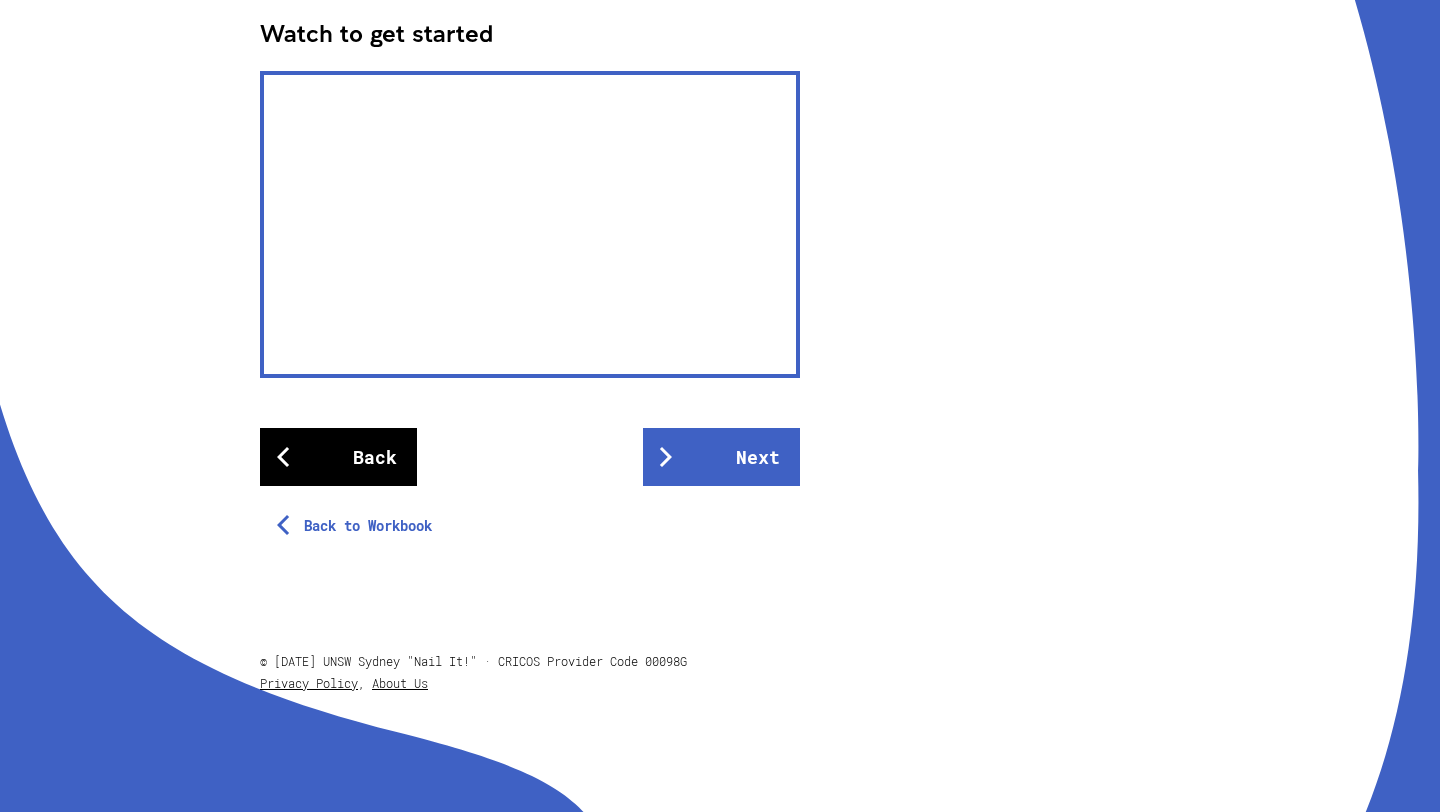 scroll, scrollTop: 655, scrollLeft: 0, axis: vertical 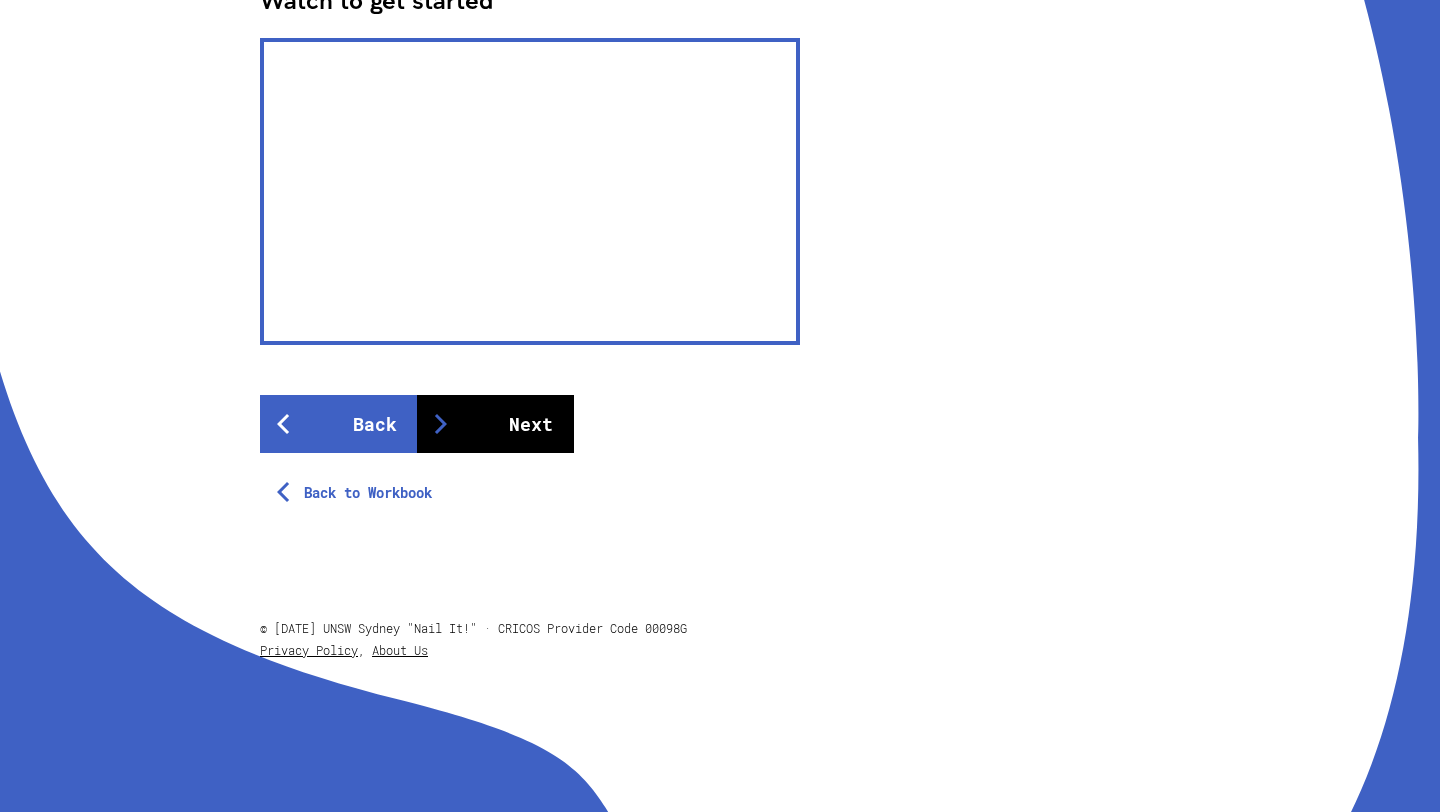 click on "Next" at bounding box center (495, 424) 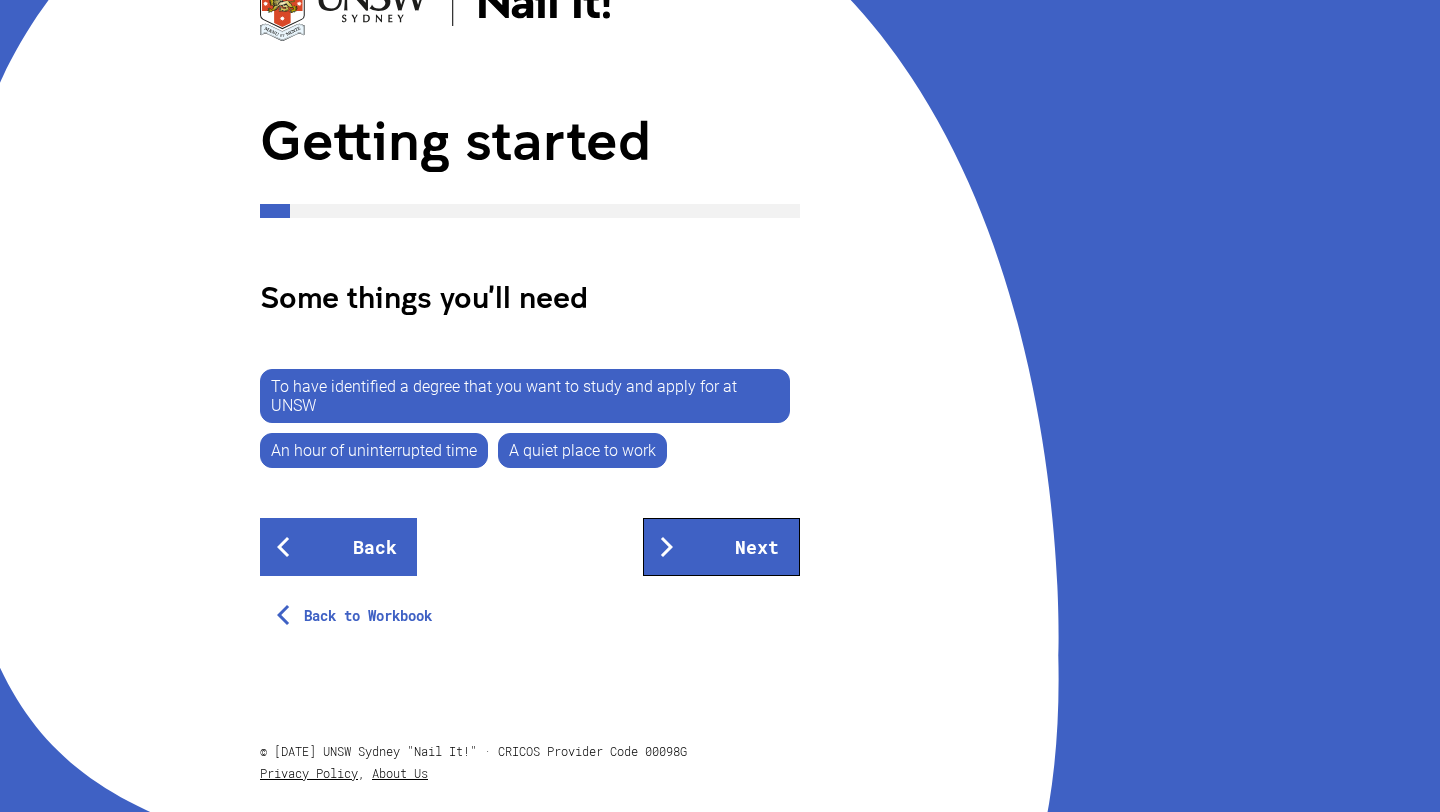 scroll, scrollTop: 255, scrollLeft: 0, axis: vertical 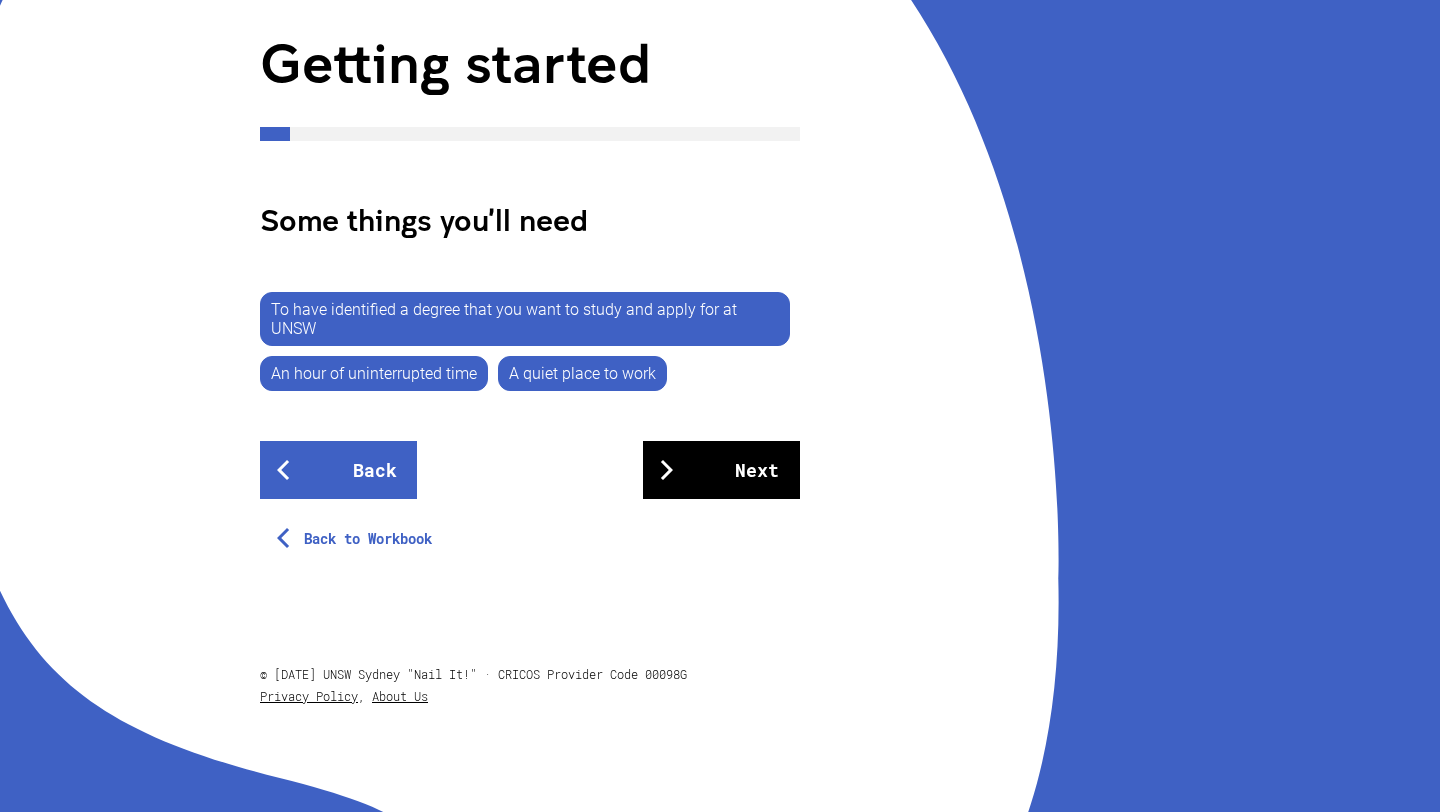 click on "Next" at bounding box center (721, 470) 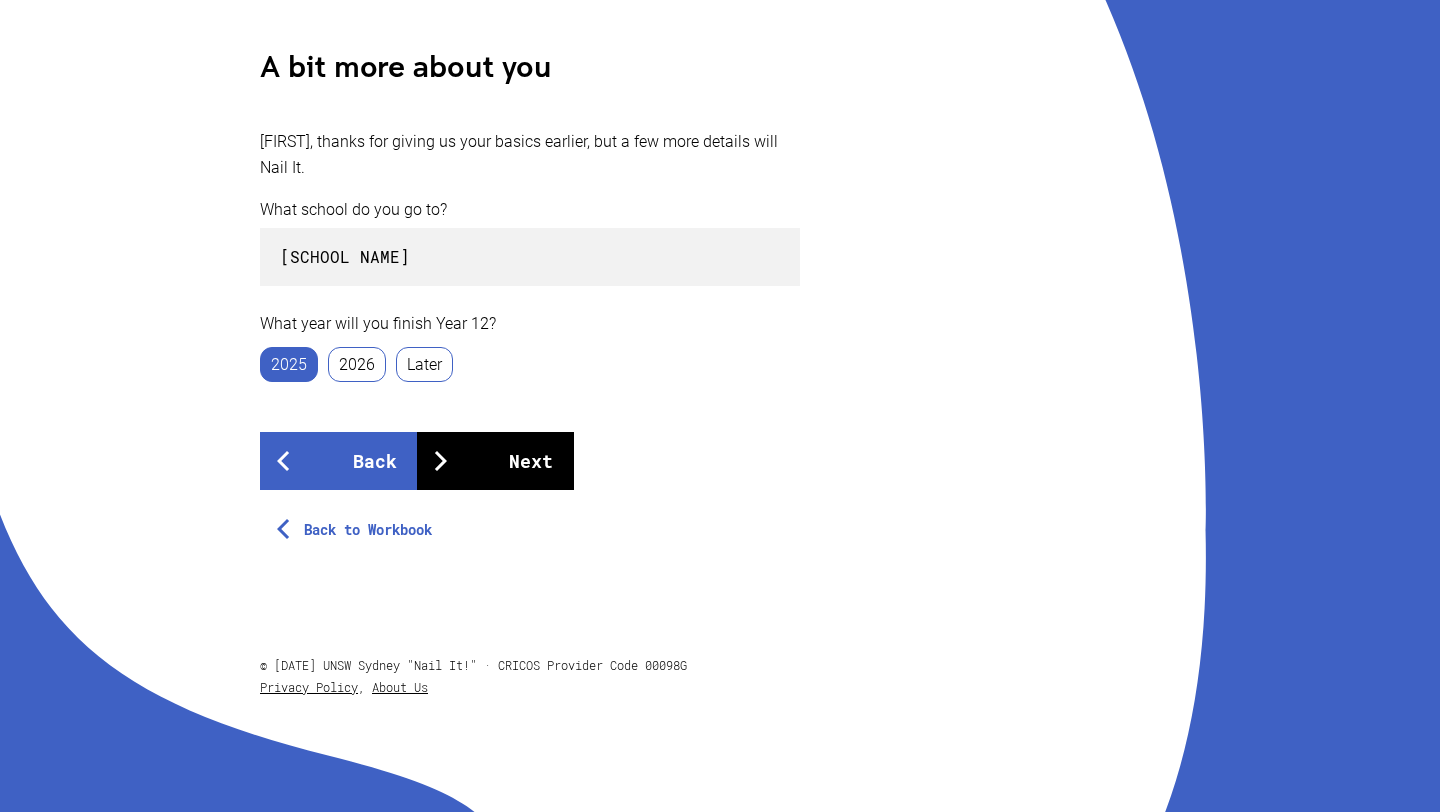 scroll, scrollTop: 414, scrollLeft: 0, axis: vertical 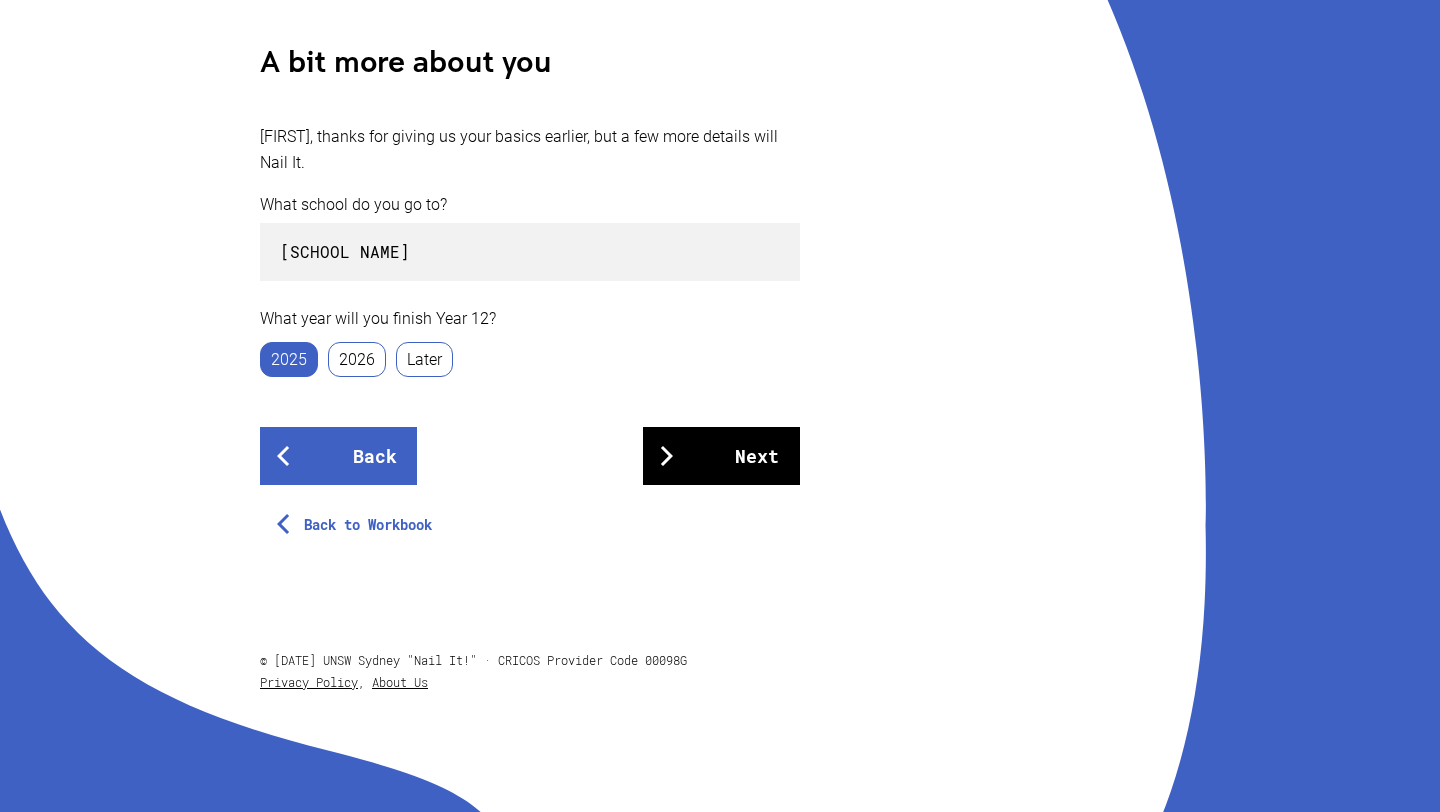 click on "Next" at bounding box center [721, 456] 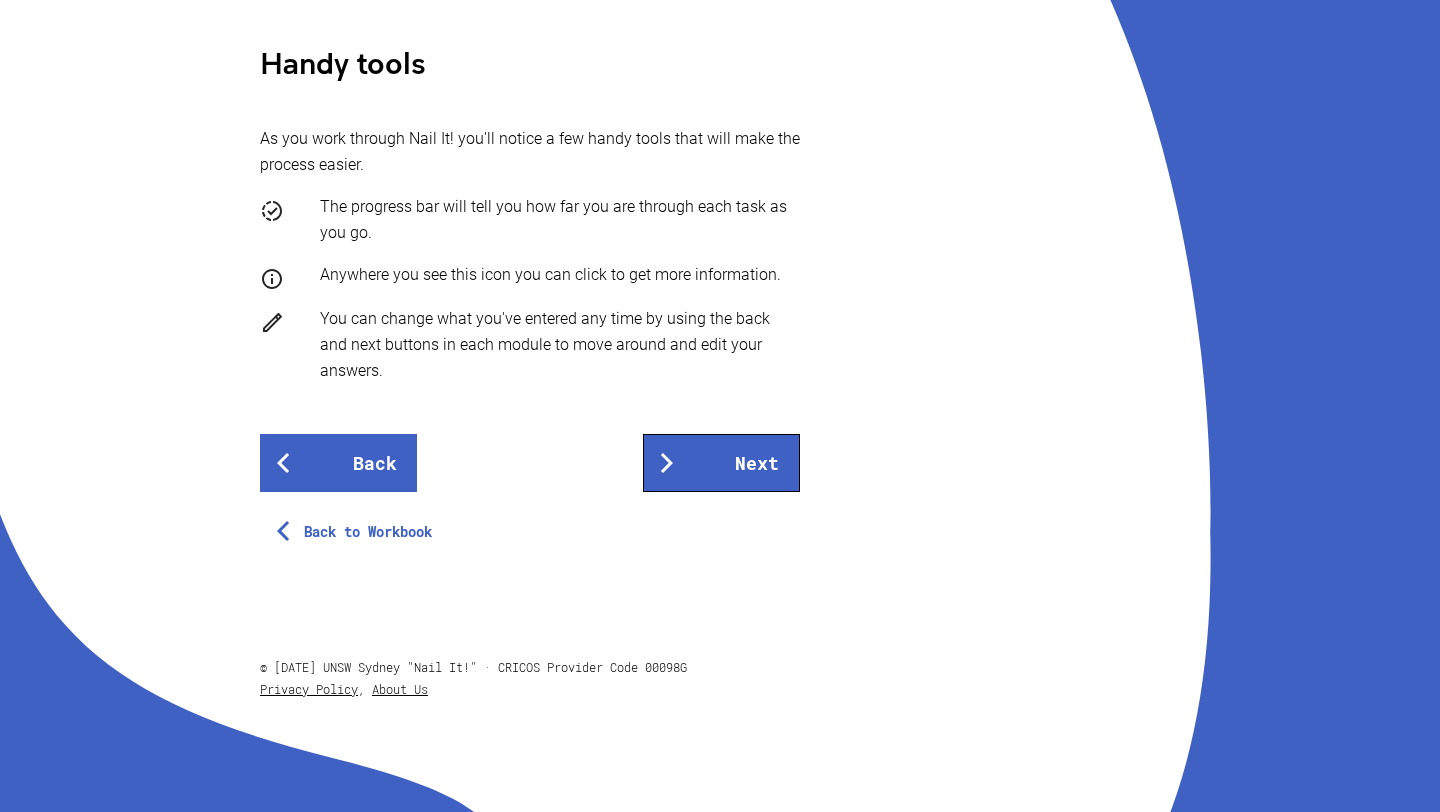 scroll, scrollTop: 416, scrollLeft: 0, axis: vertical 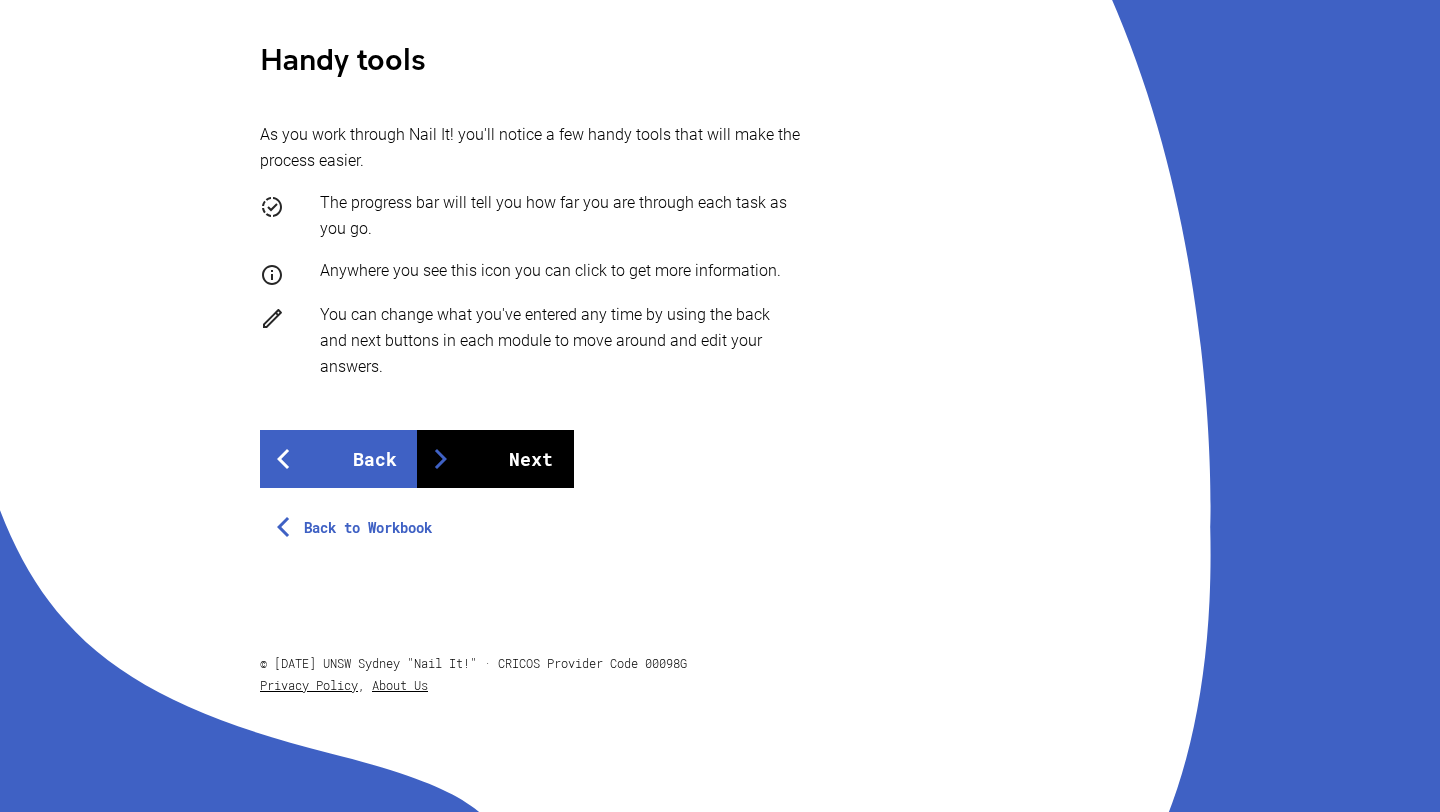click on "Next" at bounding box center [495, 459] 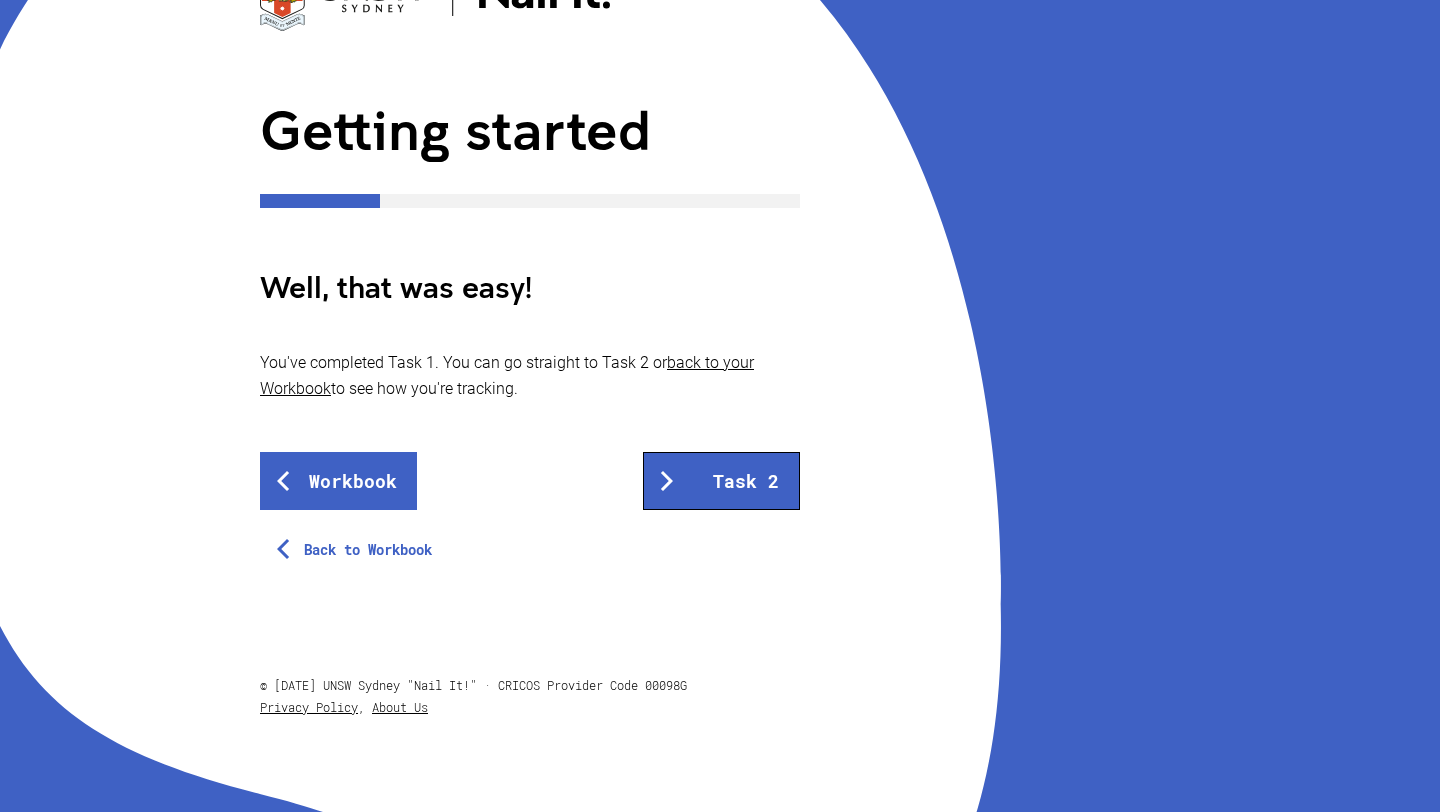 scroll, scrollTop: 199, scrollLeft: 0, axis: vertical 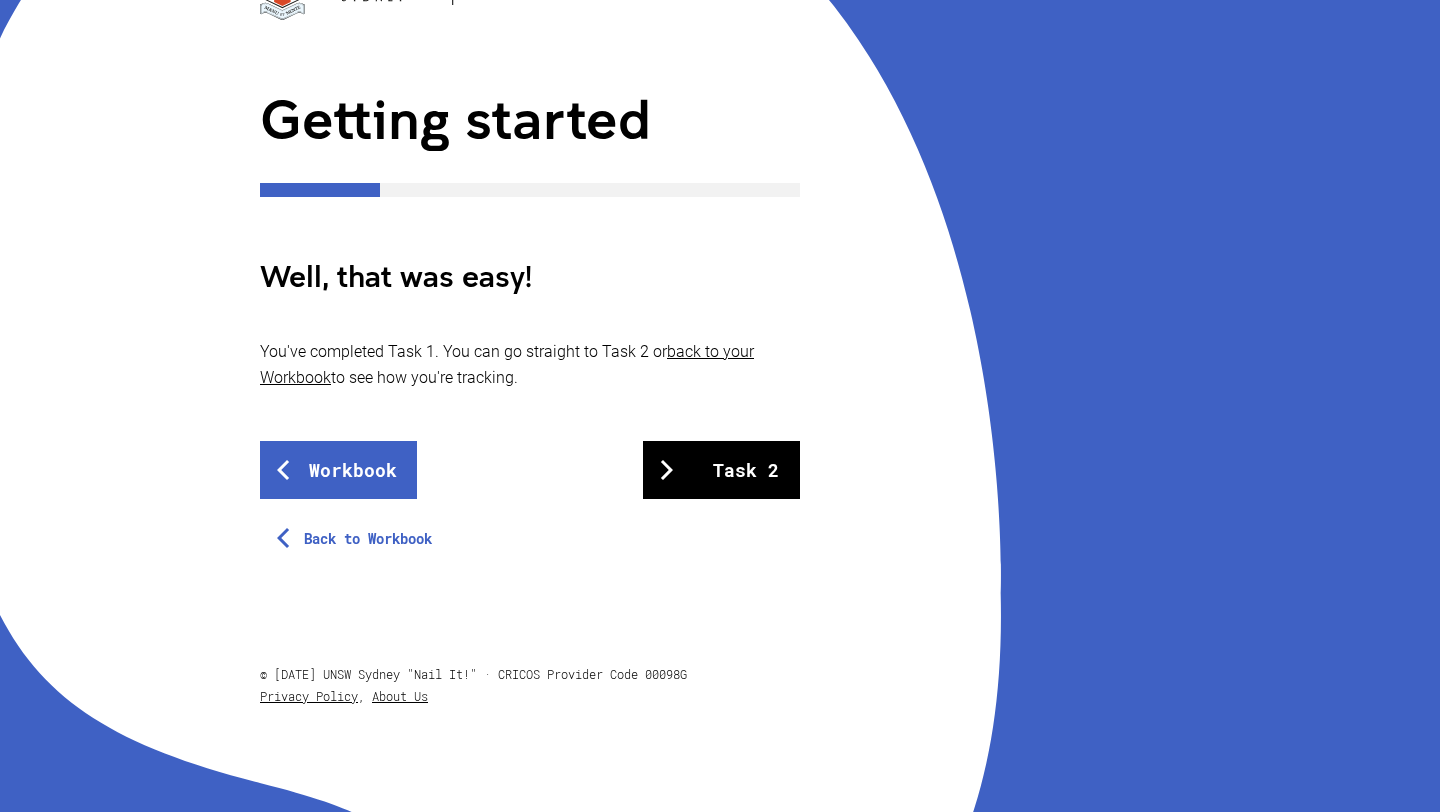 click on "Task 2" at bounding box center [721, 470] 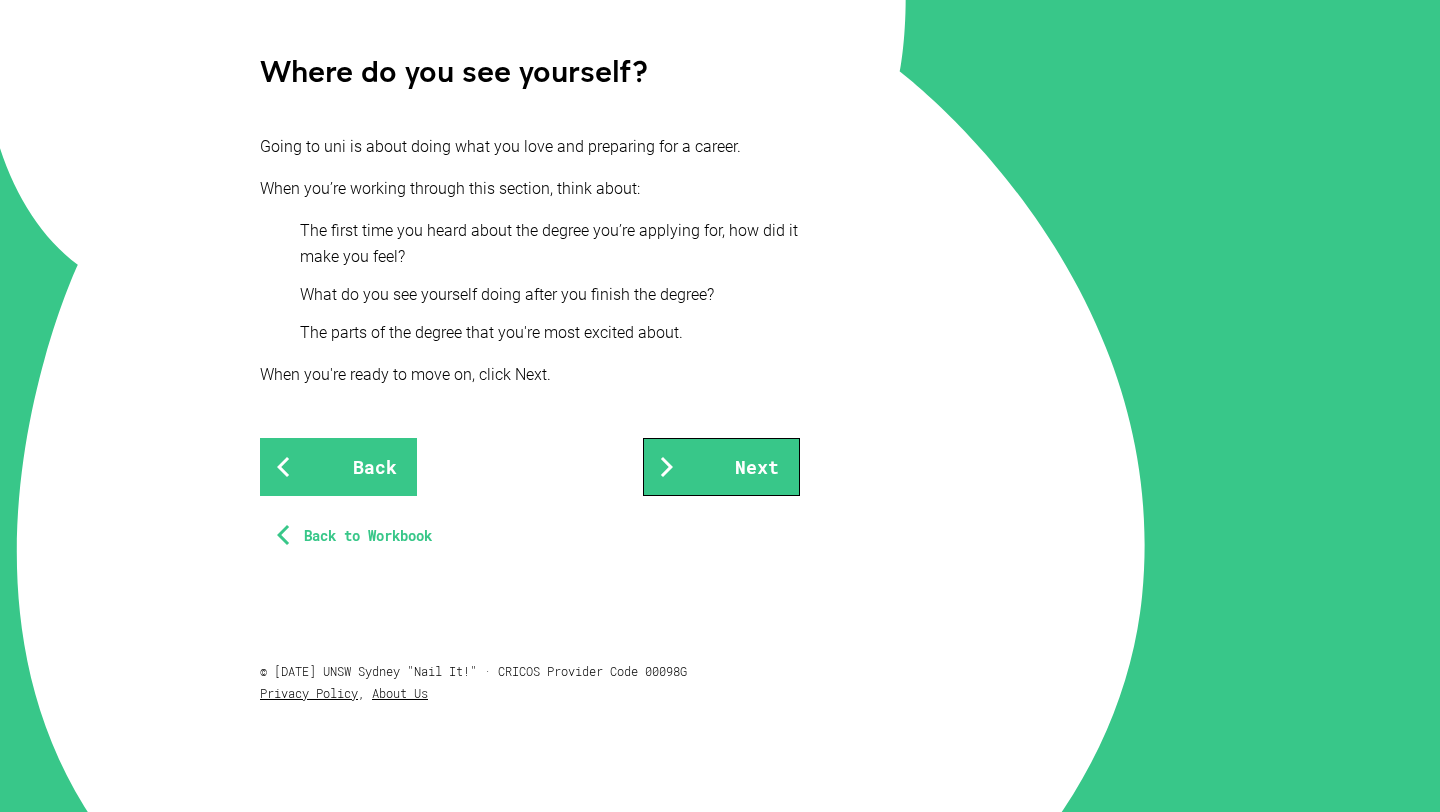 scroll, scrollTop: 403, scrollLeft: 0, axis: vertical 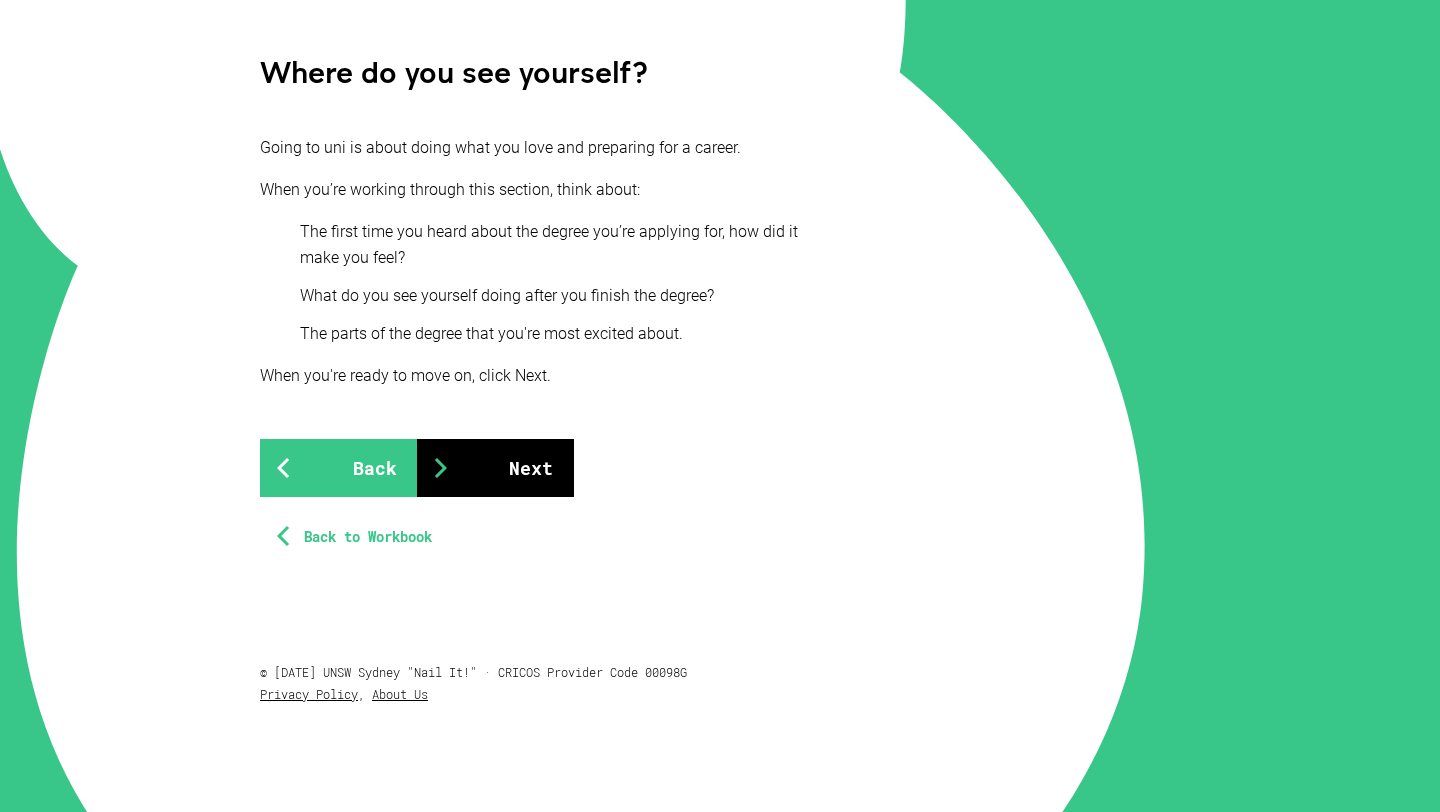 click on "Next" at bounding box center (495, 468) 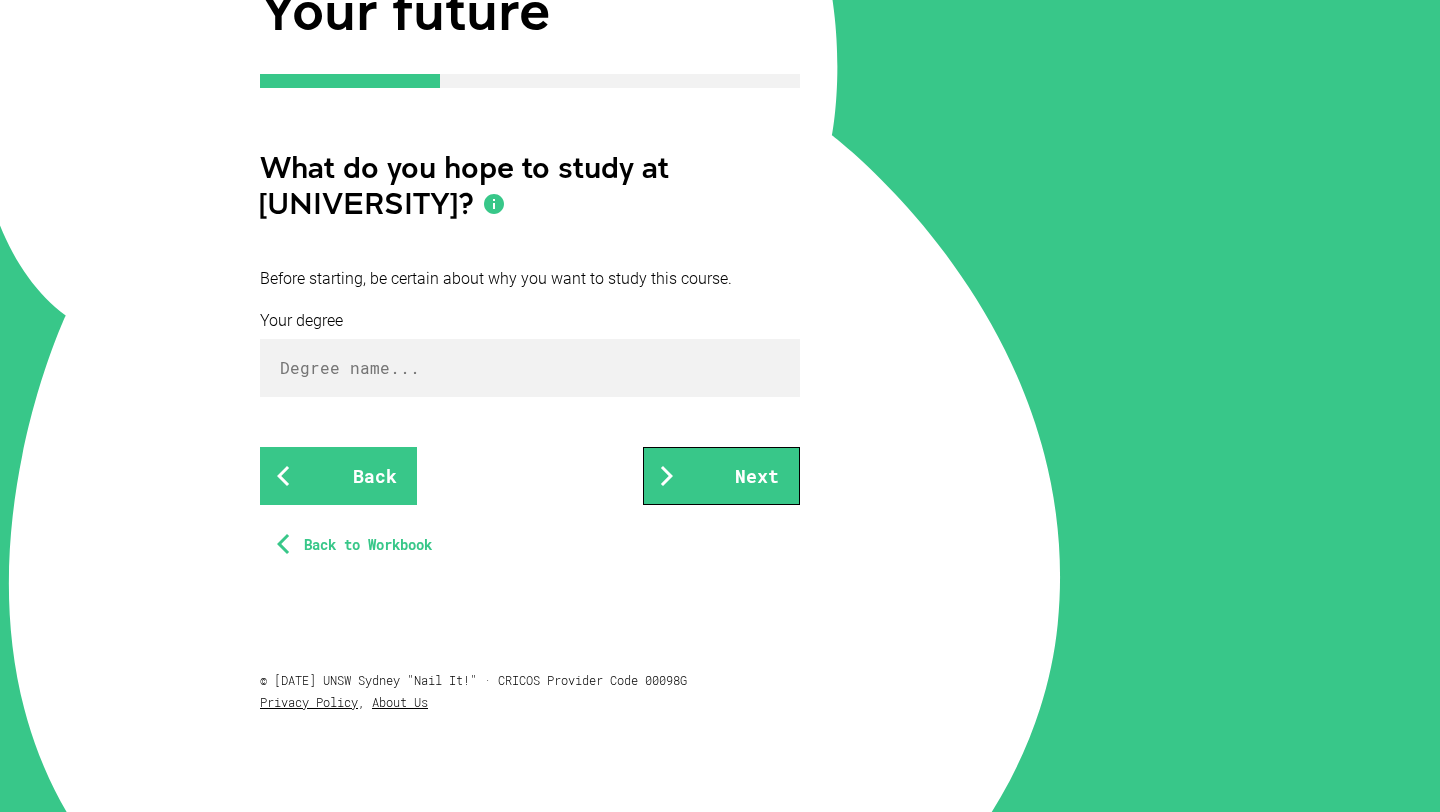 scroll, scrollTop: 322, scrollLeft: 0, axis: vertical 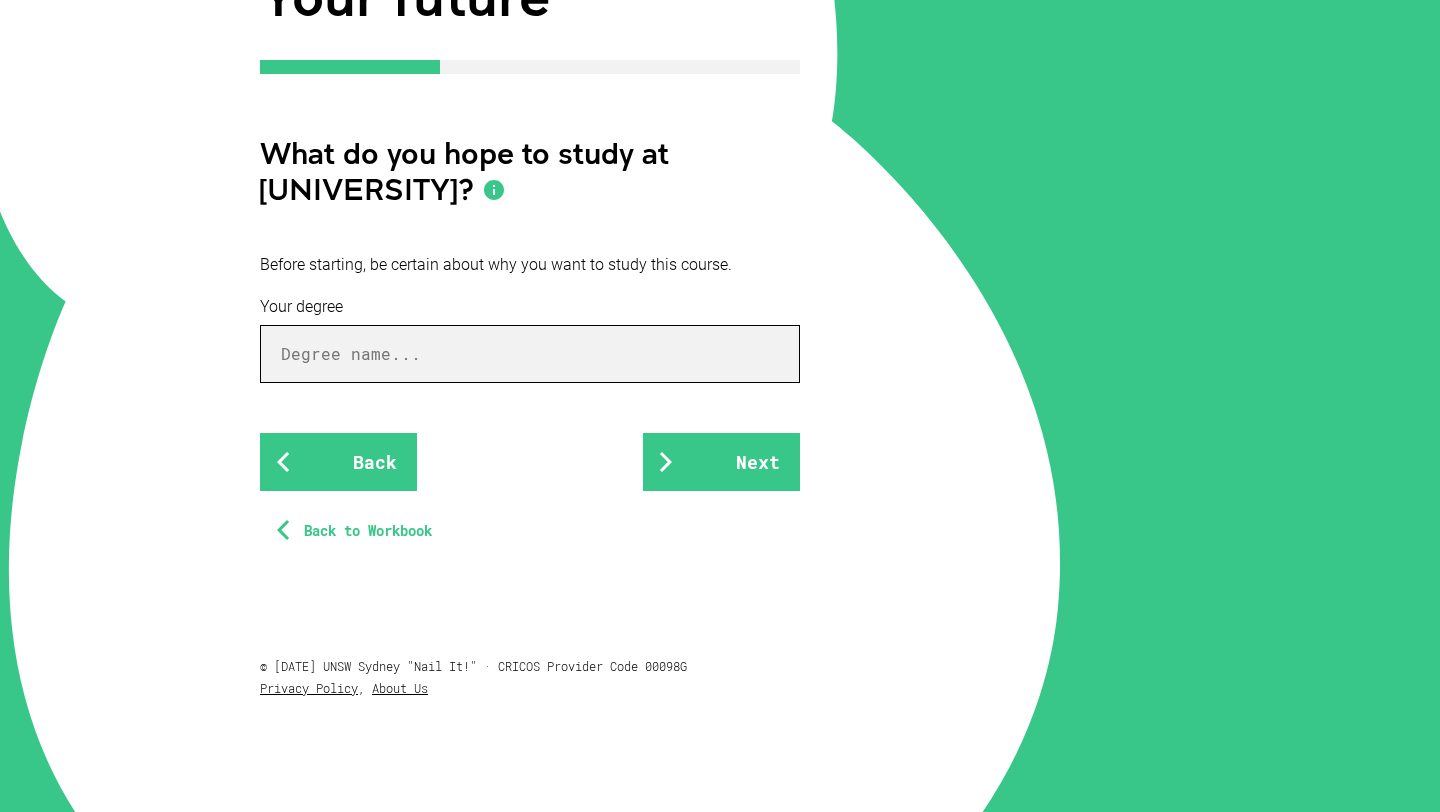 click at bounding box center [530, 354] 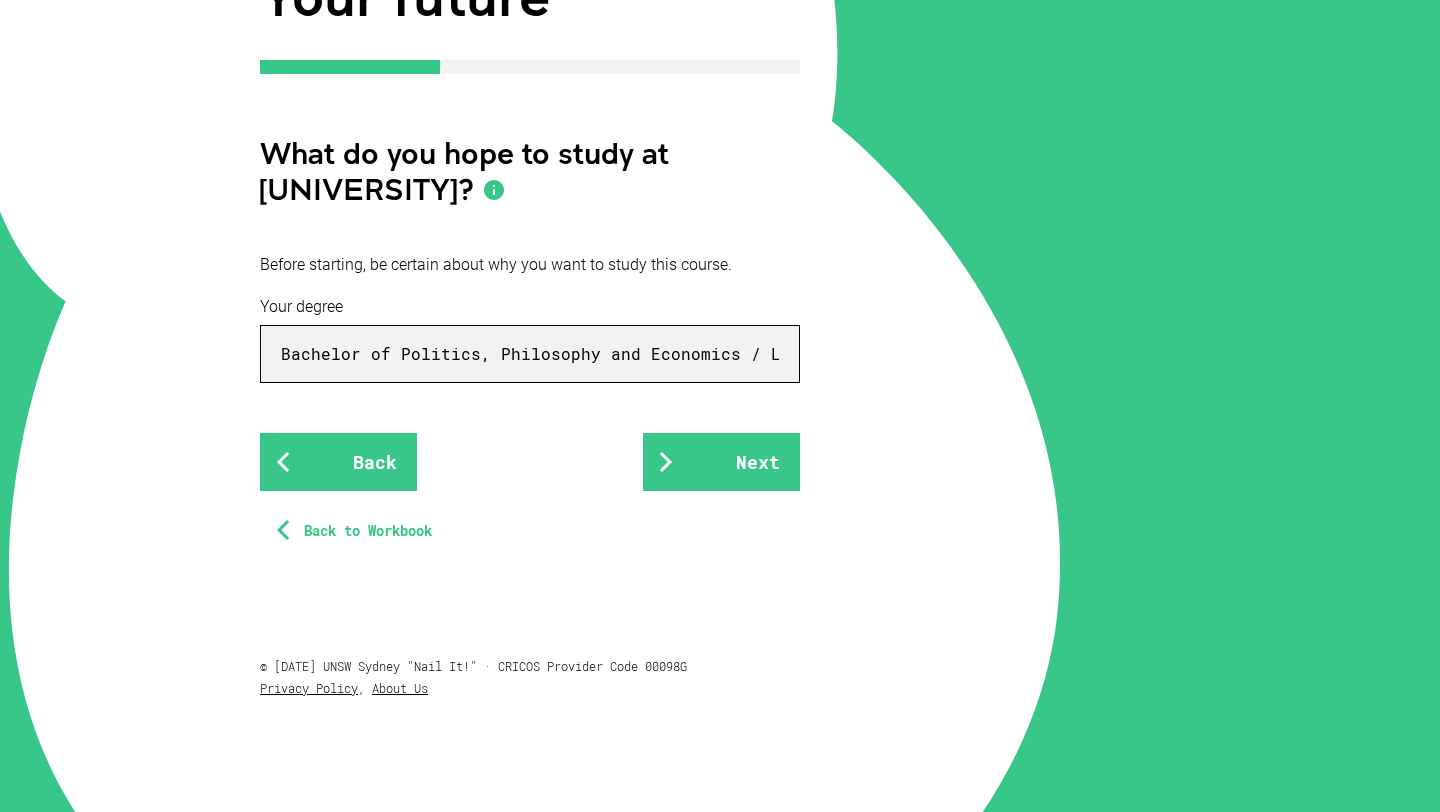 scroll, scrollTop: 0, scrollLeft: 1, axis: horizontal 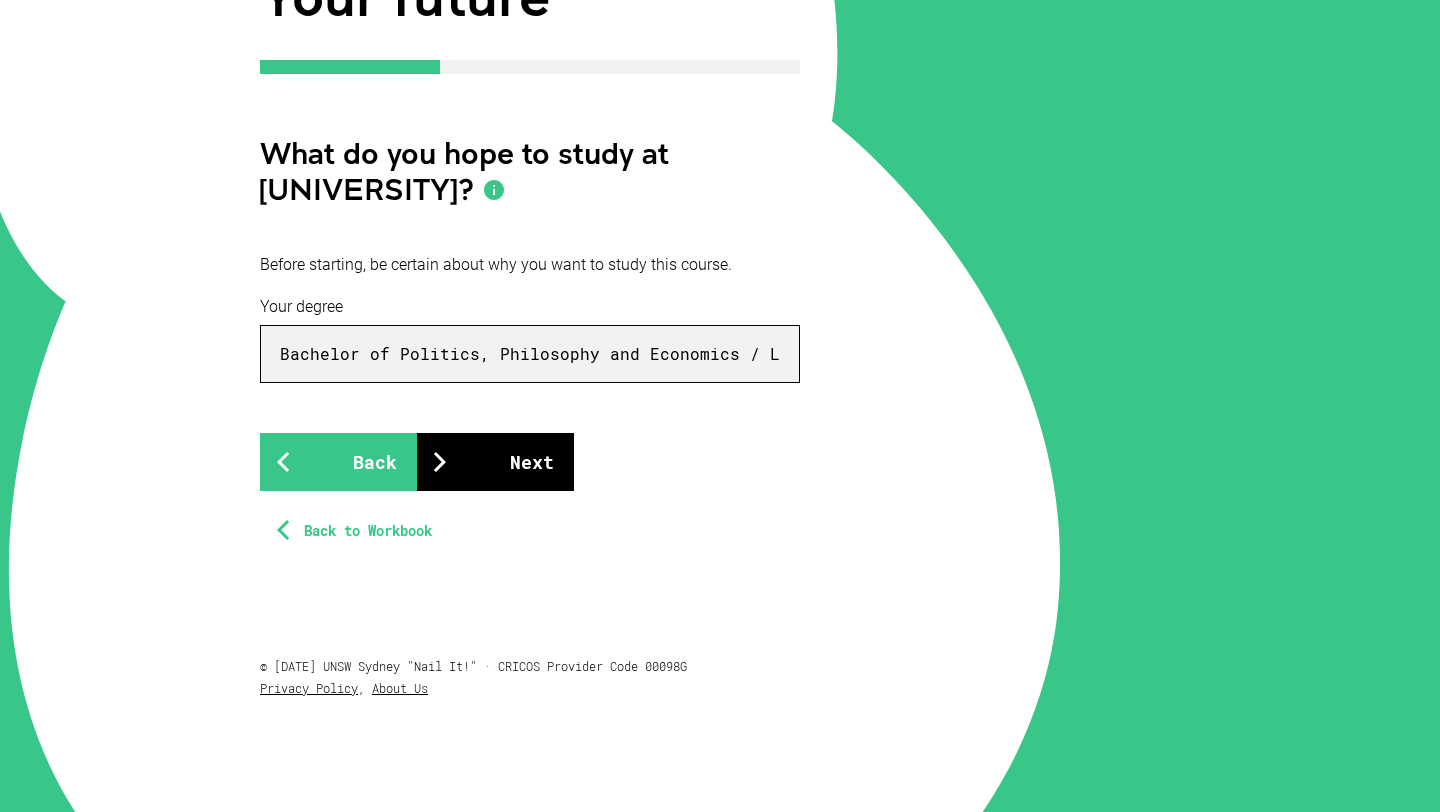 type on "Bachelor of Politics, Philosophy and Economics / Law" 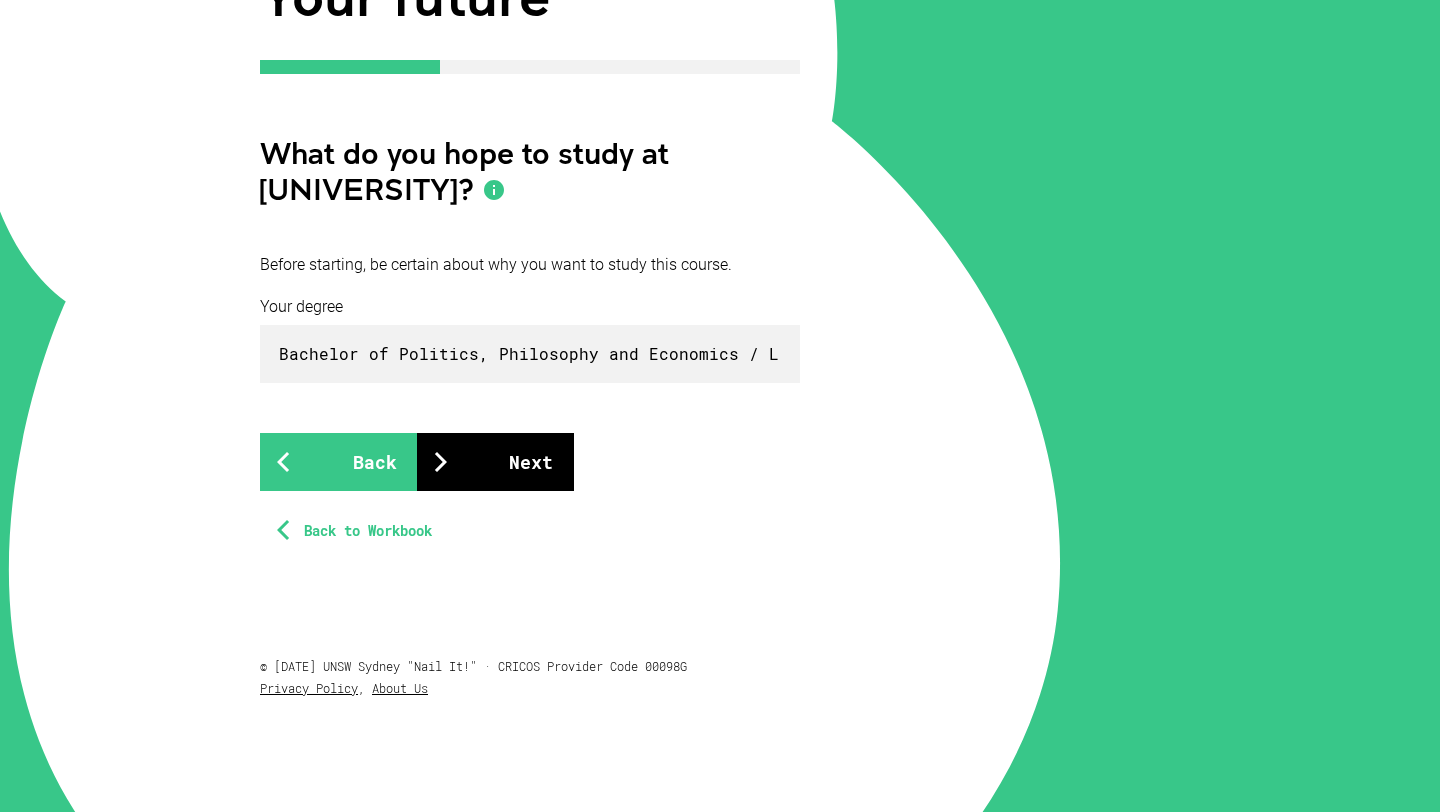 scroll, scrollTop: 0, scrollLeft: 0, axis: both 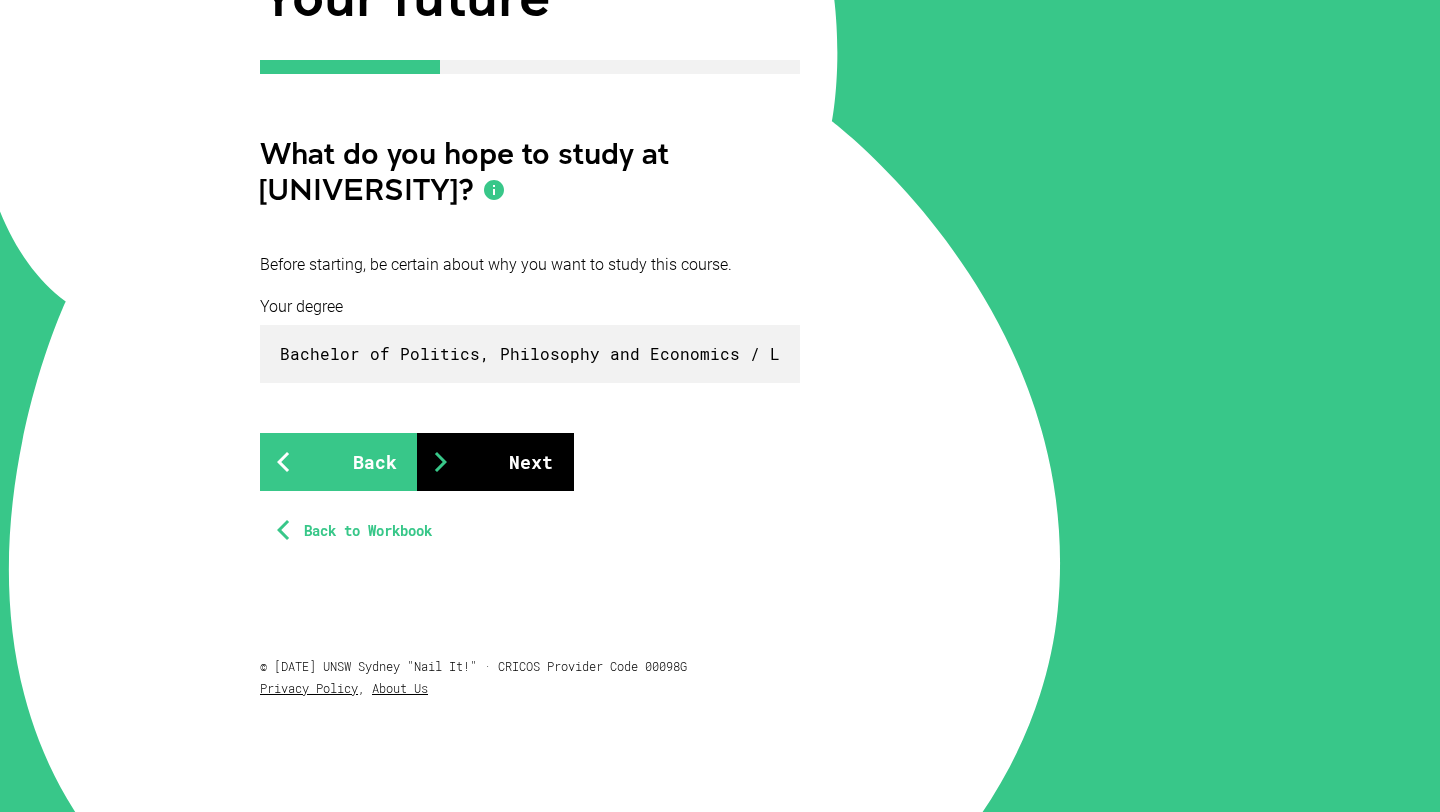 click at bounding box center [441, 462] 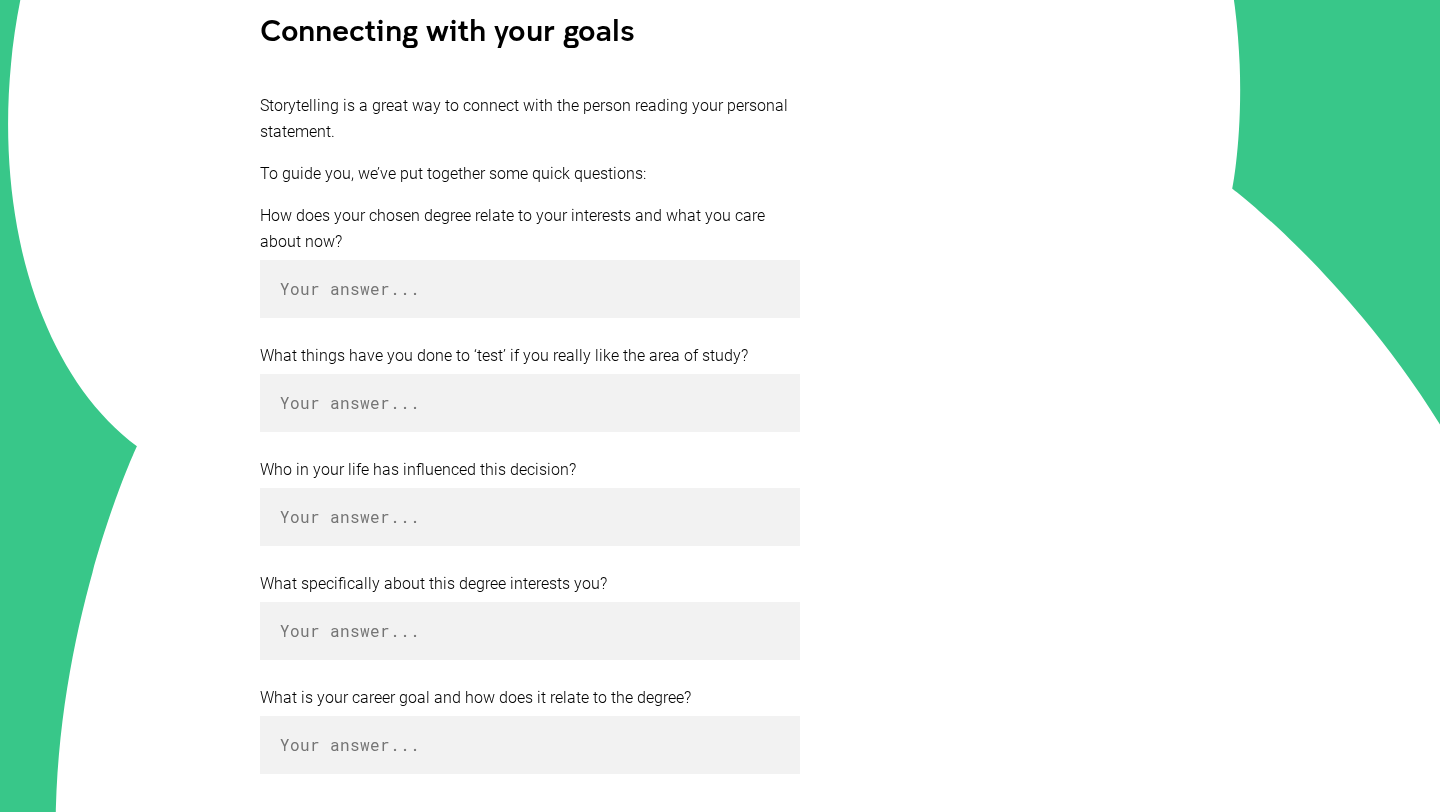 scroll, scrollTop: 446, scrollLeft: 0, axis: vertical 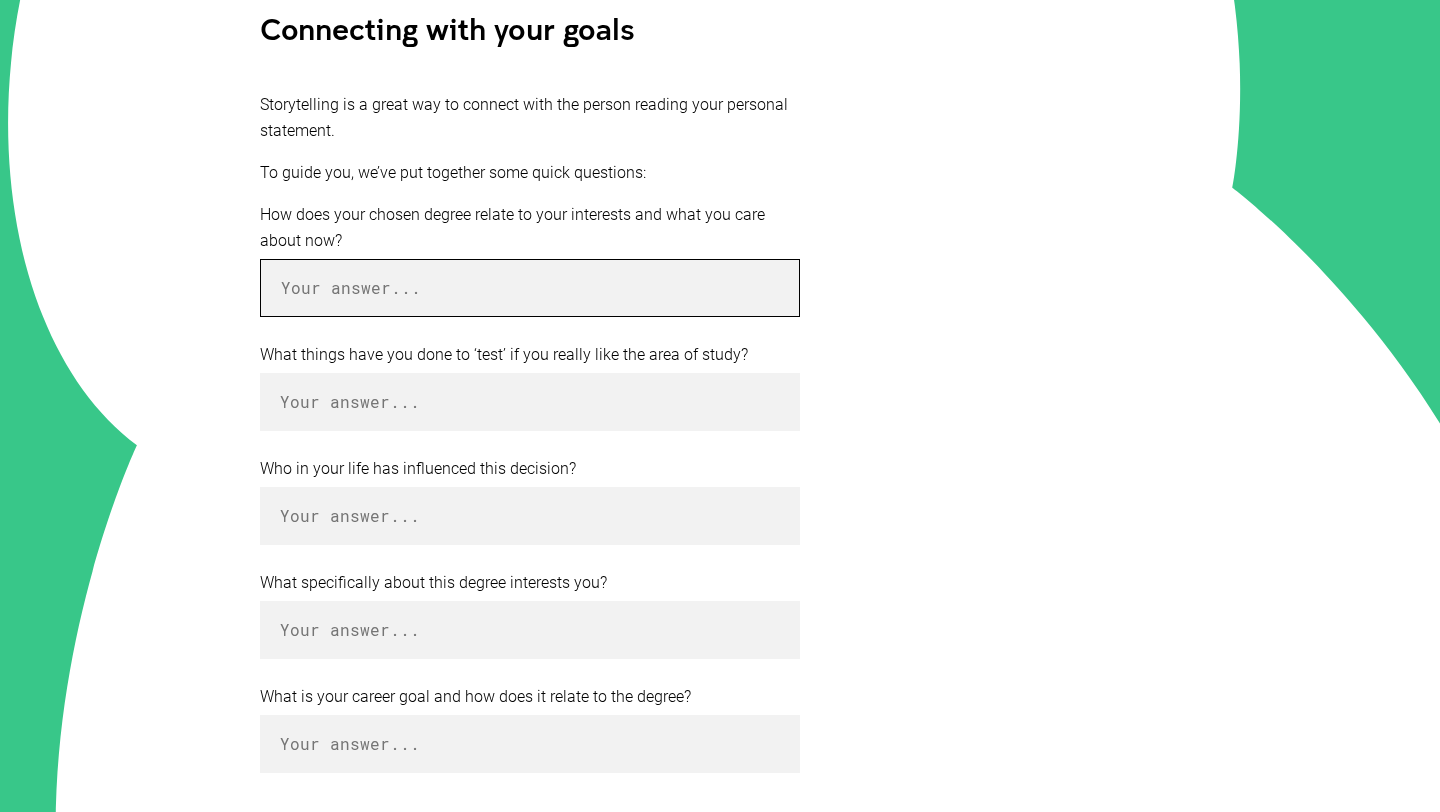 click at bounding box center [530, 288] 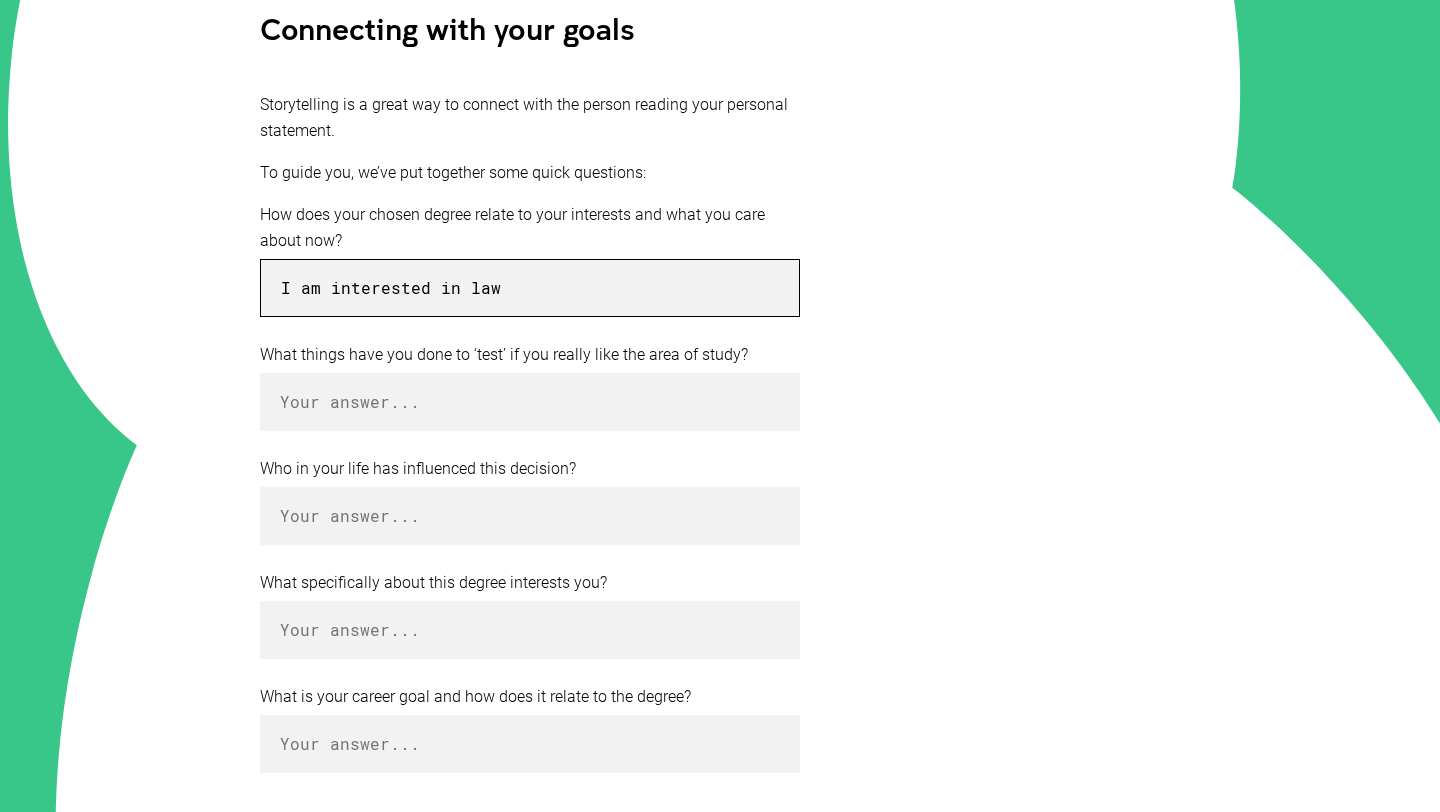 drag, startPoint x: 553, startPoint y: 303, endPoint x: 306, endPoint y: 292, distance: 247.24481 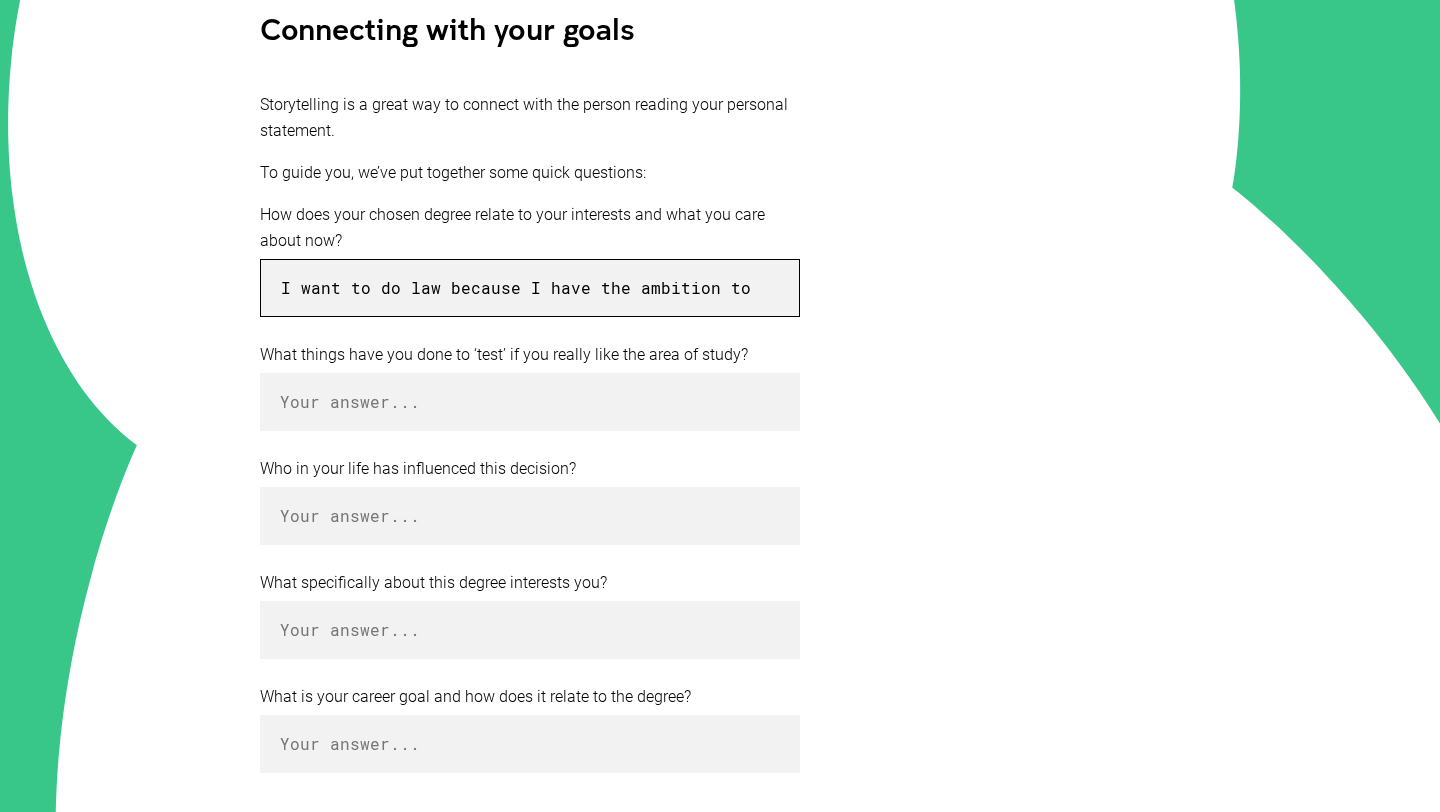 type on "I want to do law because I have the ambition to i" 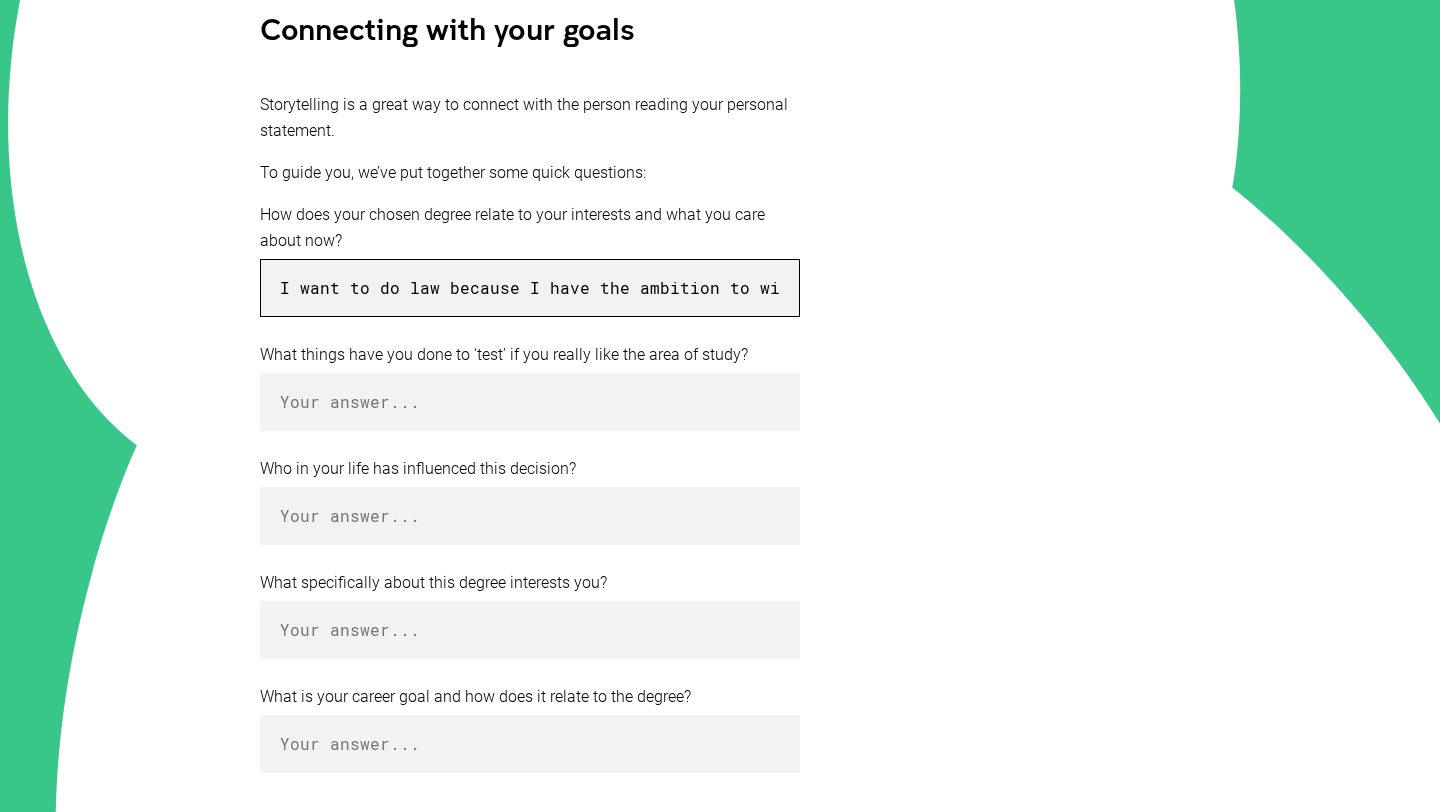 scroll, scrollTop: 0, scrollLeft: 0, axis: both 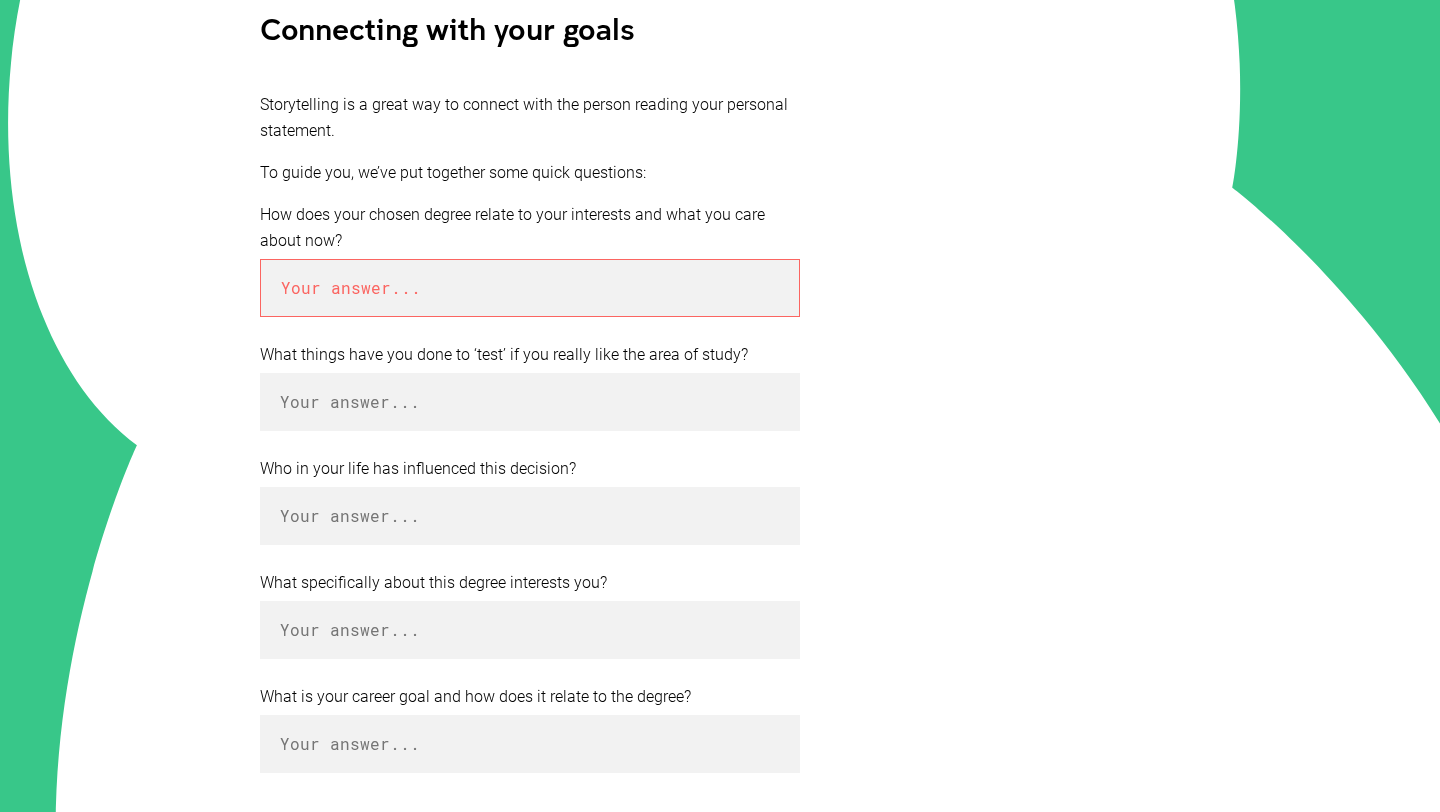 click at bounding box center [530, 288] 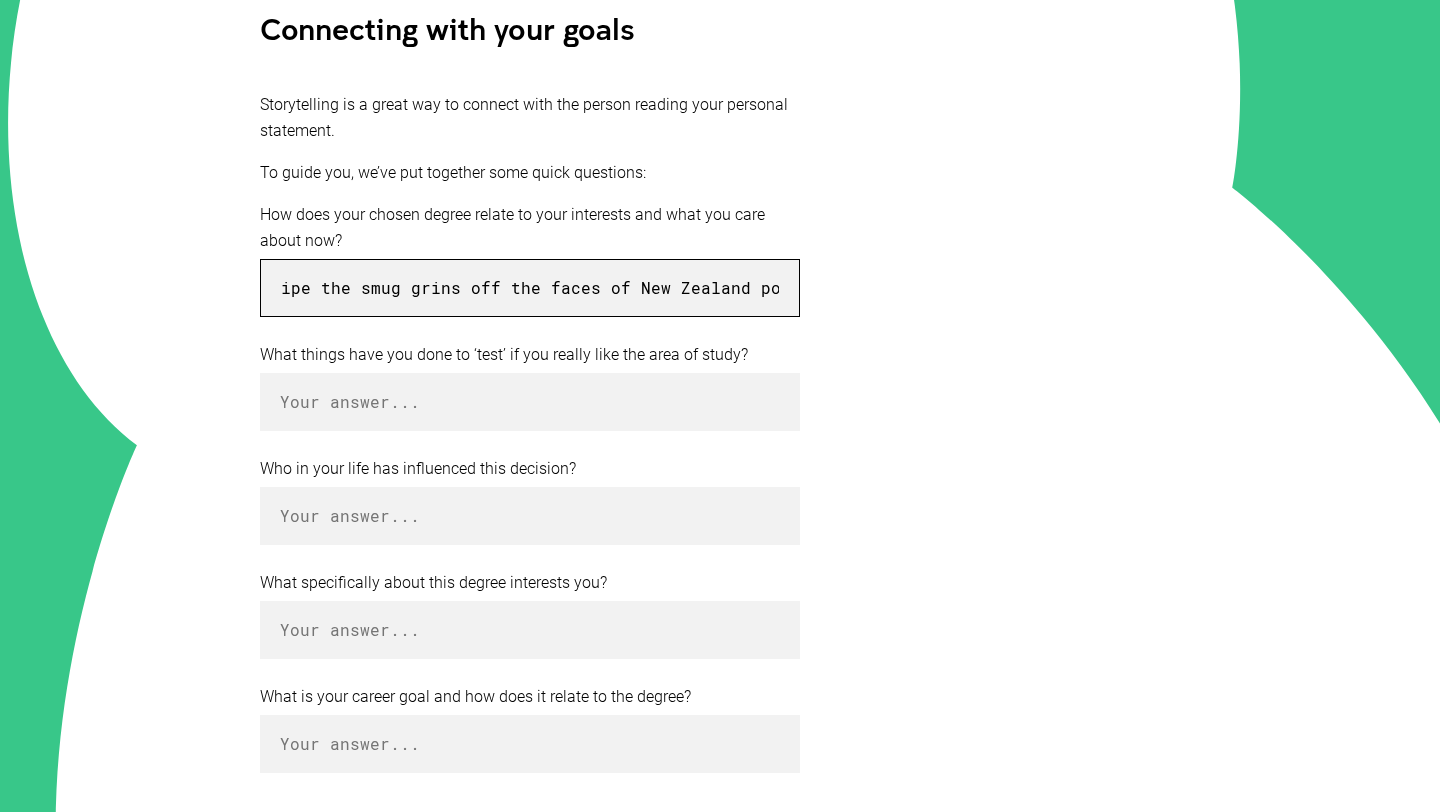 scroll, scrollTop: 0, scrollLeft: 0, axis: both 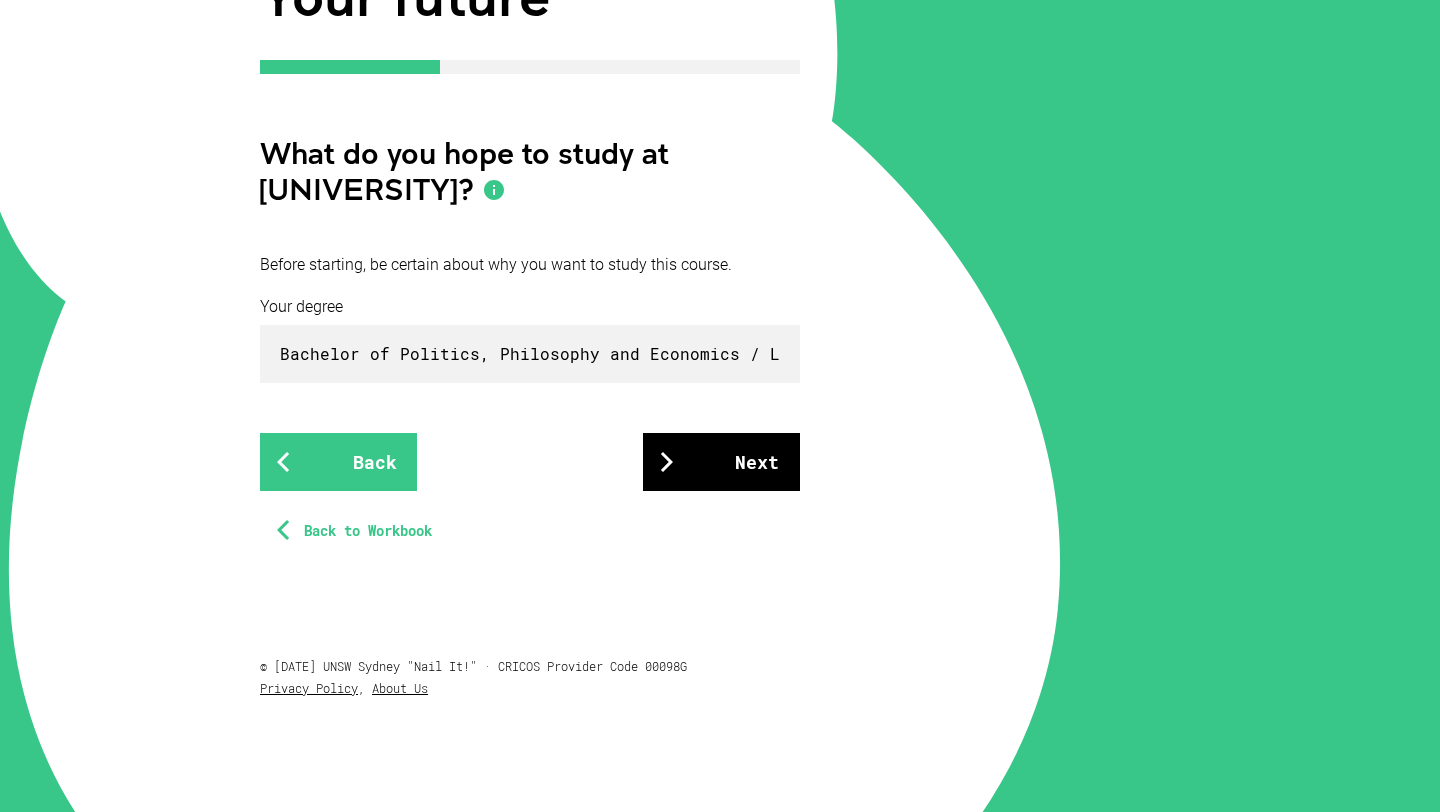 click at bounding box center (667, 462) 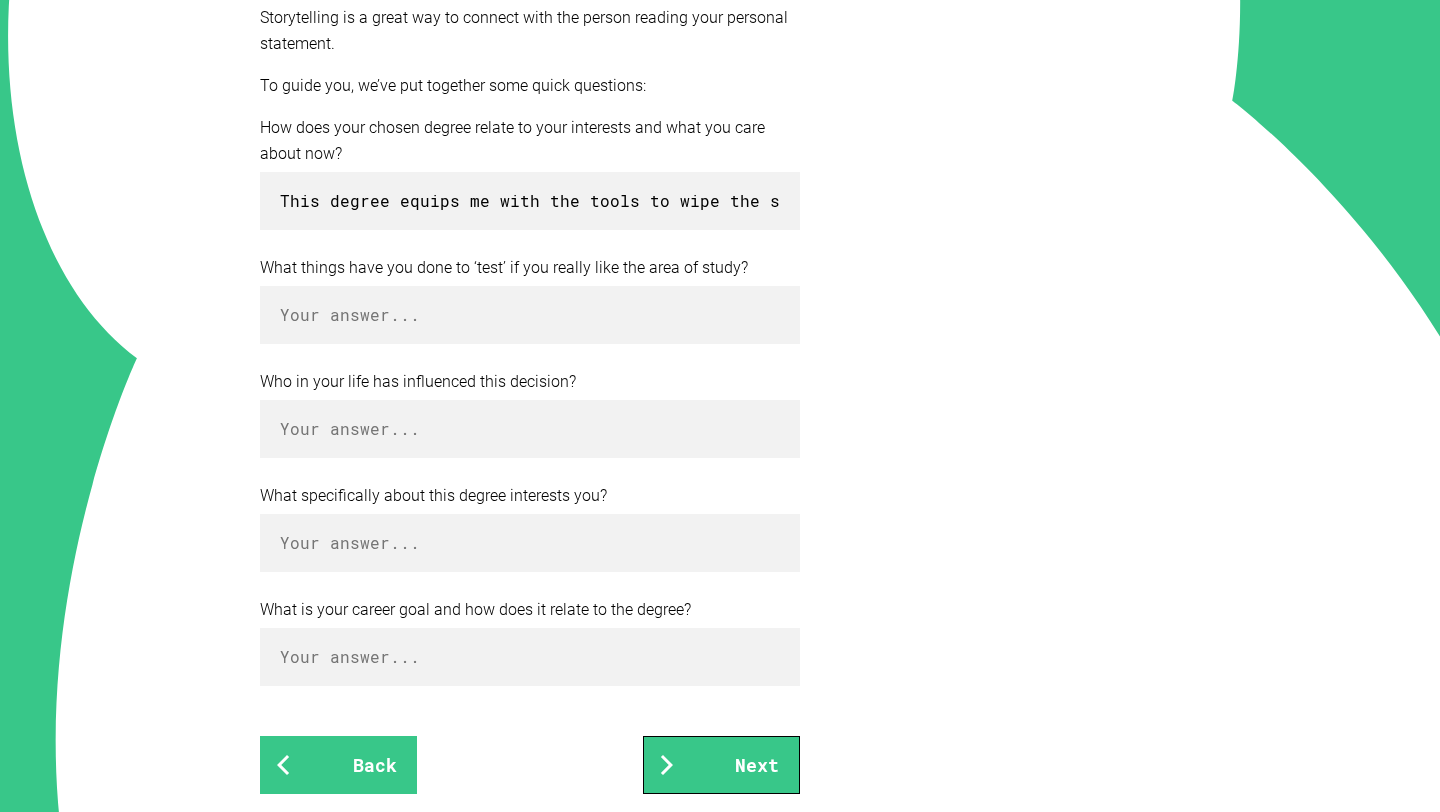 scroll, scrollTop: 552, scrollLeft: 0, axis: vertical 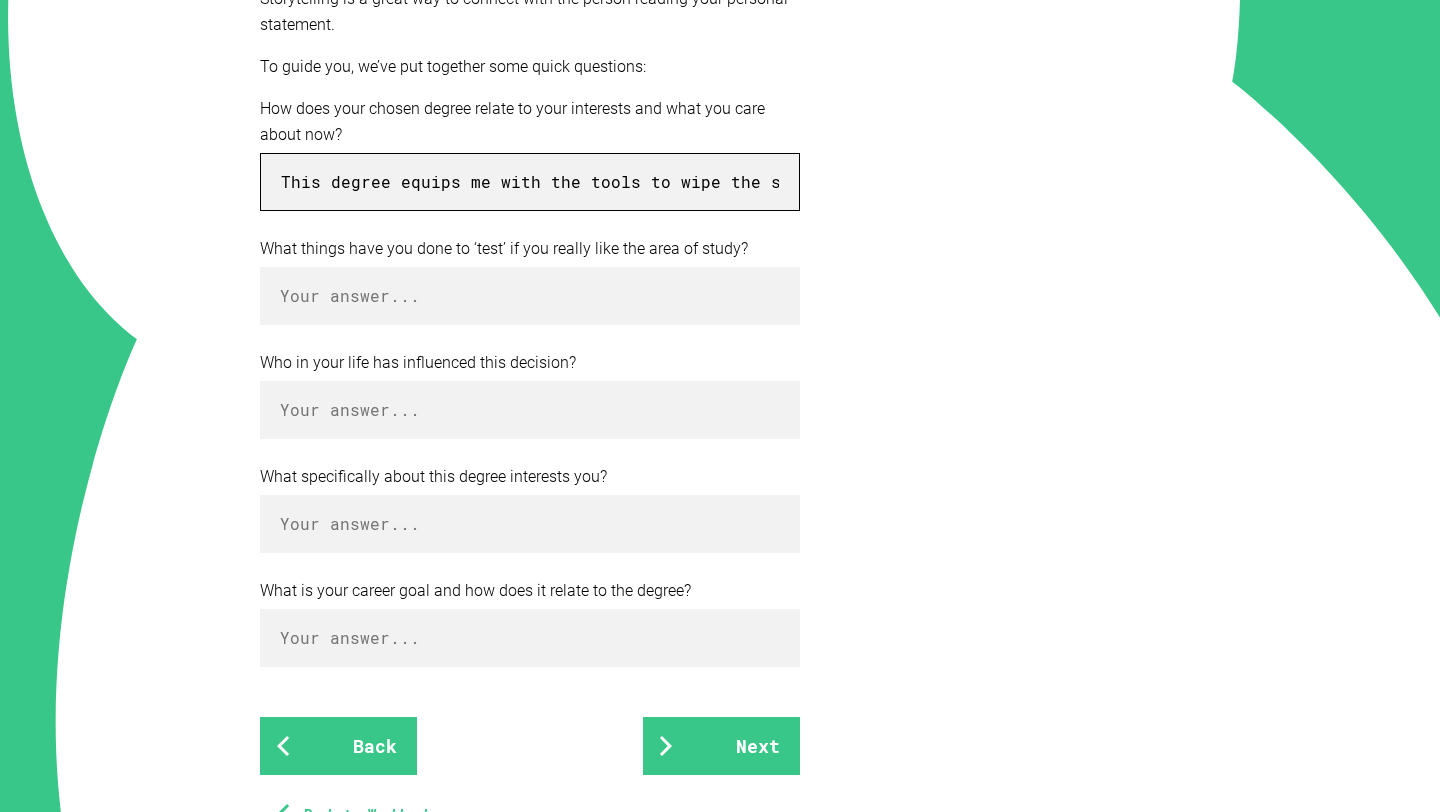 click on "This degree equips me with the tools to wipe the smug grins off the faces of New Zealand politicians, one policy at a time." at bounding box center [530, 182] 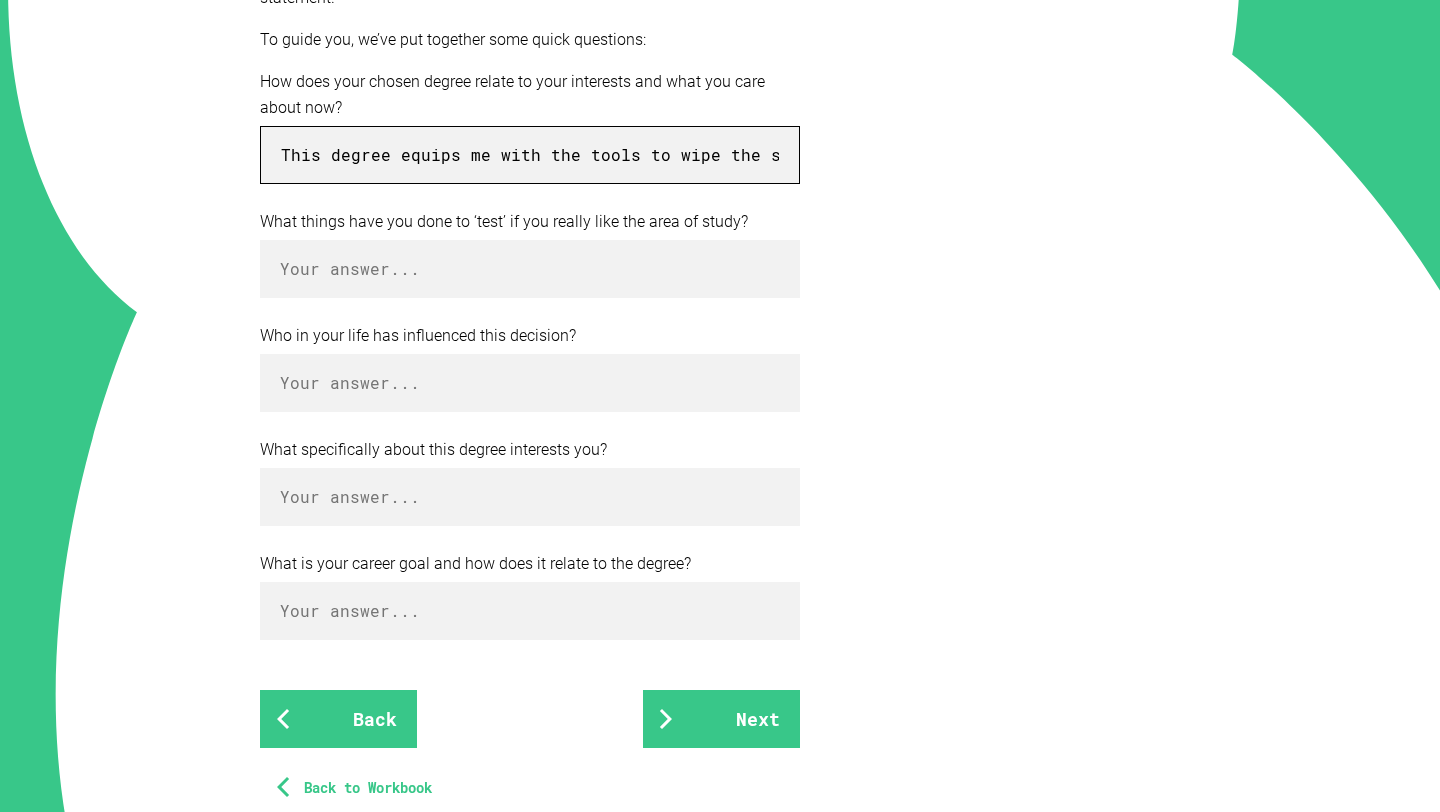 scroll, scrollTop: 587, scrollLeft: 0, axis: vertical 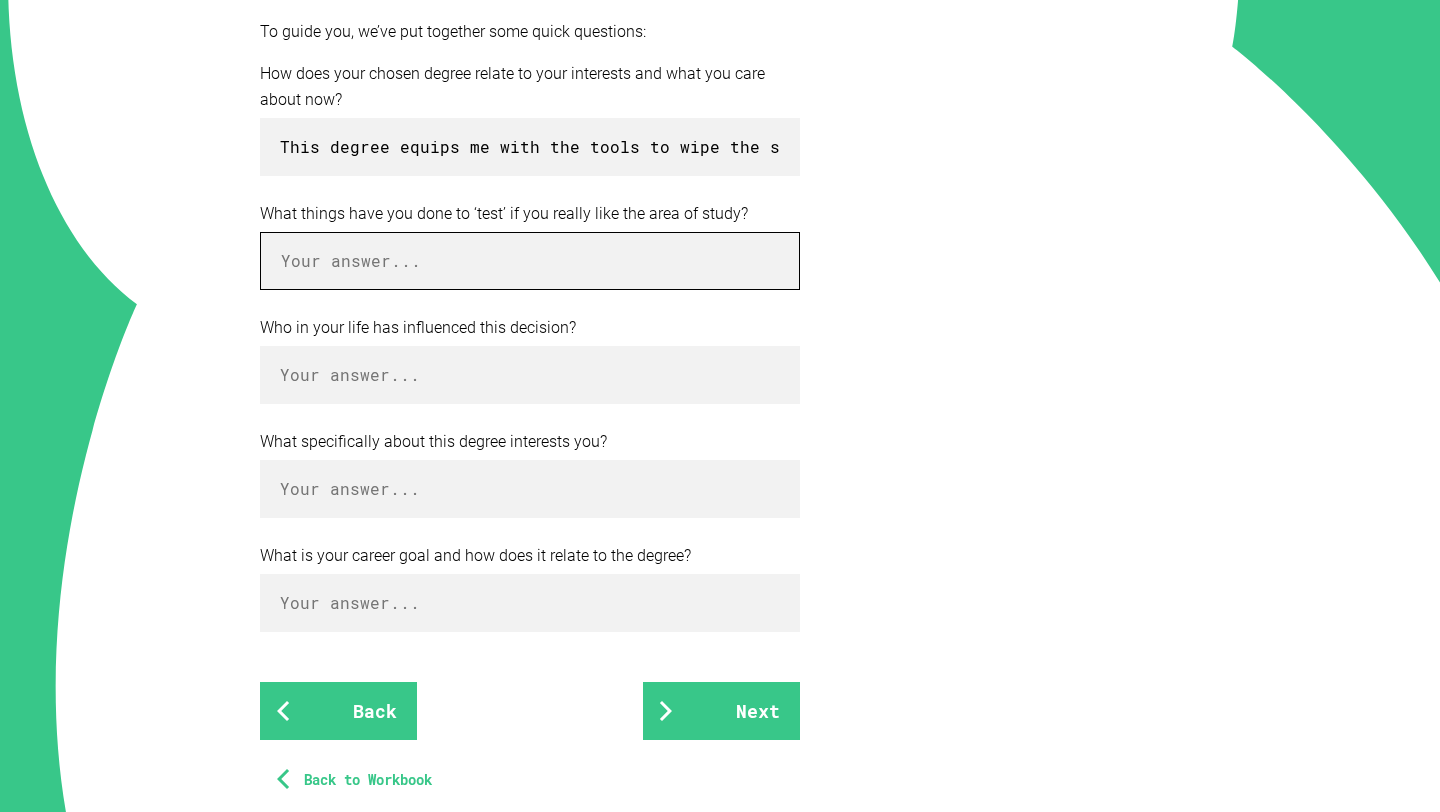 click at bounding box center [530, 261] 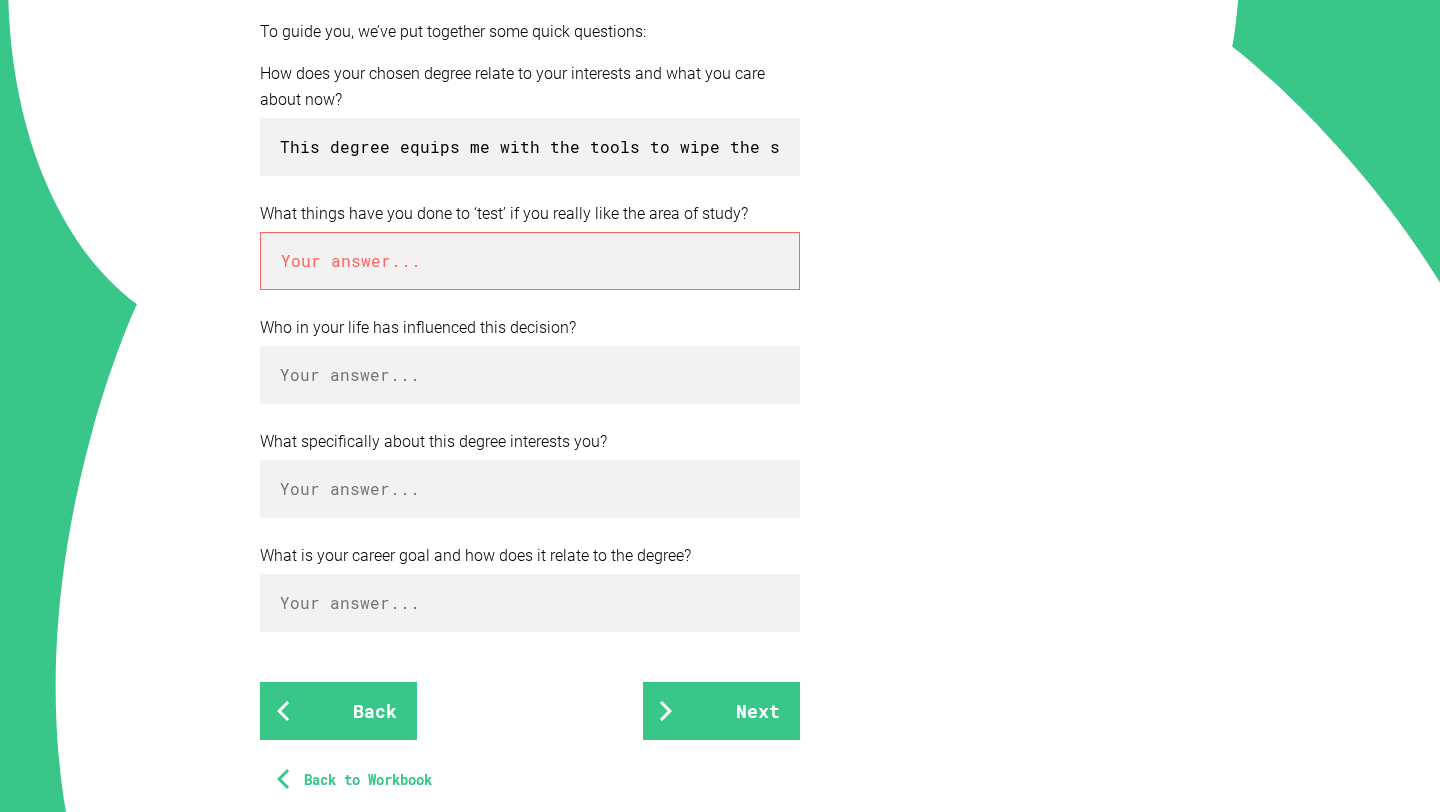 click at bounding box center [530, 261] 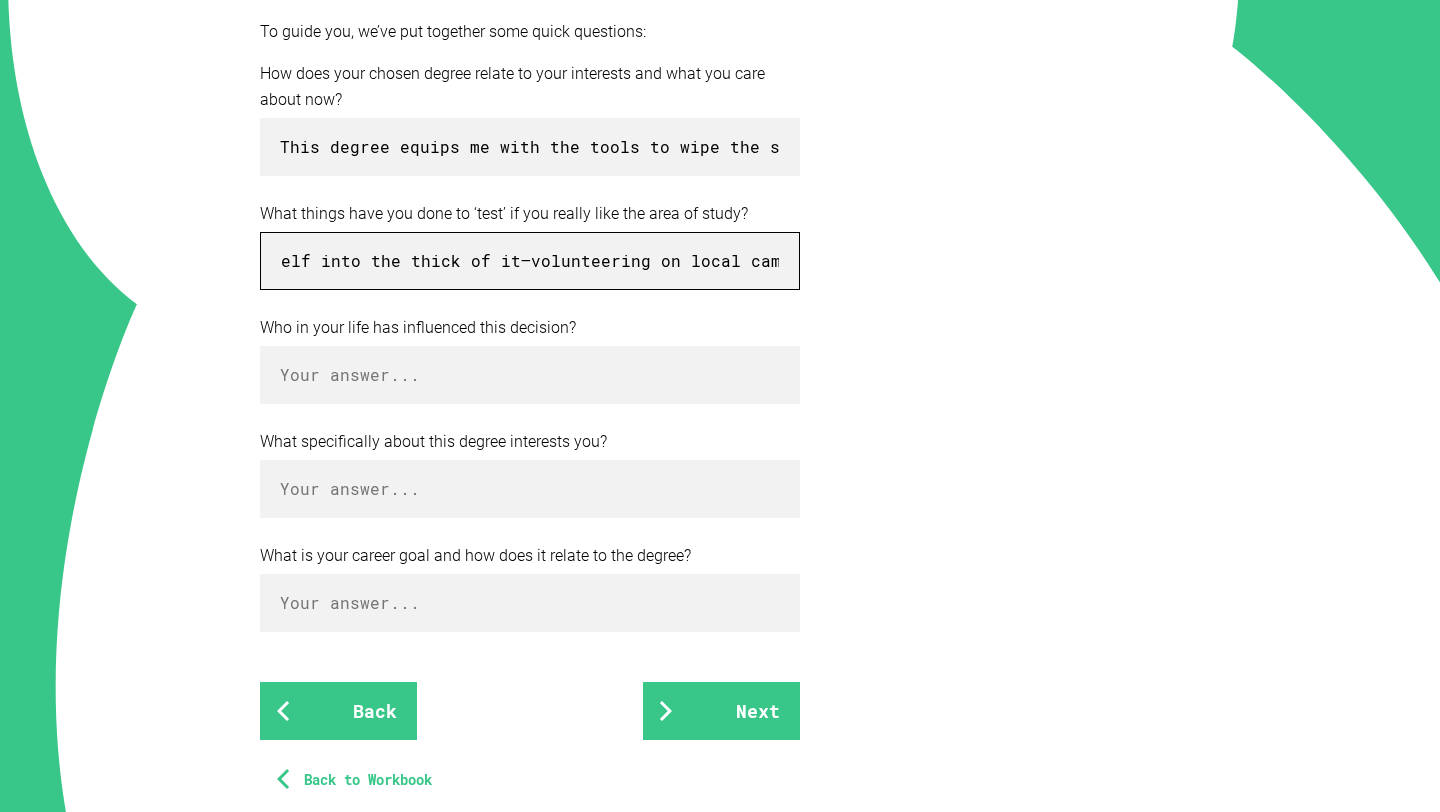 scroll, scrollTop: 0, scrollLeft: 665, axis: horizontal 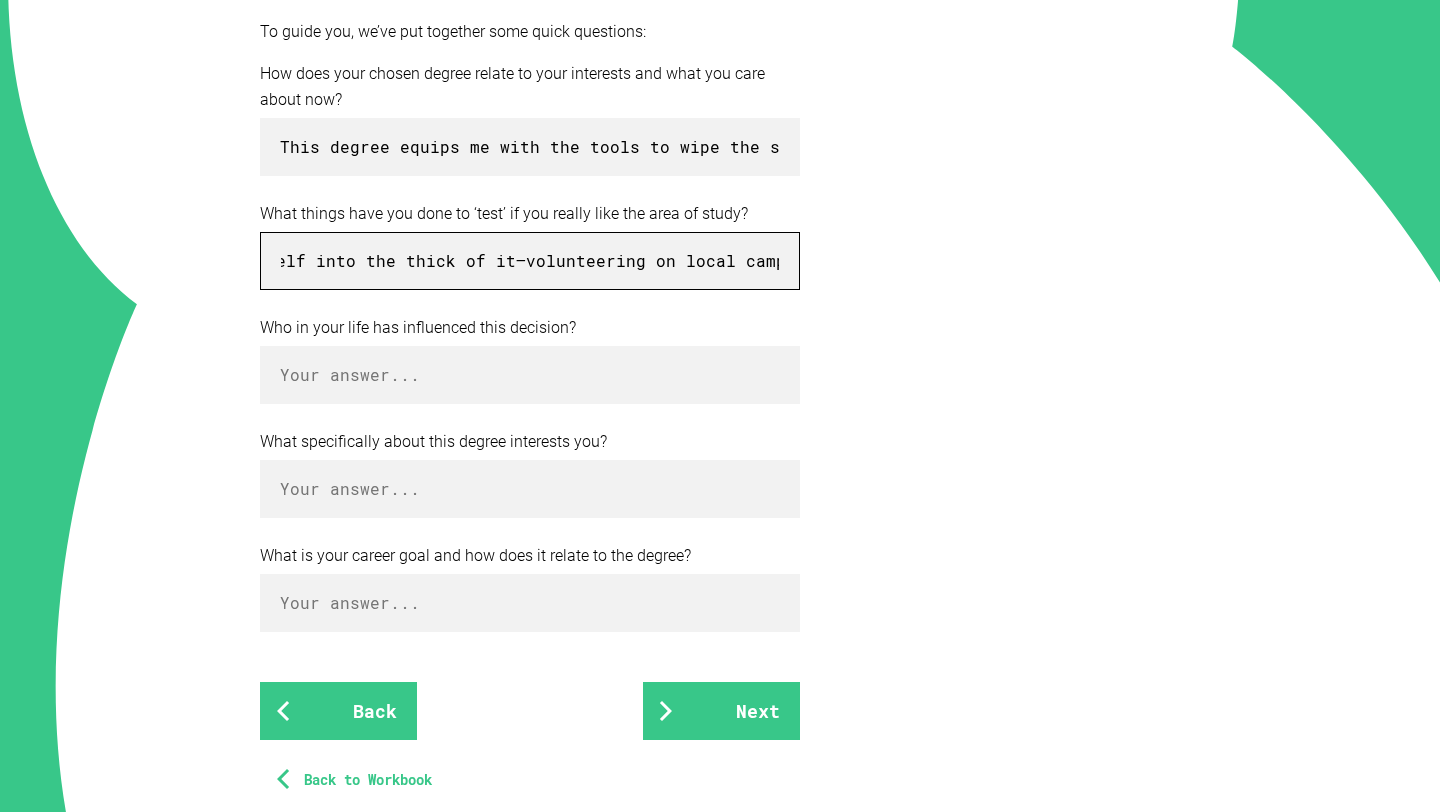 click on "To test whether my interest in this field was genuine, I threw myself into the thick of it—volunteering on local campaigns during the recent referendum, state, council, and federal elections. I didn’t just watch from the sidelines; I took on leadership roles at school and pushed myself academically by completing a university-level subject on leadership styles and strategy, earning a distinction. My interest isn’t fleeting or surface-level. Every year, I return to New Zealand for Waitangi Day to observe and absorb the political climate during the dawn services. Beyond that, I spend my time on passion projects that reflect my love for politics and policy. This degree isn’t just a pathway—it’s a weapon I intend to wield to challenge the complacency of New Zealand’s political class." at bounding box center [530, 261] 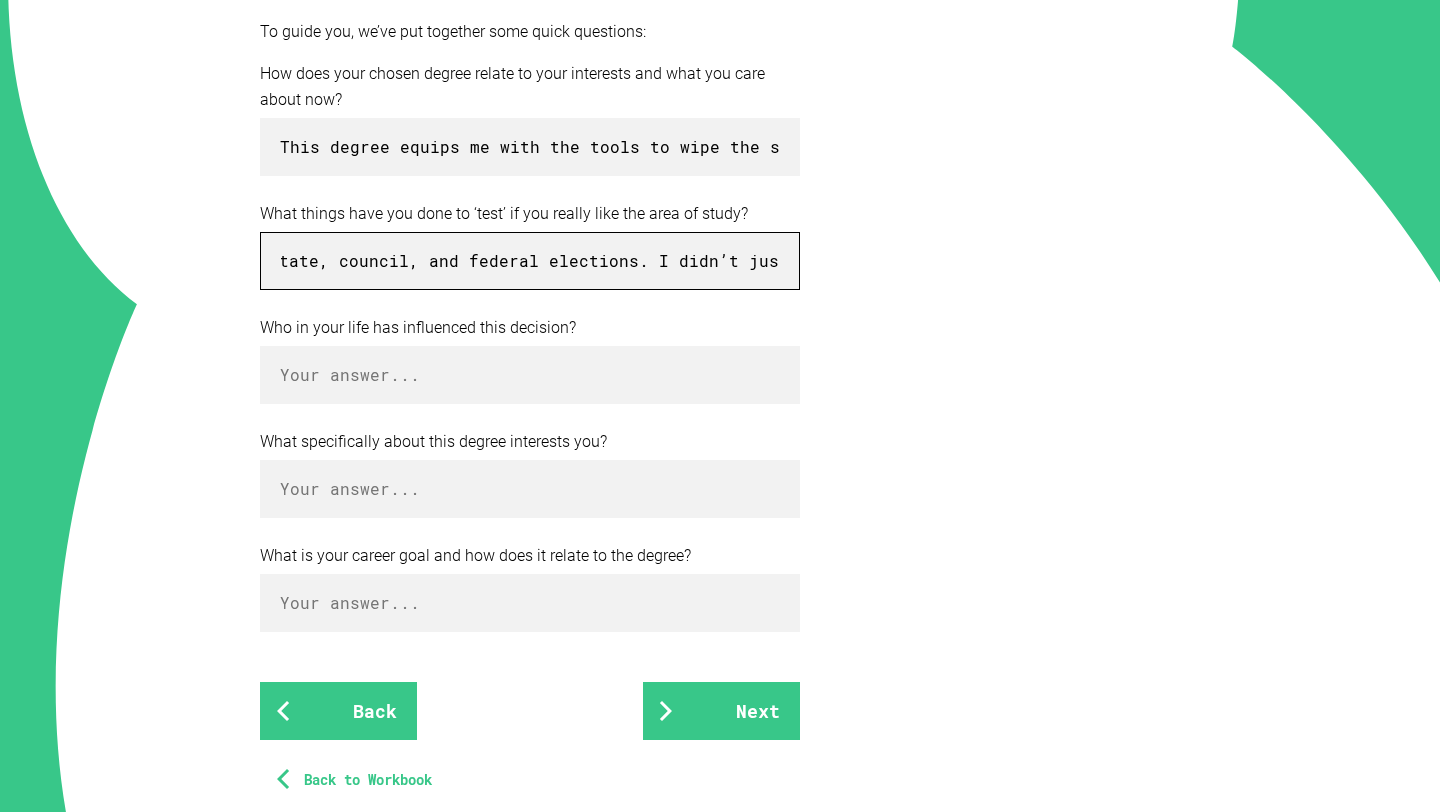 scroll, scrollTop: 0, scrollLeft: 1575, axis: horizontal 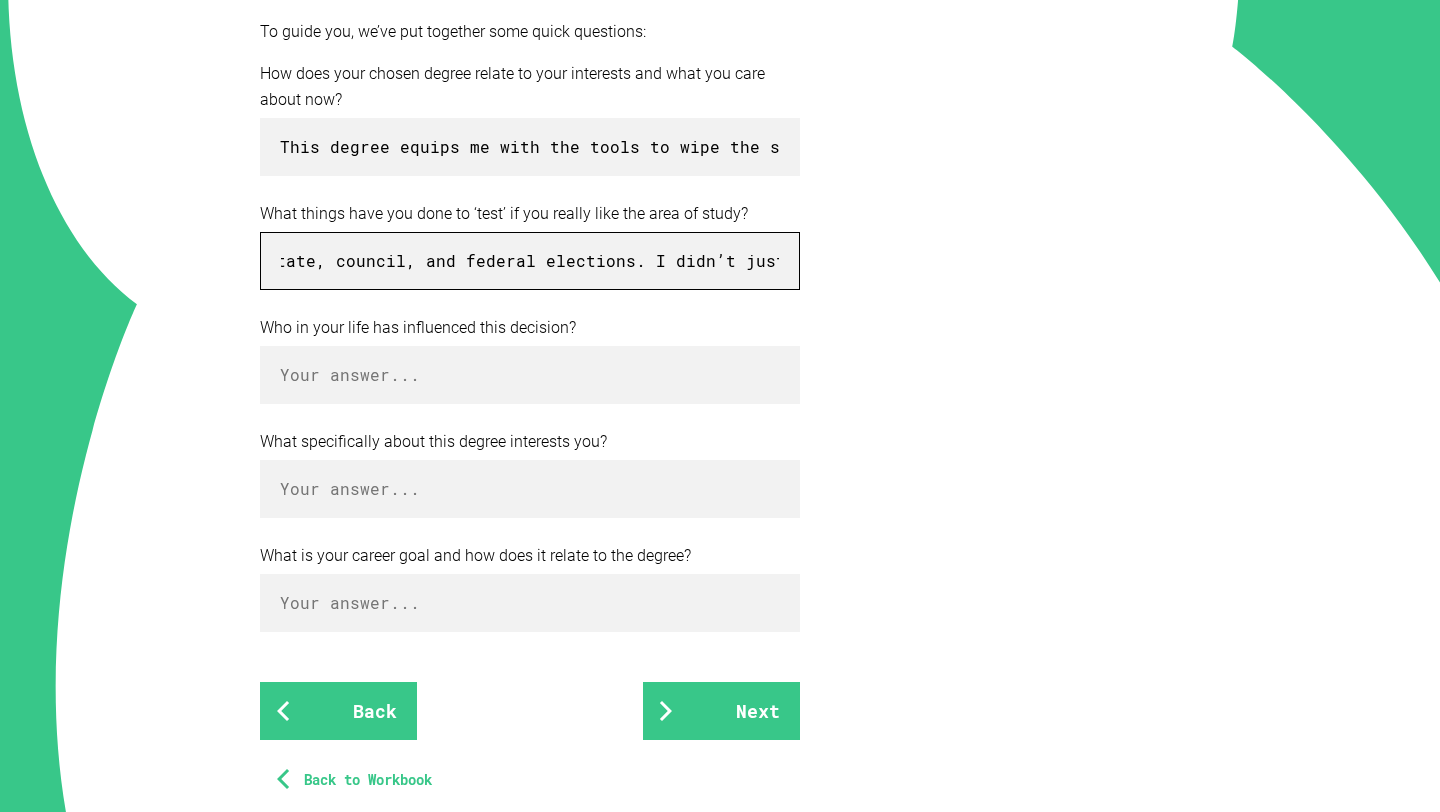 click on "To test whether my interest in this field was genuine, I threw myself into the thick of it by volunteering on local campaigns during the recent referendum, state, council, and federal elections. I didn’t just watch from the sidelines; I took on leadership roles at school and pushed myself academically by completing a university-level subject on leadership styles and strategy, earning a distinction. My interest isn’t fleeting or surface-level. Every year, I return to [COUNTRY] for [HOLIDAY] to observe and absorb the political climate during the dawn services. Beyond that, I spend my time on passion projects that reflect my love for politics and policy. This degree isn’t just a pathway—it’s a weapon I intend to wield to challenge the complacency of [COUNTRY]’s political class." at bounding box center [530, 261] 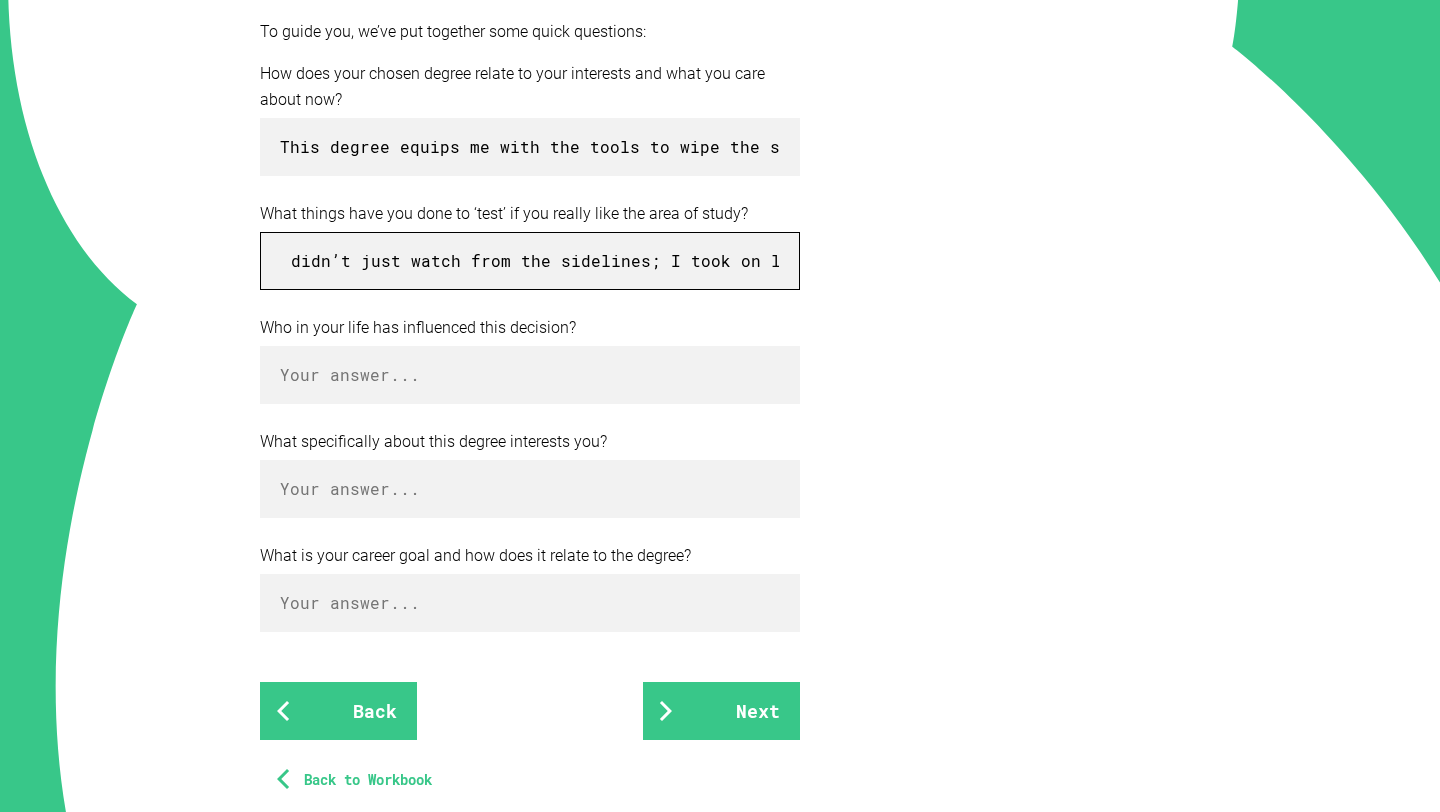 scroll, scrollTop: 0, scrollLeft: 2265, axis: horizontal 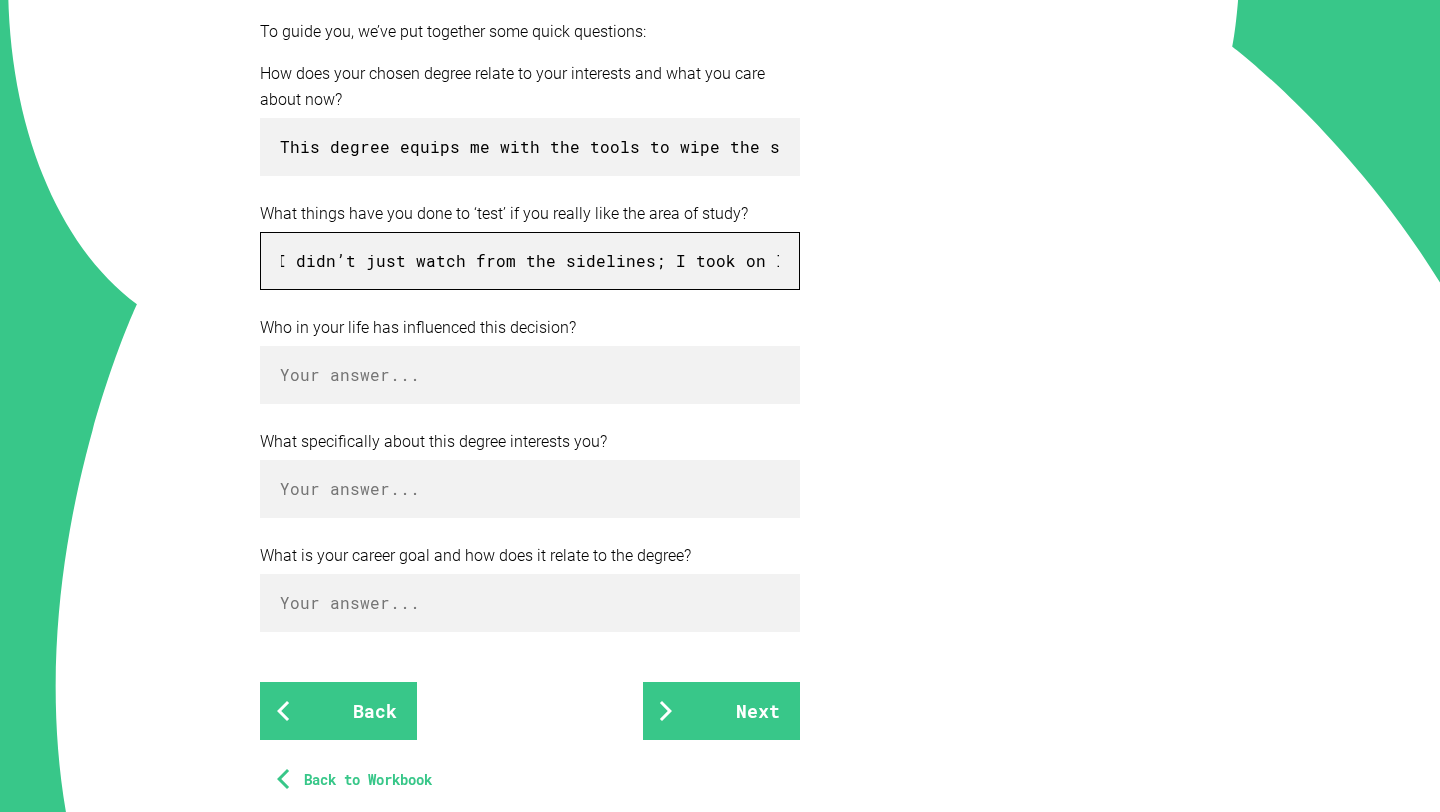 drag, startPoint x: 537, startPoint y: 264, endPoint x: 369, endPoint y: 261, distance: 168.02678 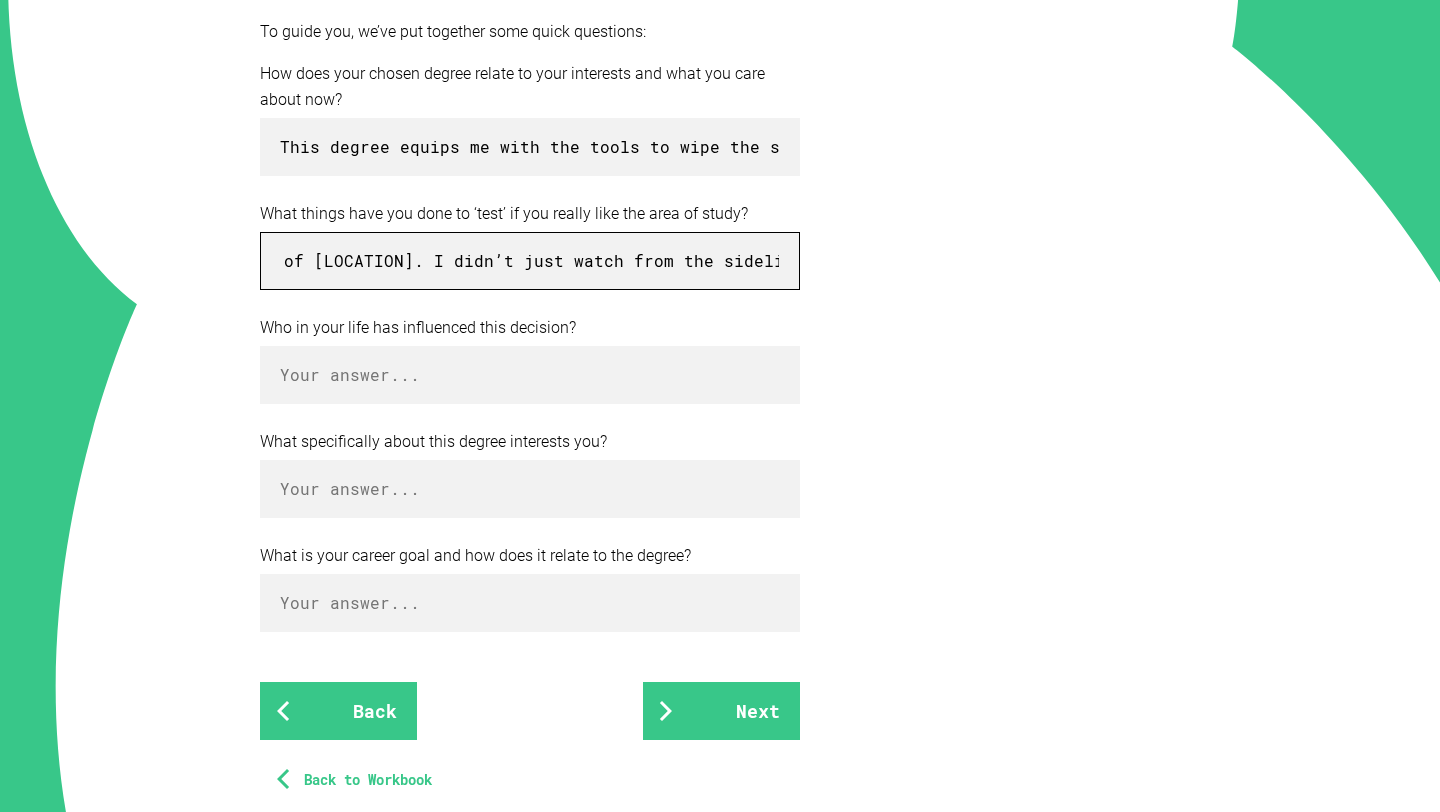 scroll, scrollTop: 0, scrollLeft: 2099, axis: horizontal 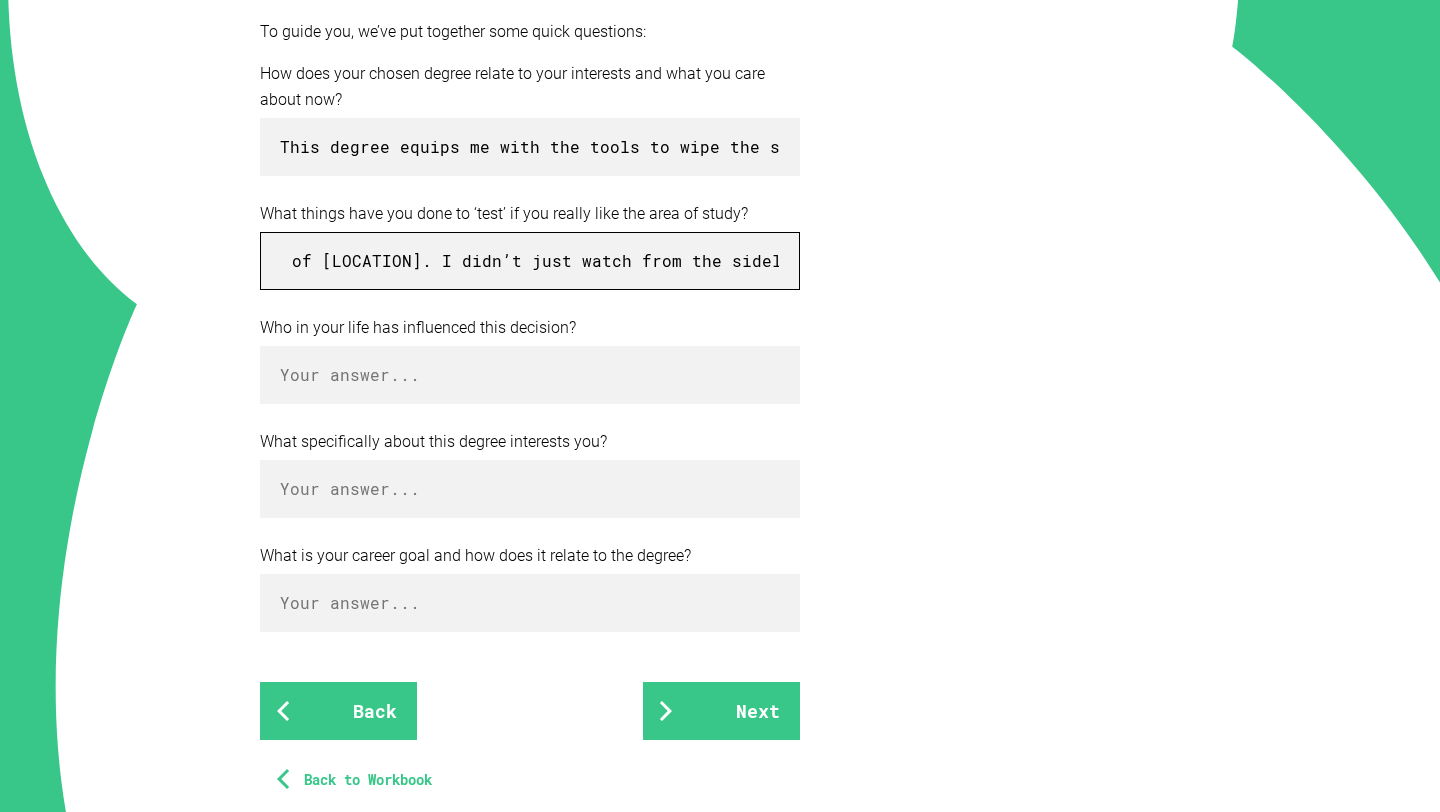 click on "To test whether my interest in this field was genuine, I threw myself into the thick of it by volunteering on local campaigns during the recent referendum, state, council, and federal elections in my electorate of [LOCATION]. I didn’t just watch from the sidelines; I took on leadership roles at school and pushed myself academically by completing a university-level subject on leadership styles and strategy, earning a distinction. My interest isn’t fleeting or surface-level. Every year, I return to [COUNTRY] for [HOLIDAY] to observe and absorb the political climate during the dawn services. Beyond that, I spend my time on passion projects that reflect my love for politics and policy. This degree isn’t just a pathway—it’s a weapon I intend to wield to challenge the complacency of [COUNTRY]’s political class." at bounding box center (530, 261) 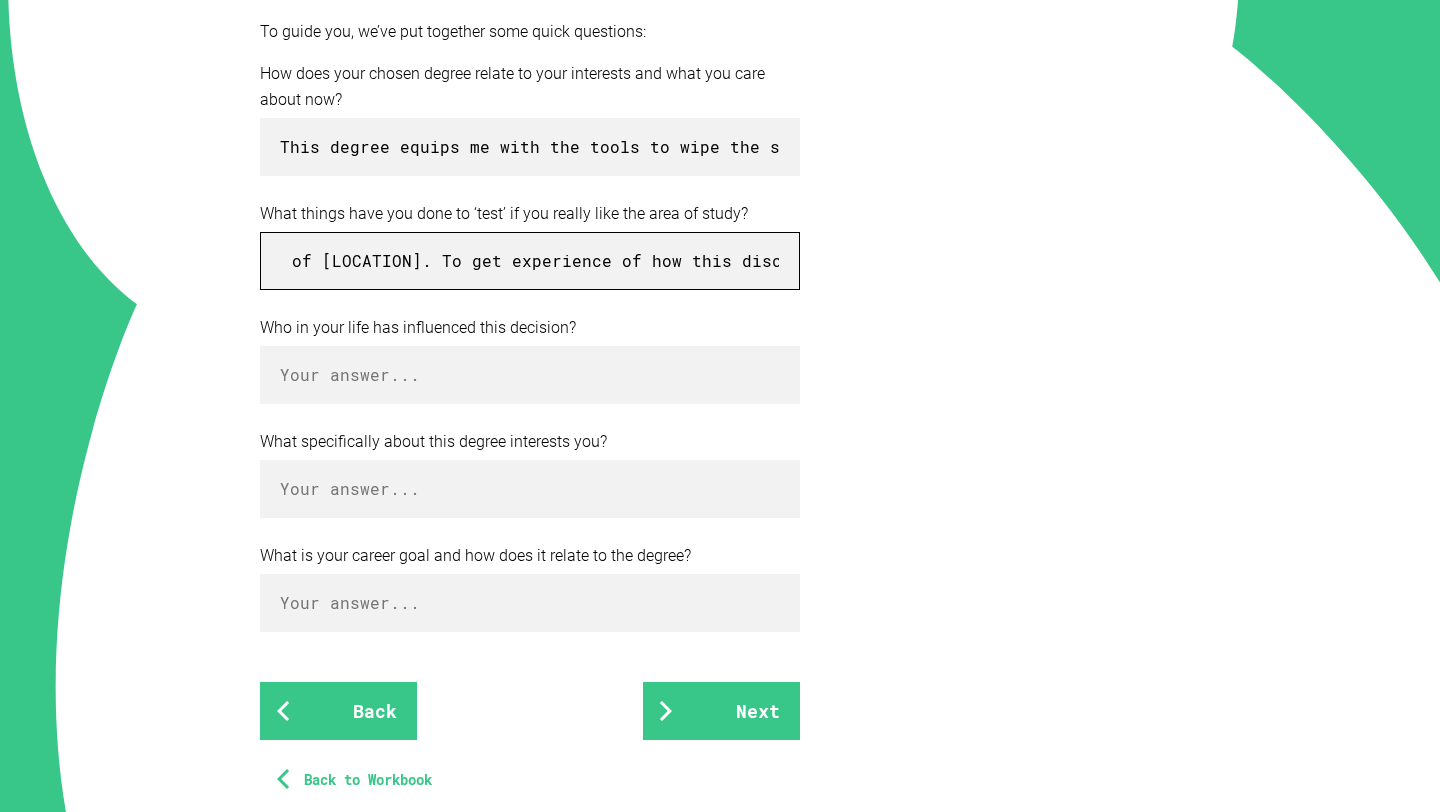 drag, startPoint x: 708, startPoint y: 262, endPoint x: 499, endPoint y: 263, distance: 209.0024 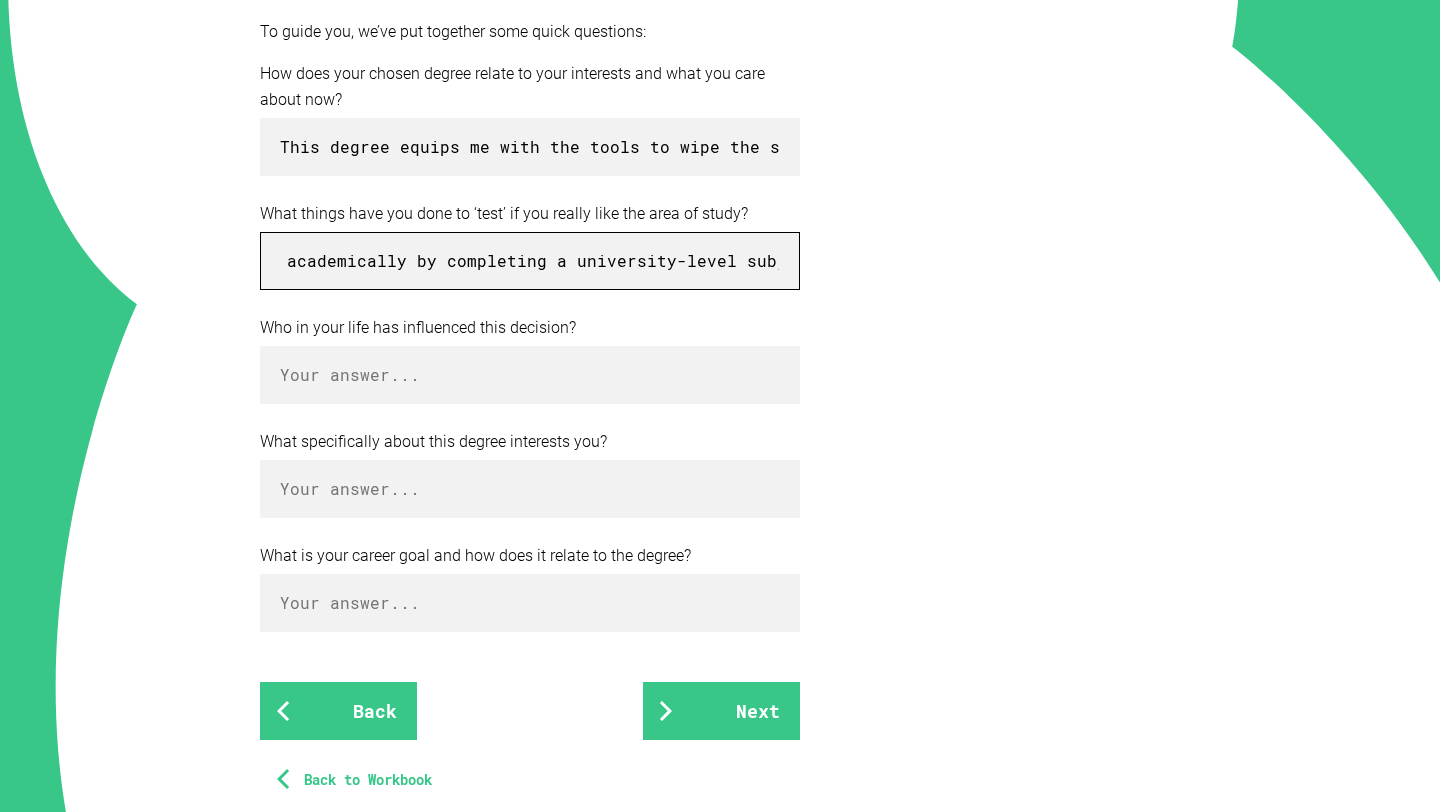 scroll, scrollTop: 0, scrollLeft: 3393, axis: horizontal 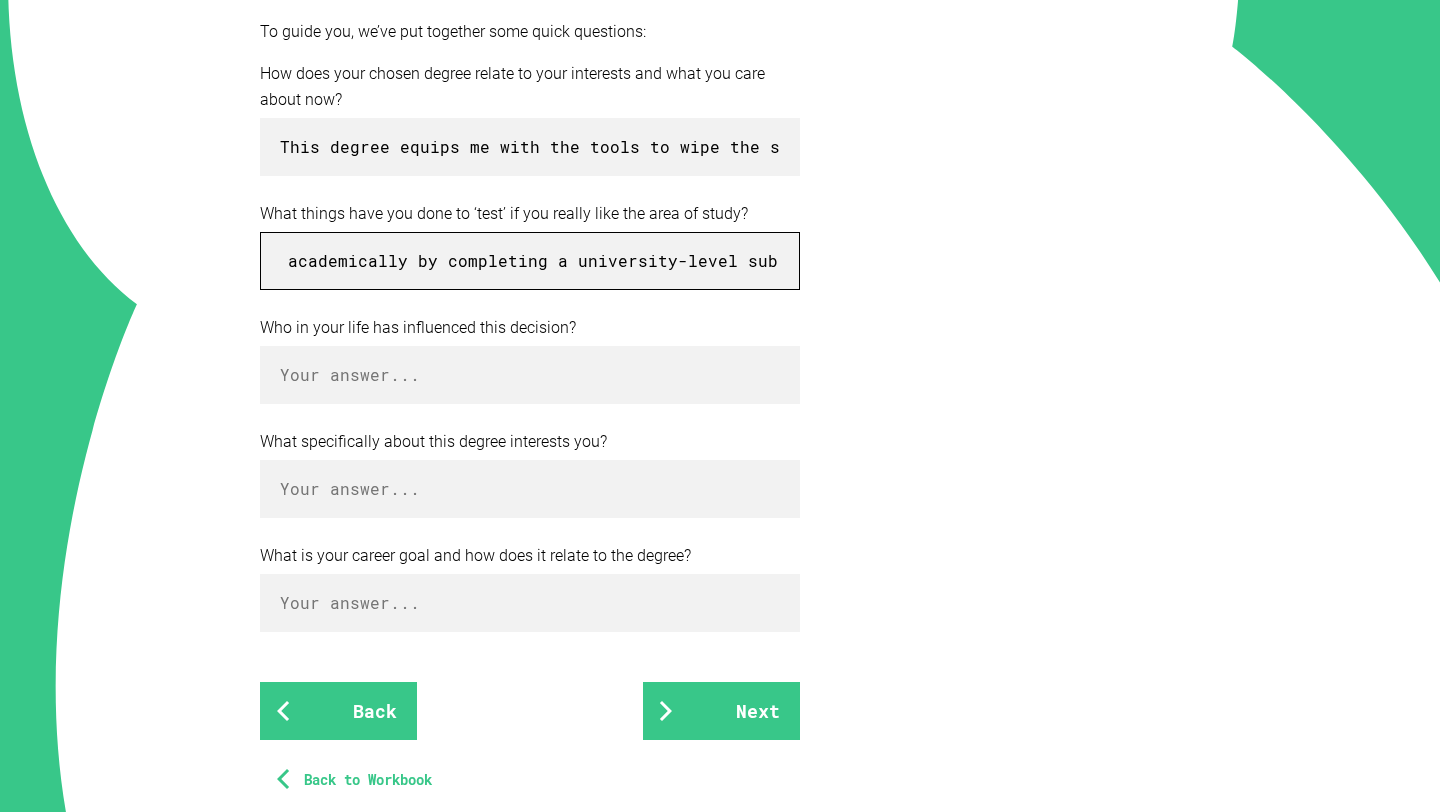 drag, startPoint x: 534, startPoint y: 257, endPoint x: 482, endPoint y: 257, distance: 52 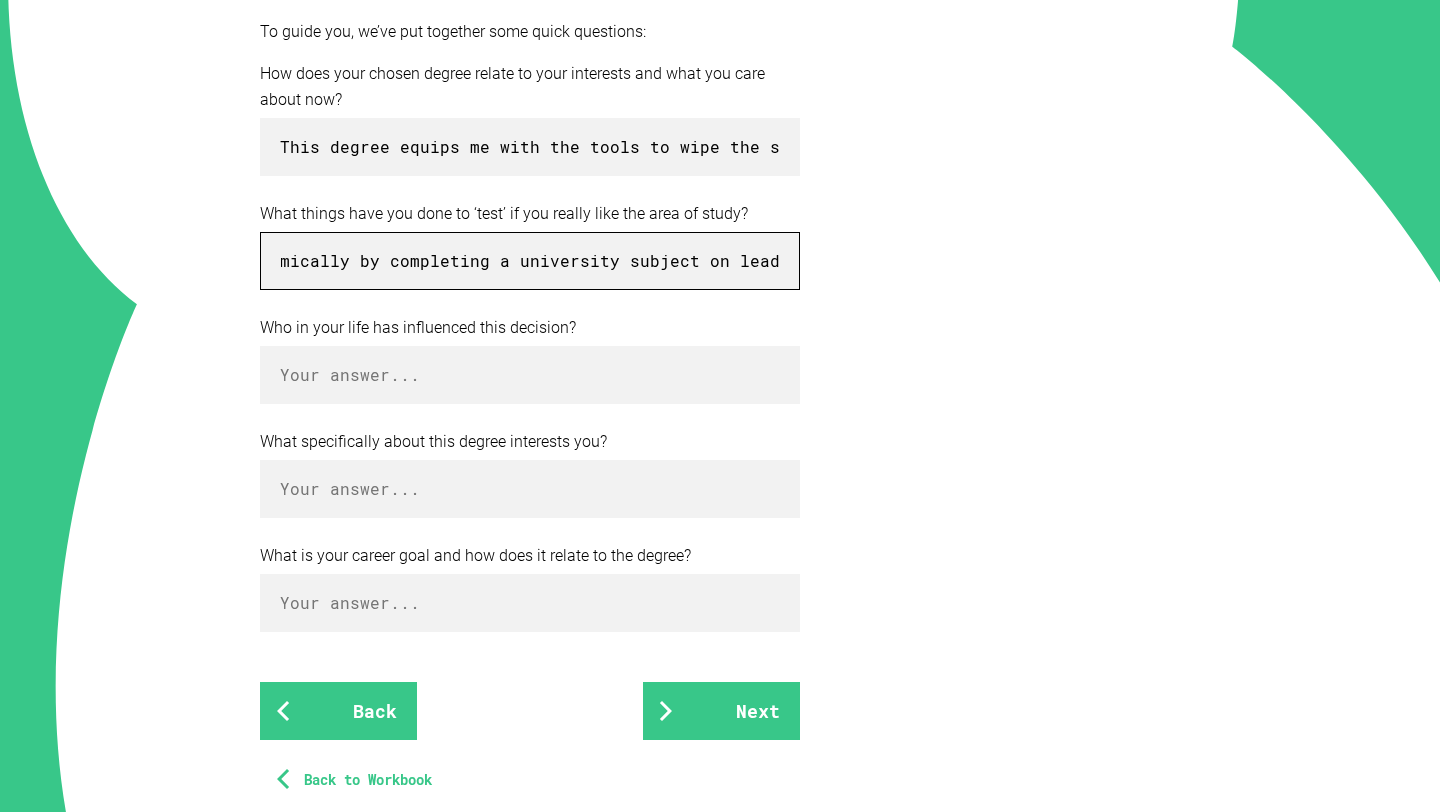 scroll, scrollTop: 0, scrollLeft: 3441, axis: horizontal 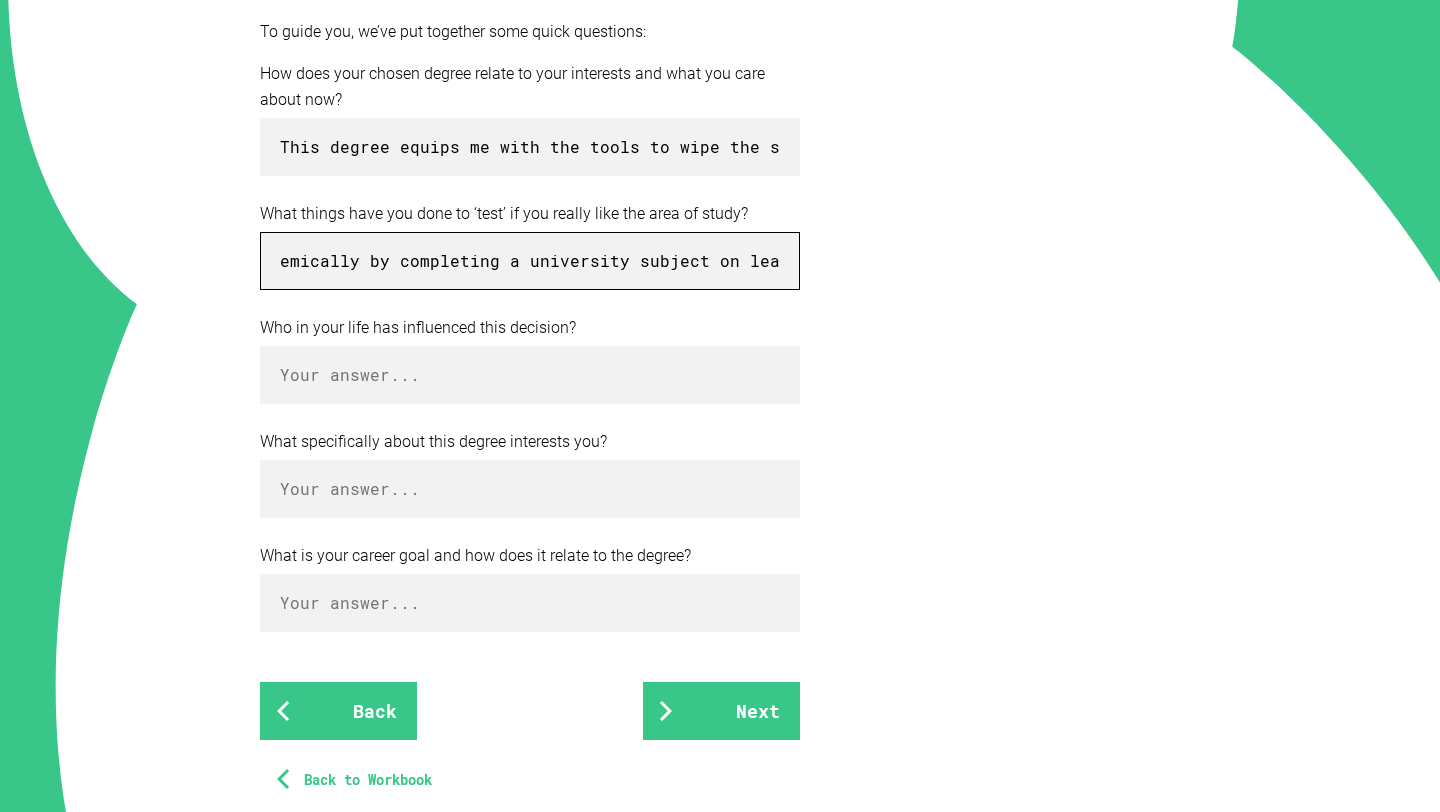 click on "To test whether my interest in this field was genuine, I threw myself into the thick of it by volunteering on local campaigns during the recent referendum, state, council, and federal elections in my electorate of [ELECTORATE]. To get experience of the practicality of this discipline I took on leadership roles at school and pushed myself academically by completing a university subject on leadership styles and strategy, earning a distinction. My interest isn’t fleeting or surface-level. Every year, I return to [COUNTRY] for Waitangi Day to observe and absorb the political climate during the dawn services. Beyond that, I spend my time on passion projects that reflect my love for politics and policy. This degree isn’t just a pathway—it’s a weapon I intend to wield to challenge the complacency of [COUNTRY]’s political class." at bounding box center [530, 261] 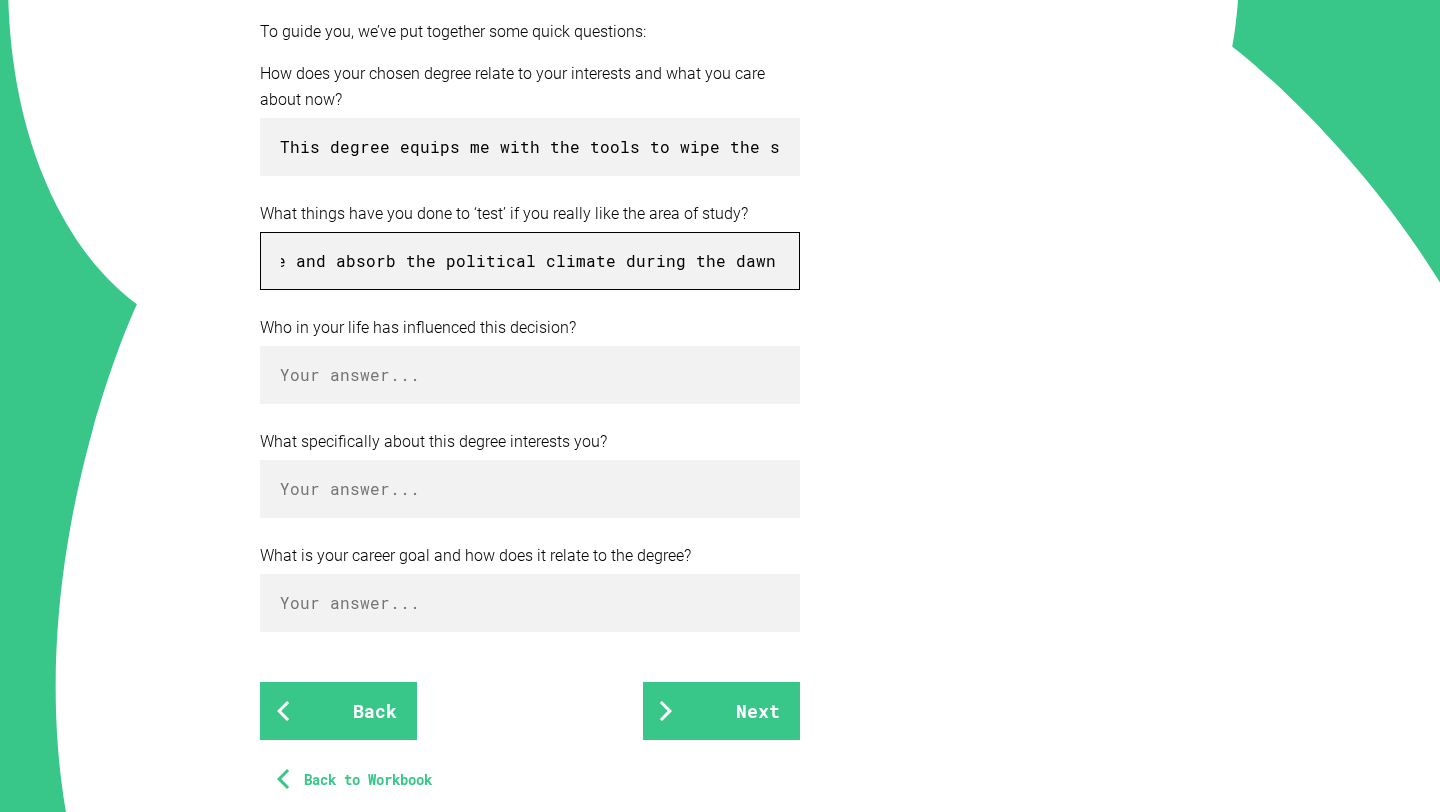 scroll, scrollTop: 0, scrollLeft: 5759, axis: horizontal 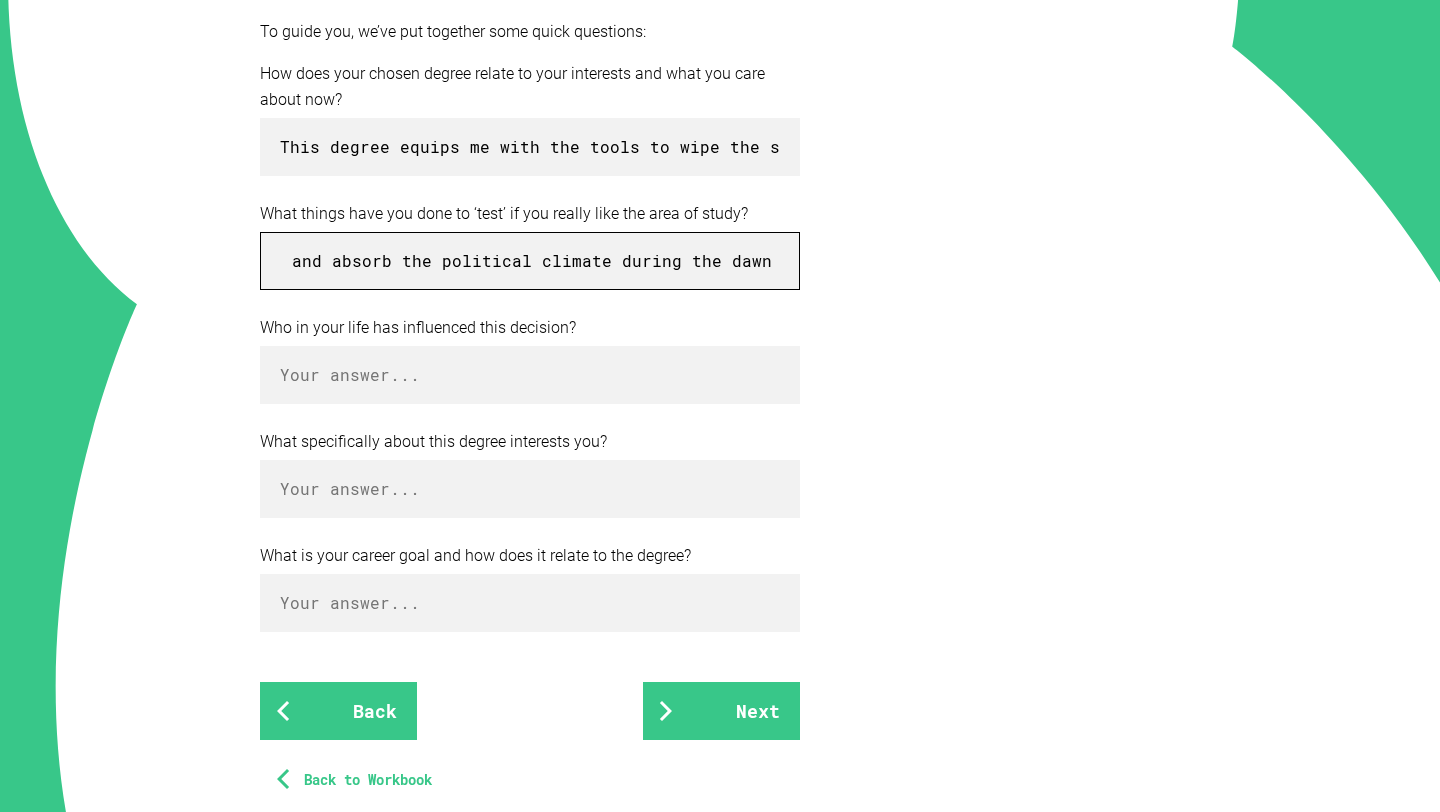 click on "To test whether my interest in this field was genuine, I threw myself into the thick of it by volunteering on local campaigns during the recent referendum, state, council, and federal elections in my electorate of [ELECTORATE]. To get experience of the practicality of this discipline I took on leadership roles at school and pushed myself academically by completing a university subject (Leadership In Complexity) on leadership styles and strategy, earning a distinction. My interest isn’t fleeting or surface-level. Every year, I return to [COUNTRY] for [HOLIDAY] to observe and absorb the political climate during the dawn services. Beyond that, I spend my time on passion projects that reflect my love for politics and policy. This degree isn’t just a pathway—it’s a weapon I intend to wield to challenge the complacency of [COUNTRY]’s political class." at bounding box center [530, 261] 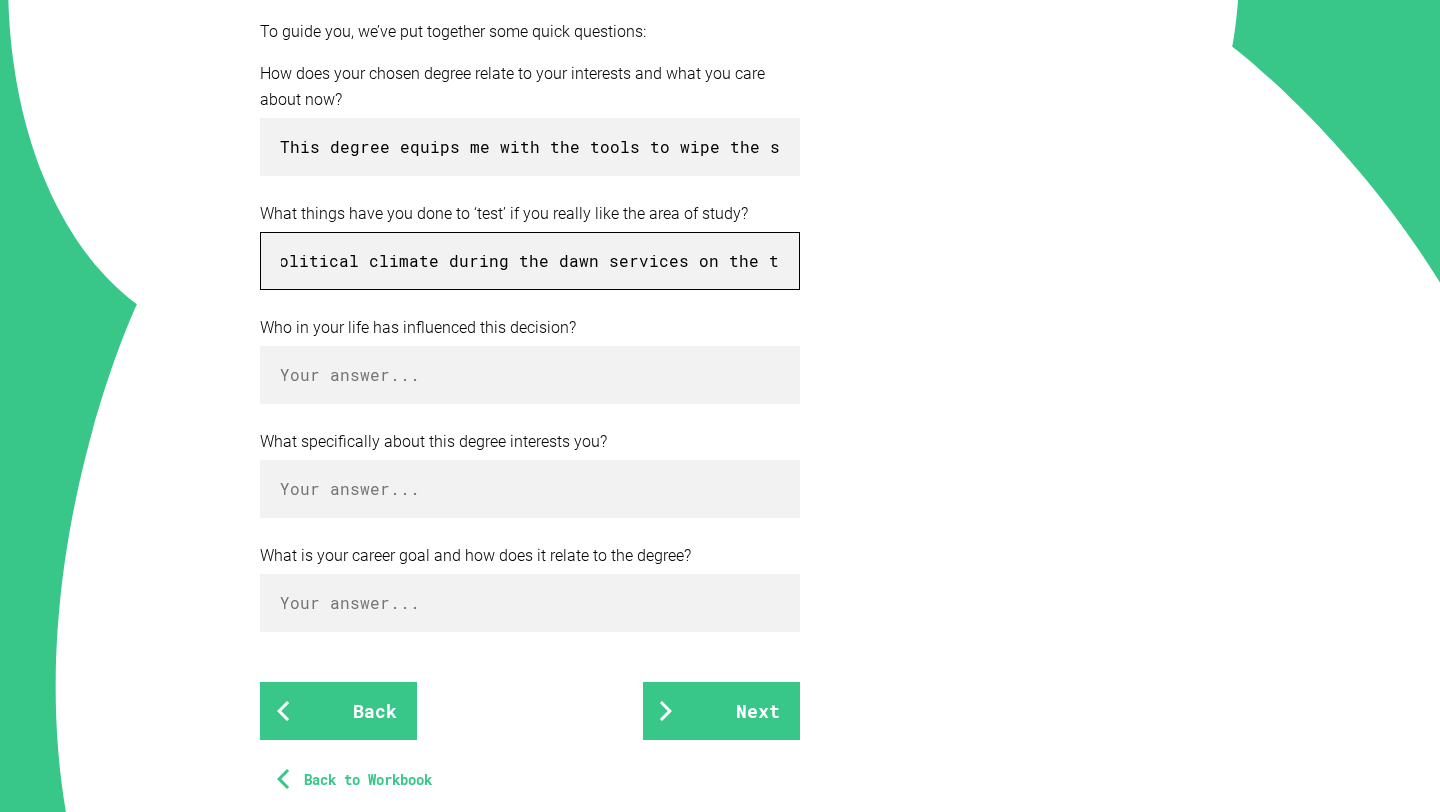 scroll, scrollTop: 0, scrollLeft: 5977, axis: horizontal 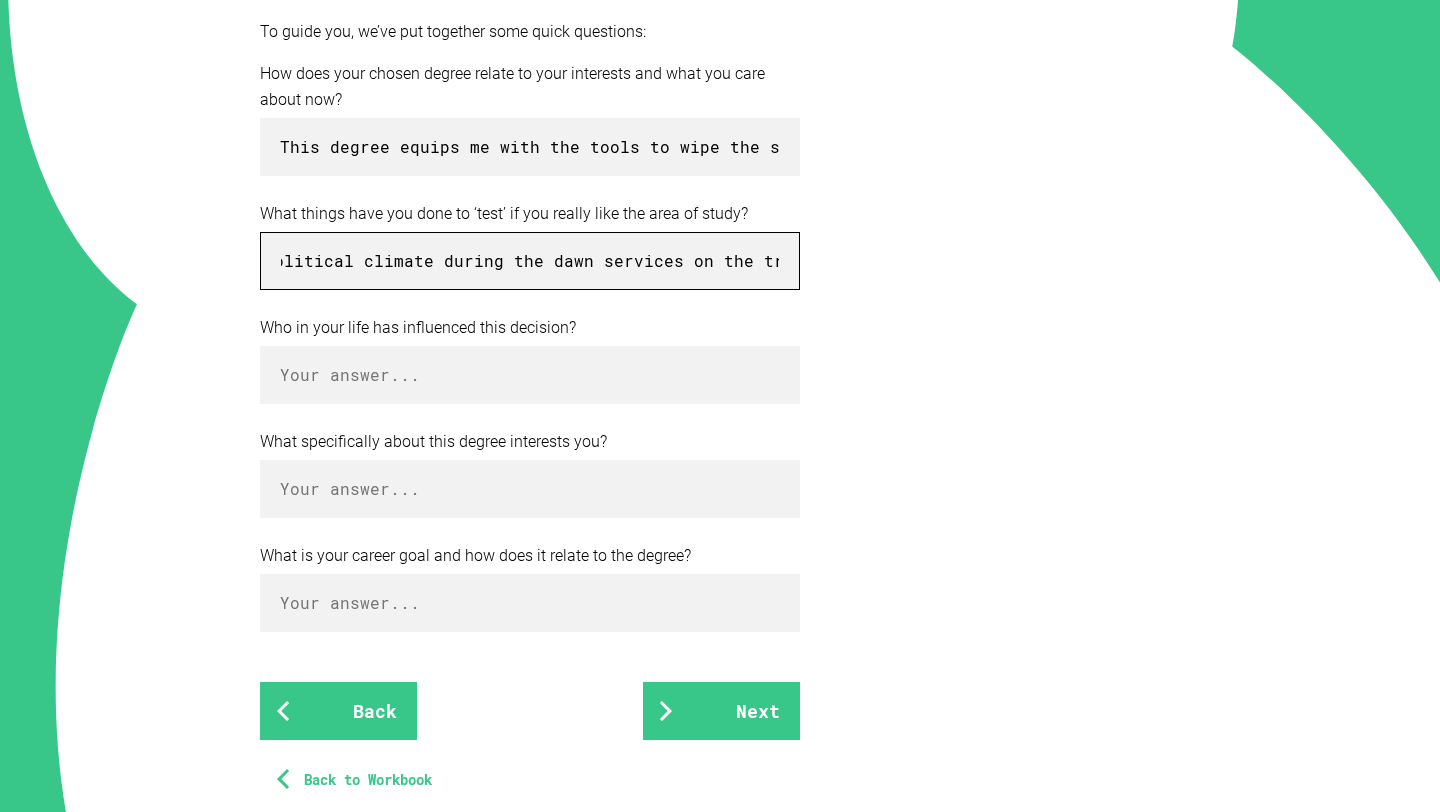 click on "To test whether my interest in this field was genuine, I threw myself into the thick of it by volunteering on local campaigns during the recent referendum, state, council, and federal elections in my electorate of [ELECTORATE]. To get experience of the practicality of this discipline I took on leadership roles at school and pushed myself academically by completing a university subject (Leadership In Complexity) on leadership styles and strategy, earning a distinction. My interest isn’t fleeting or surface-level. Every year, I return to [COUNTRY] for [HOLIDAY] Day to observe and absorb the political climate during the dawn services on the treaty grounds. Beyond that, I spend my time on passion projects that reflect my love for politics and policy. This degree isn’t just a pathway—it’s a weapon I intend to wield to challenge the complacency of [COUNTRY]’s political class." at bounding box center (530, 261) 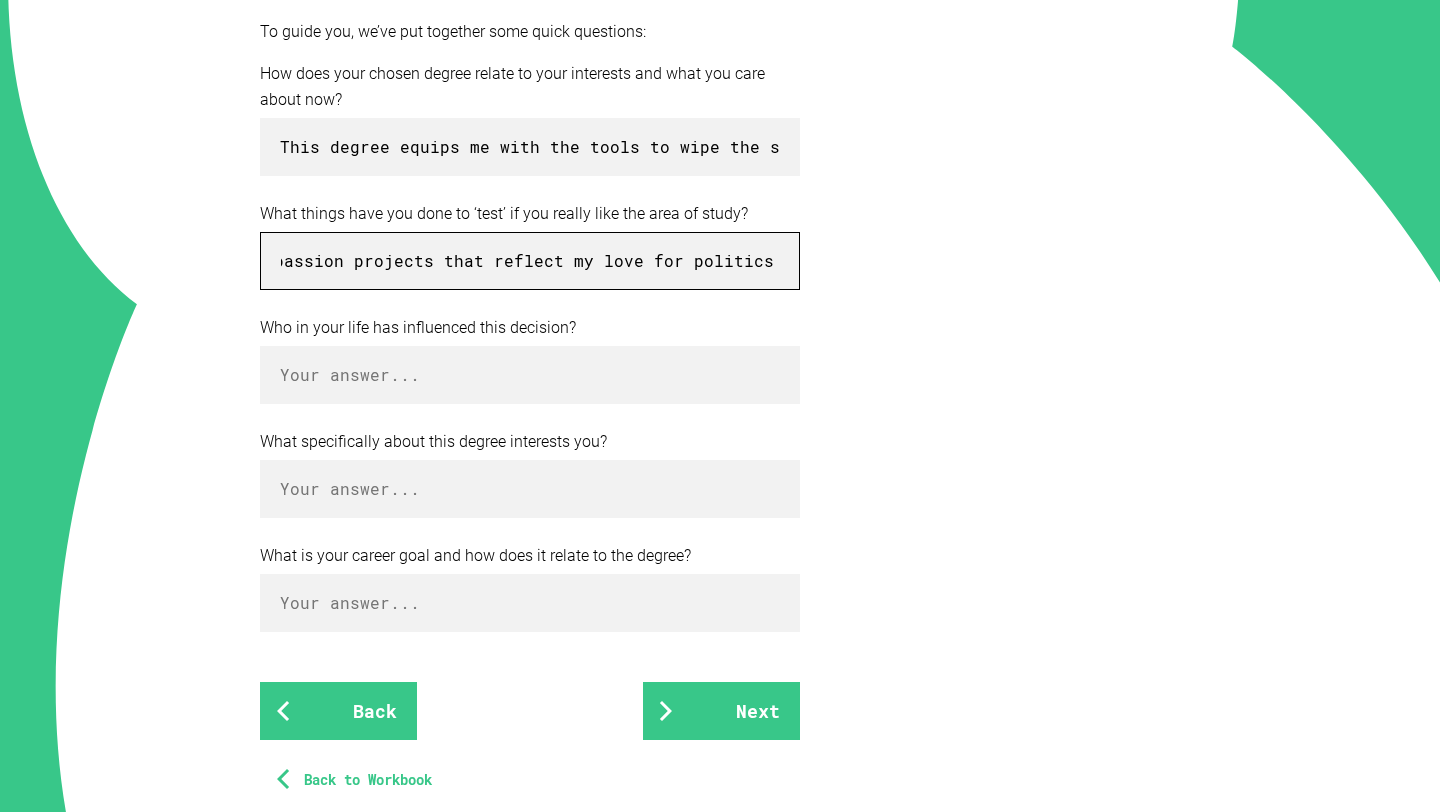 scroll, scrollTop: 0, scrollLeft: 8188, axis: horizontal 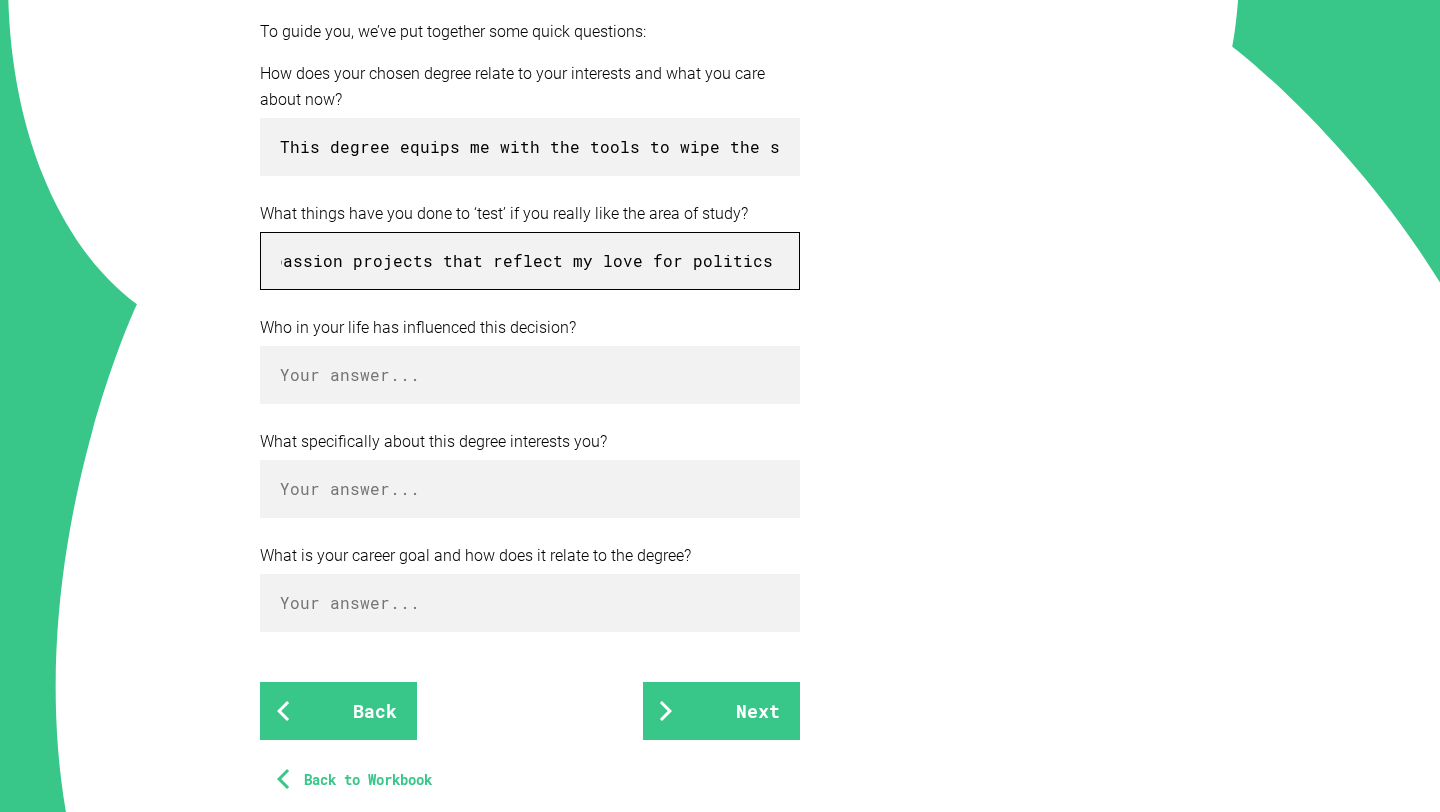 drag, startPoint x: 535, startPoint y: 262, endPoint x: 486, endPoint y: 262, distance: 49 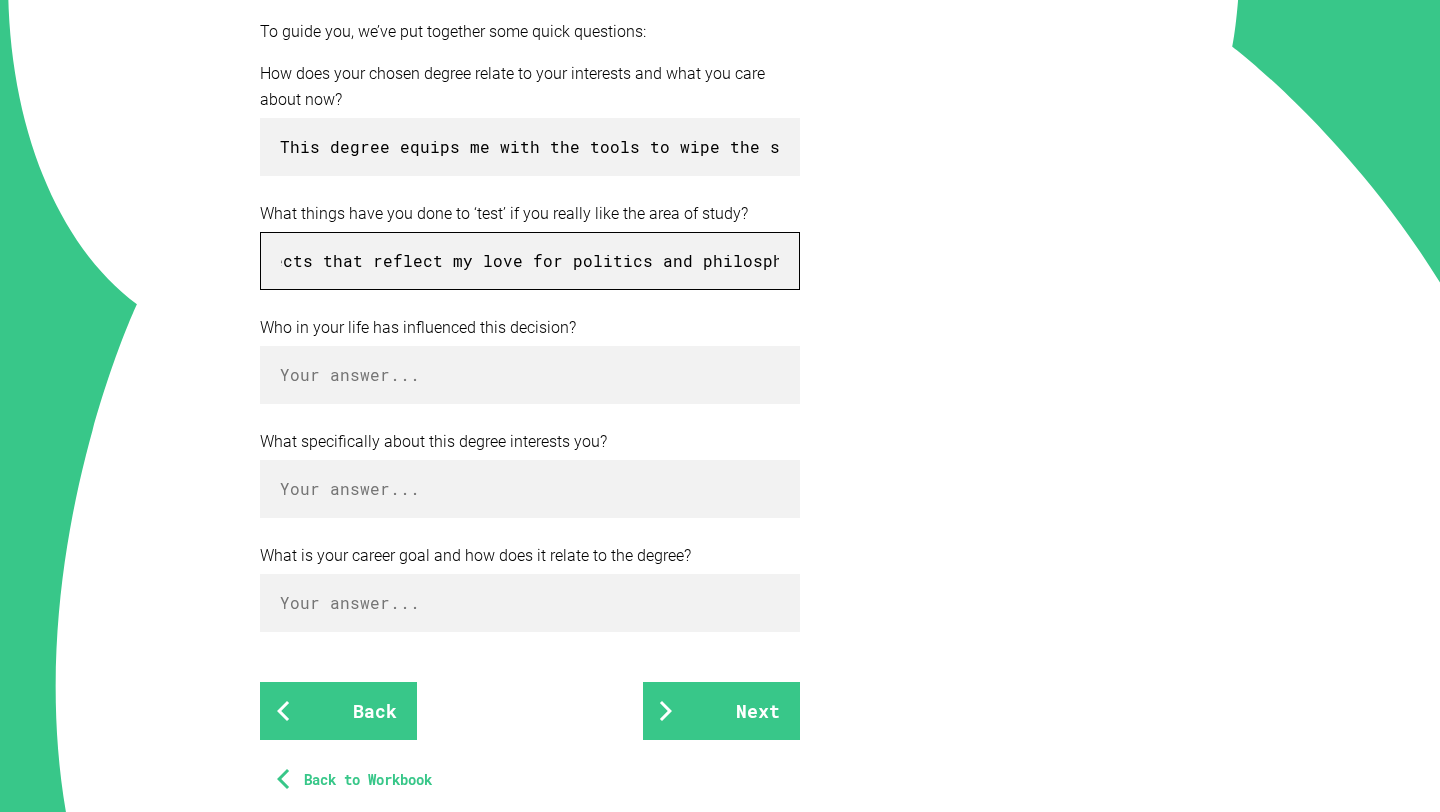 scroll, scrollTop: 0, scrollLeft: 8297, axis: horizontal 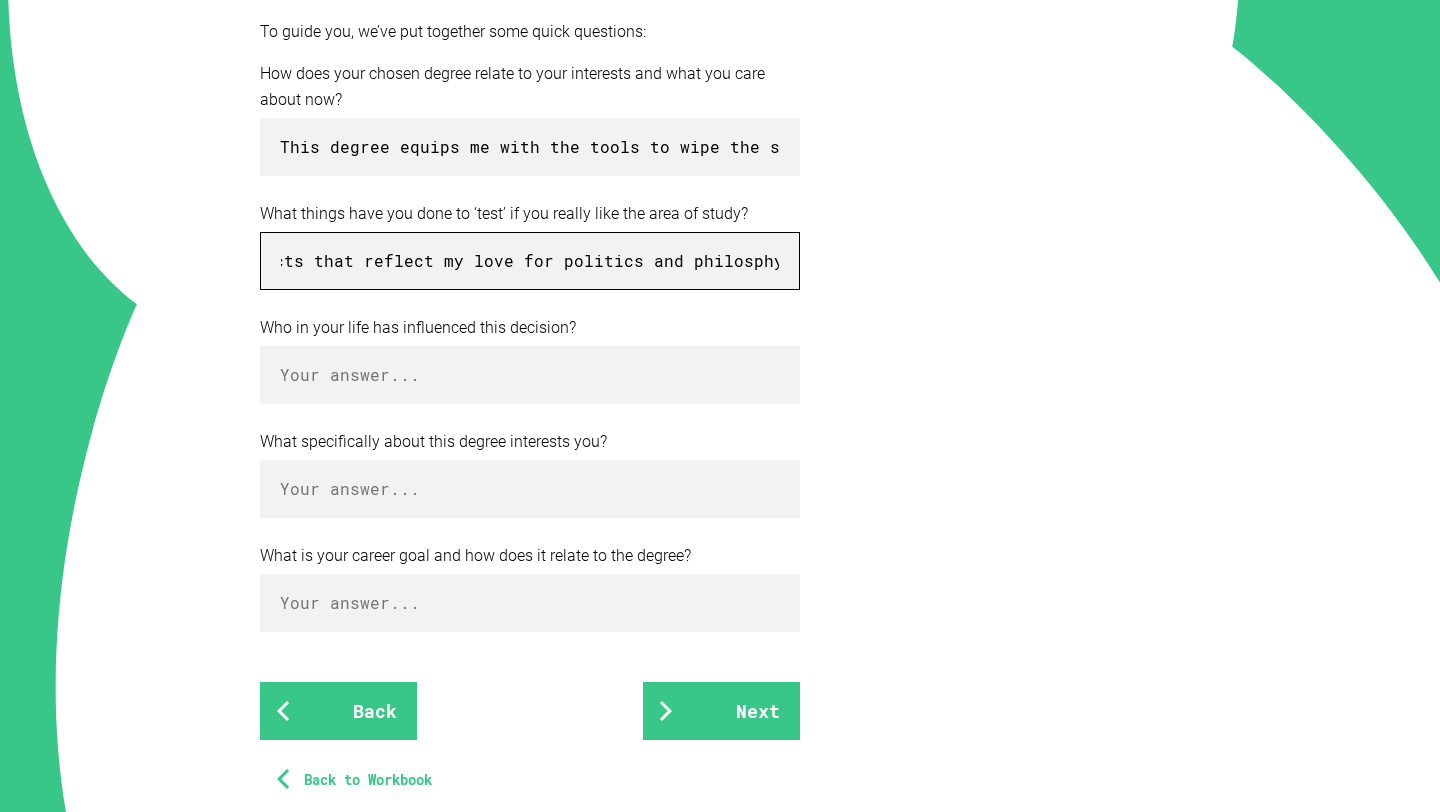 click at bounding box center (530, 261) 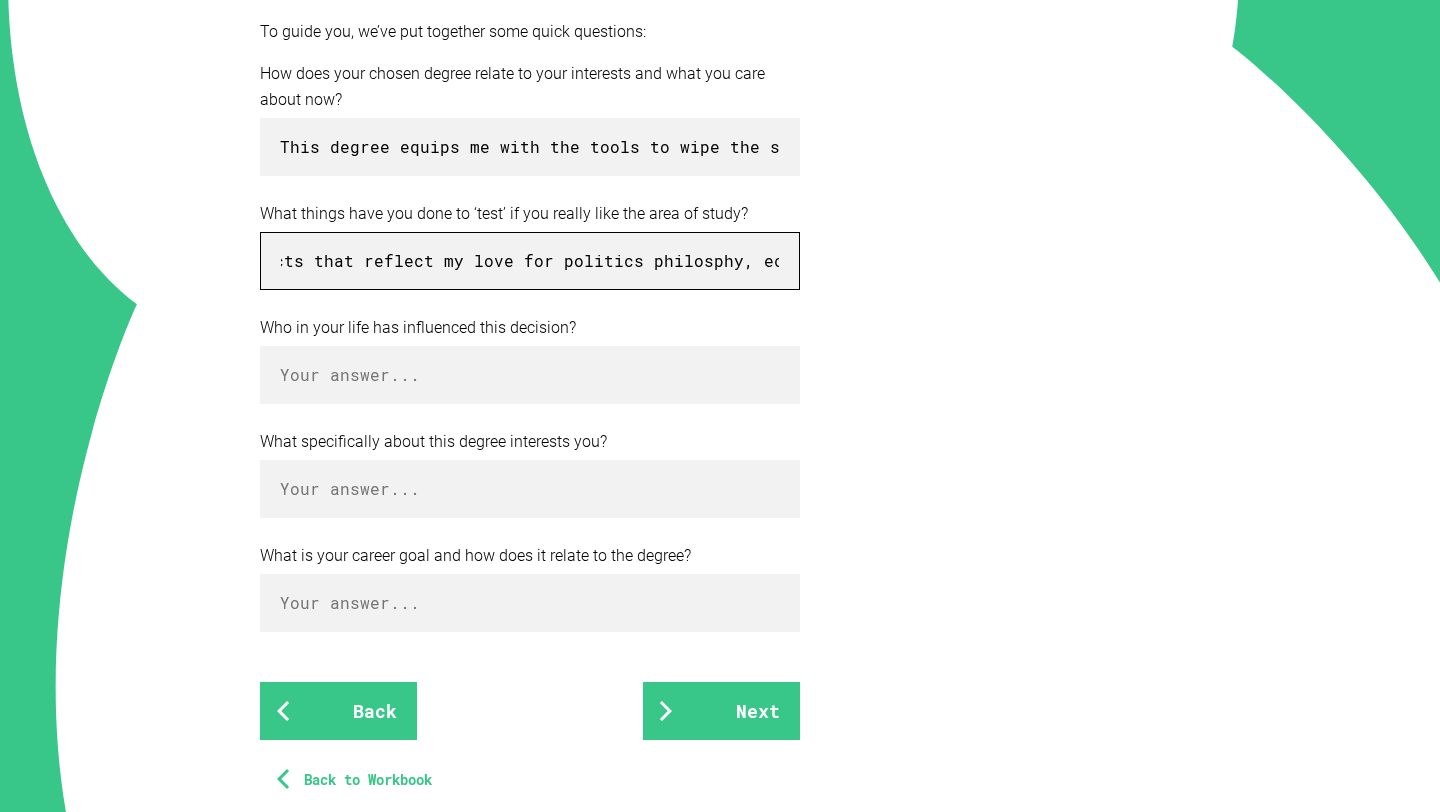 click at bounding box center [530, 261] 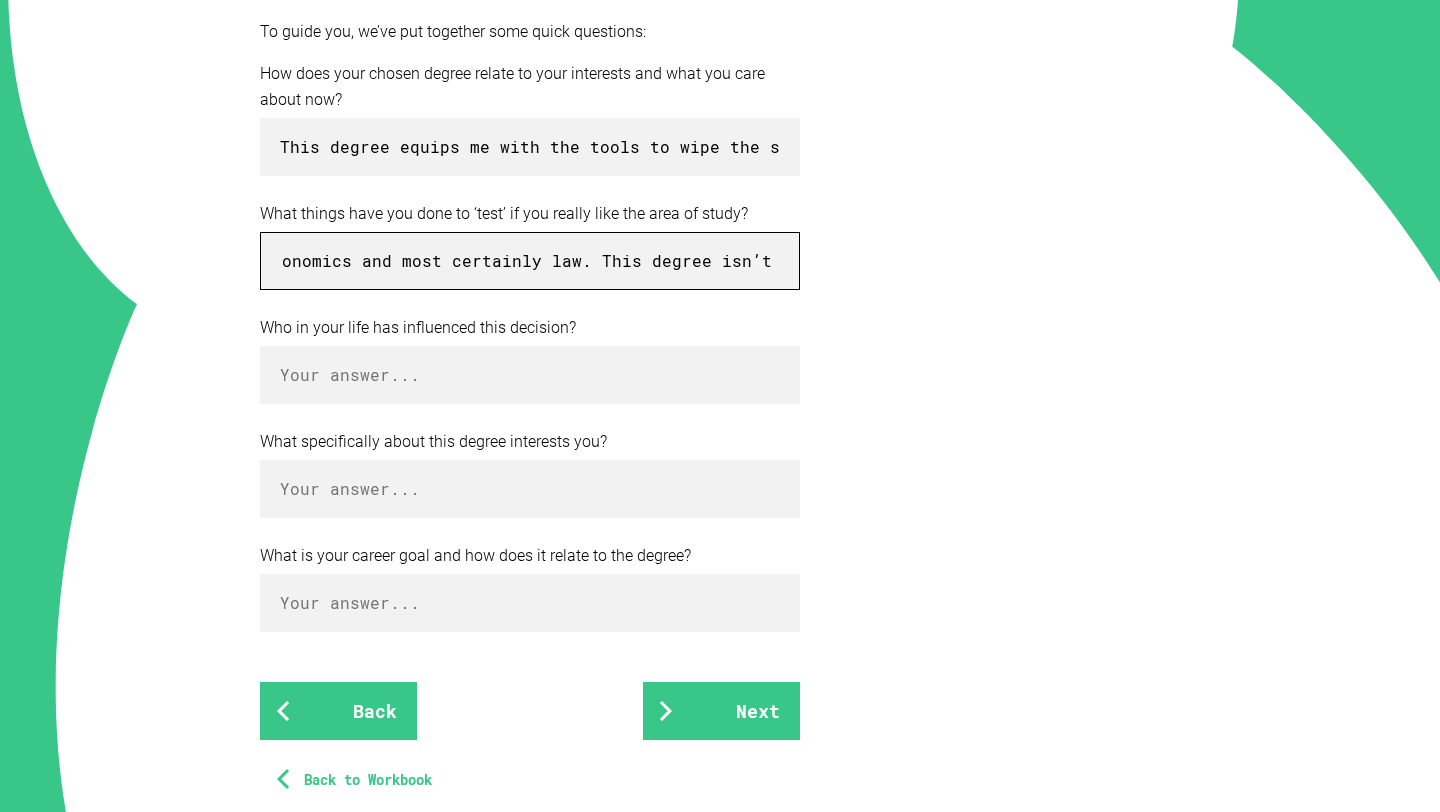 scroll, scrollTop: 0, scrollLeft: 8855, axis: horizontal 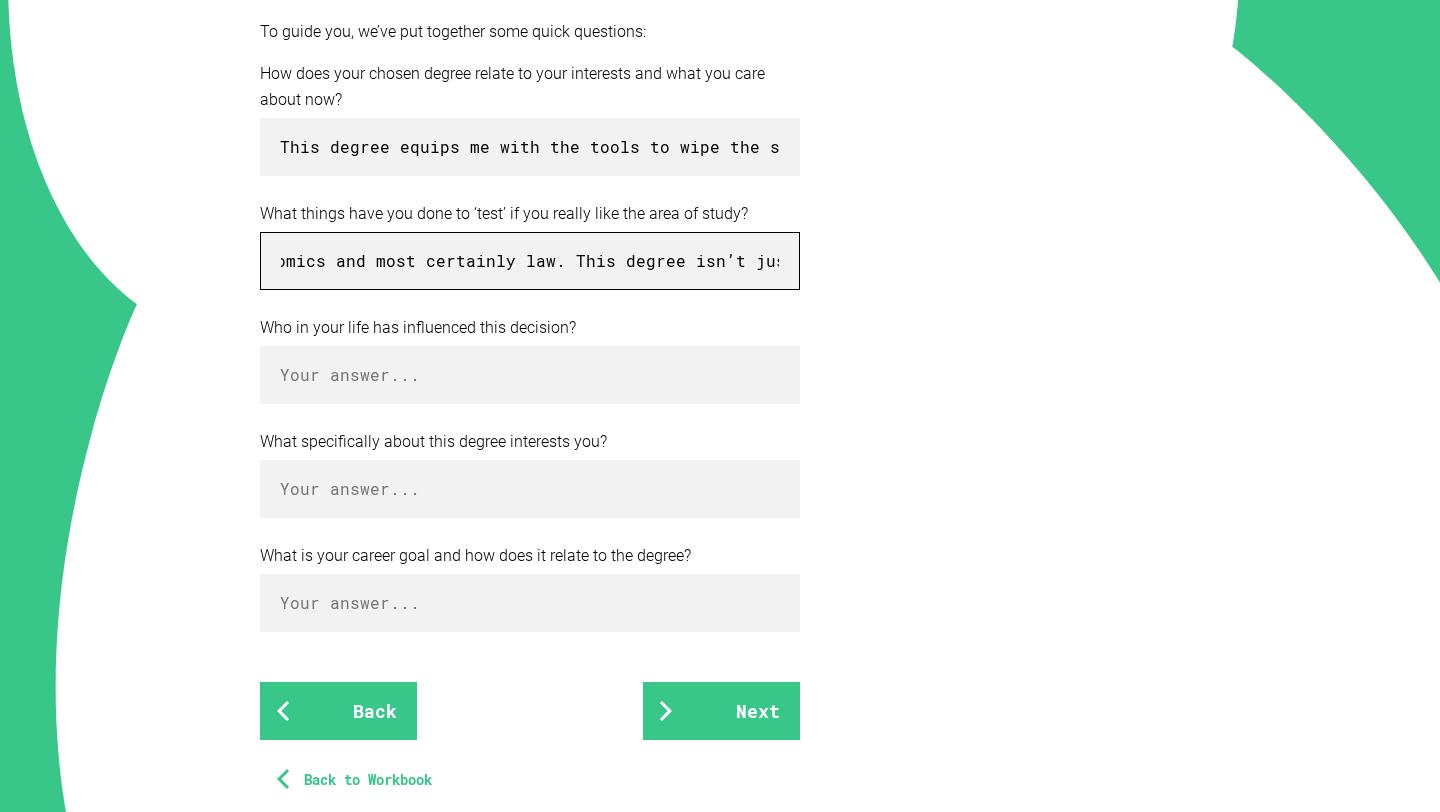 drag, startPoint x: 530, startPoint y: 265, endPoint x: 510, endPoint y: 265, distance: 20 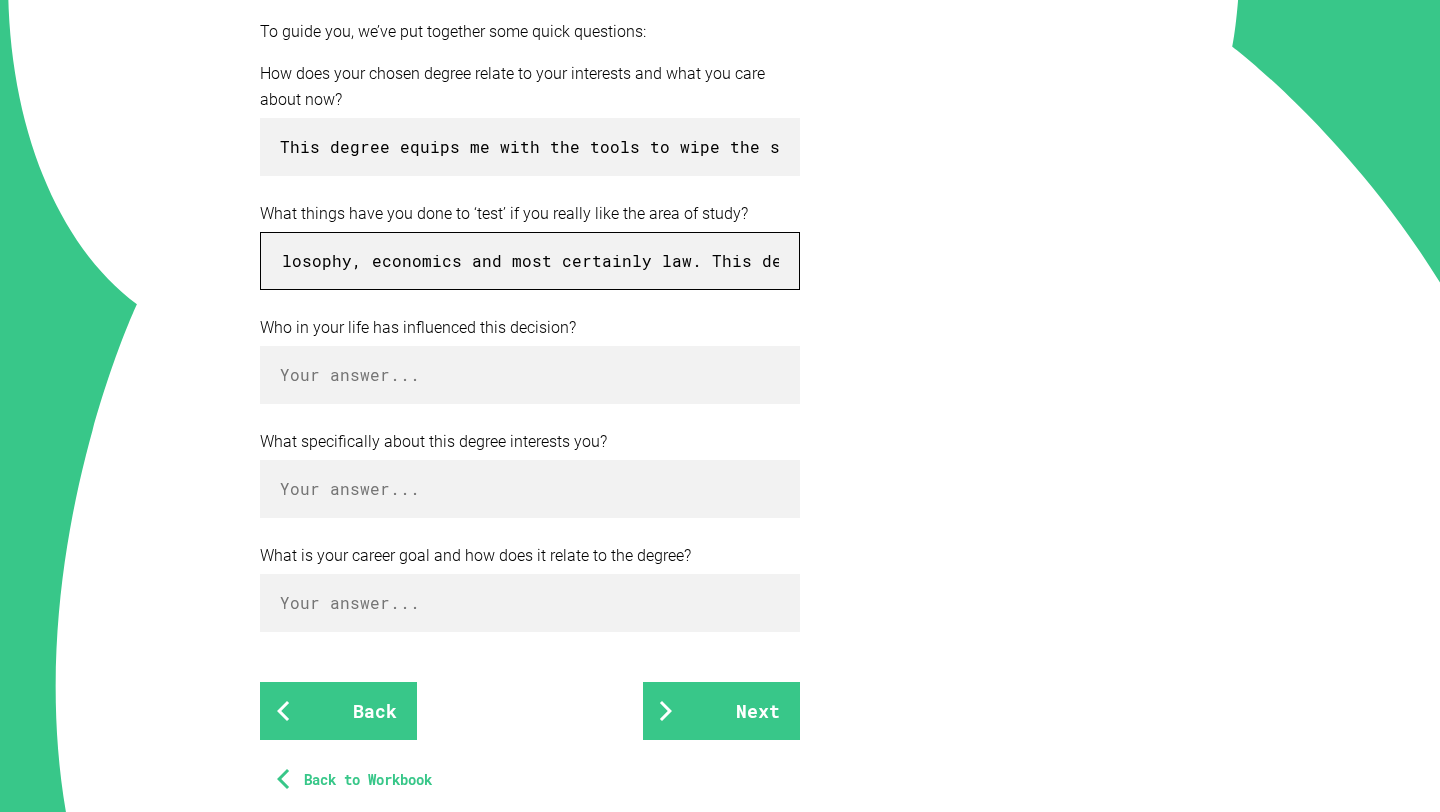 scroll, scrollTop: 0, scrollLeft: 8698, axis: horizontal 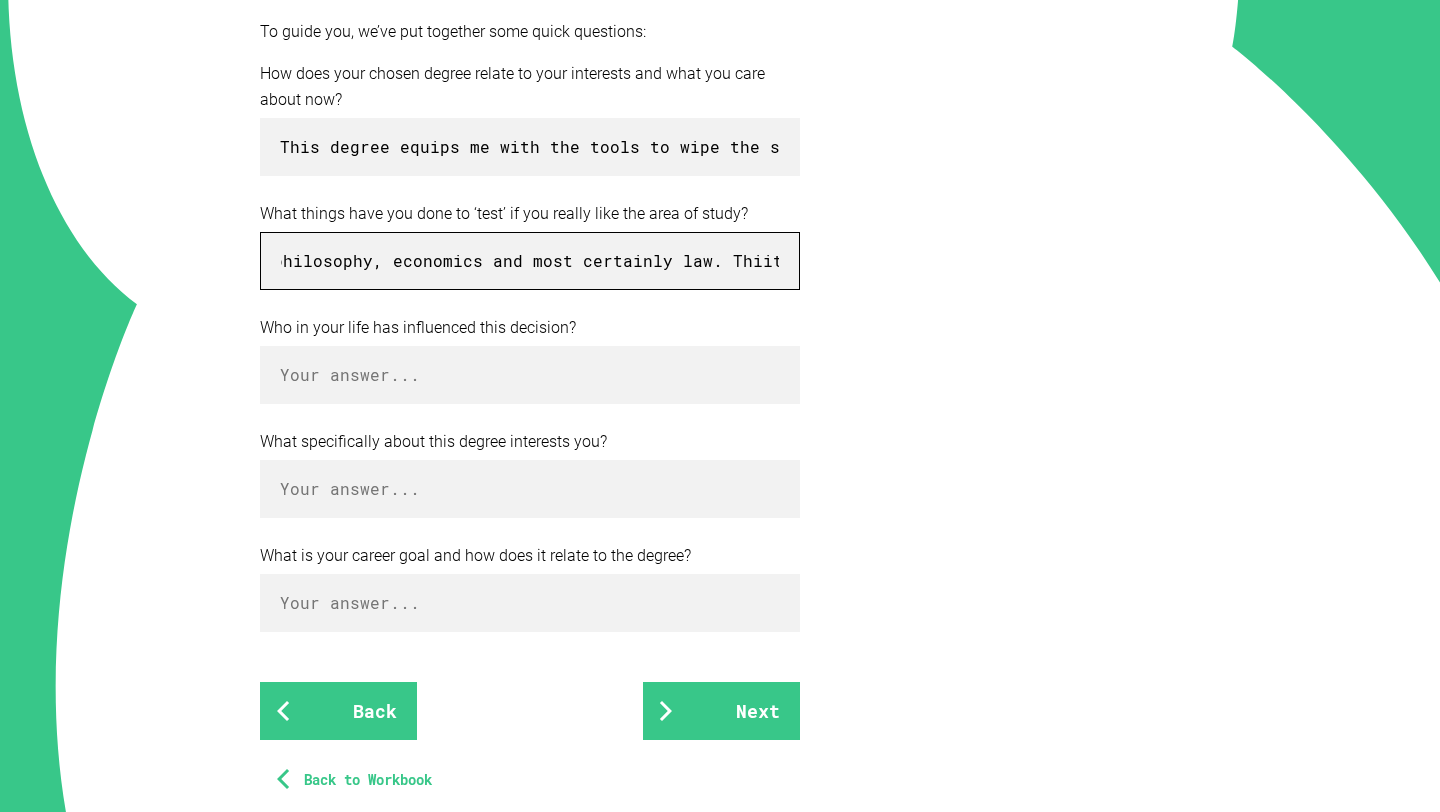 drag, startPoint x: 366, startPoint y: 264, endPoint x: 523, endPoint y: 267, distance: 157.02866 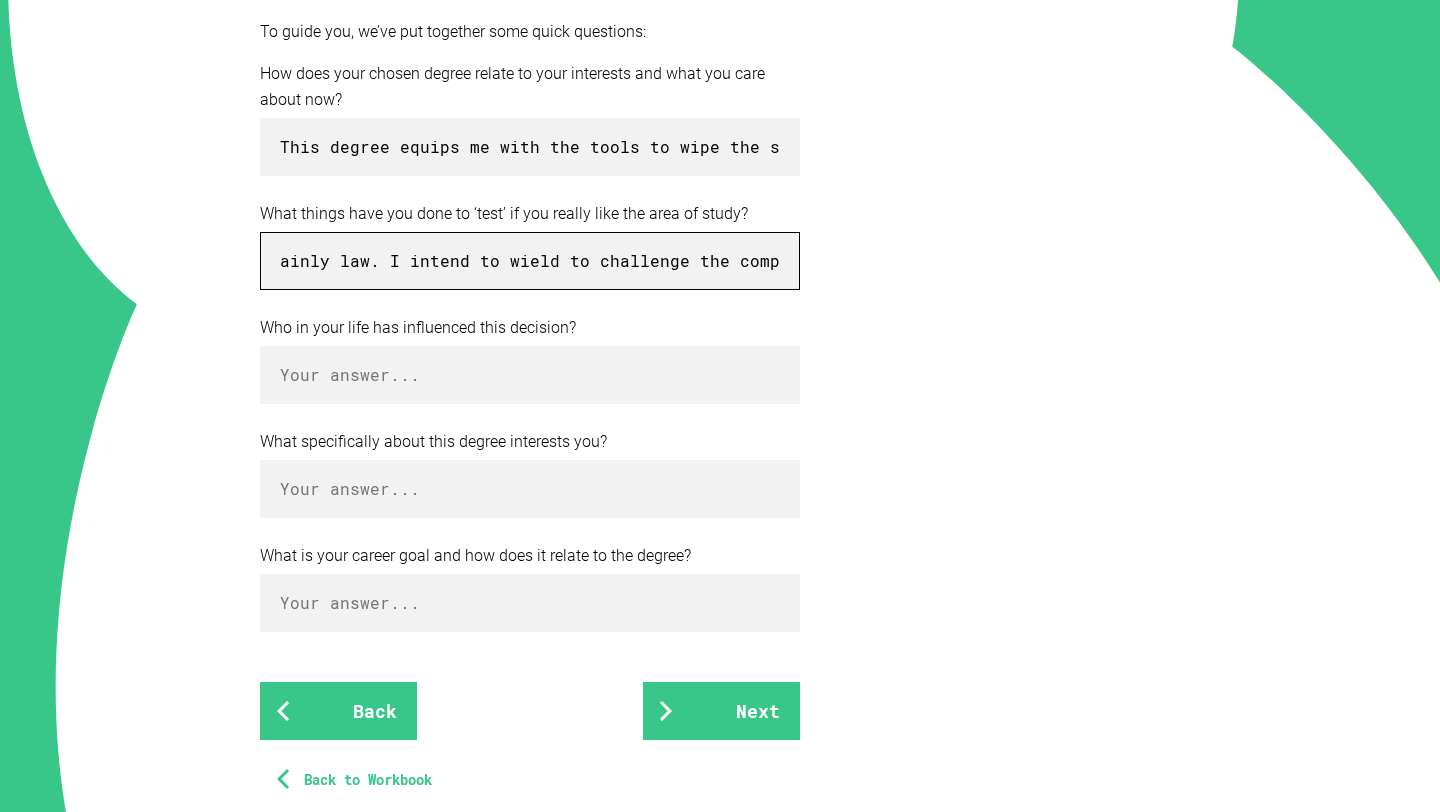 scroll, scrollTop: 0, scrollLeft: 9055, axis: horizontal 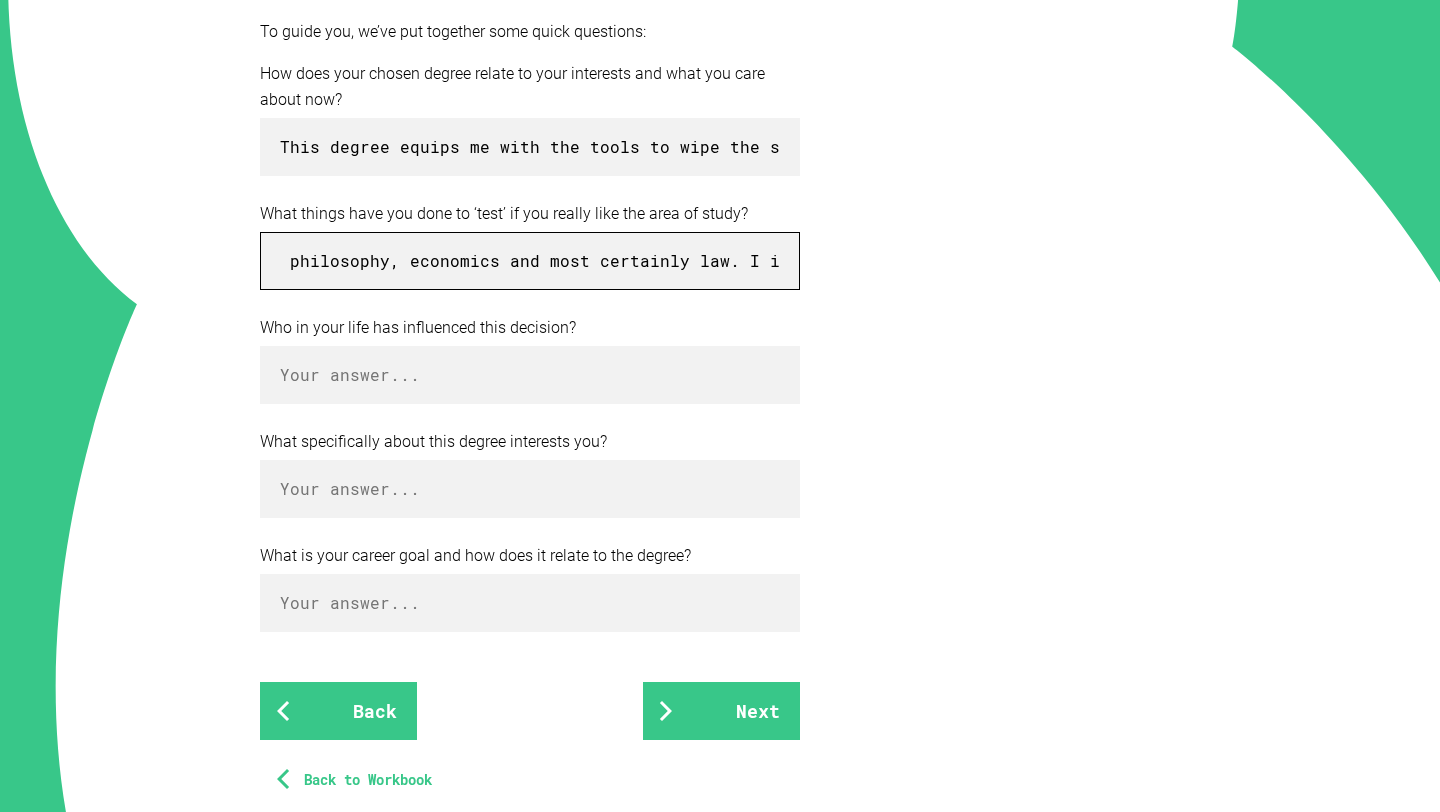 drag, startPoint x: 780, startPoint y: 266, endPoint x: 389, endPoint y: 257, distance: 391.10358 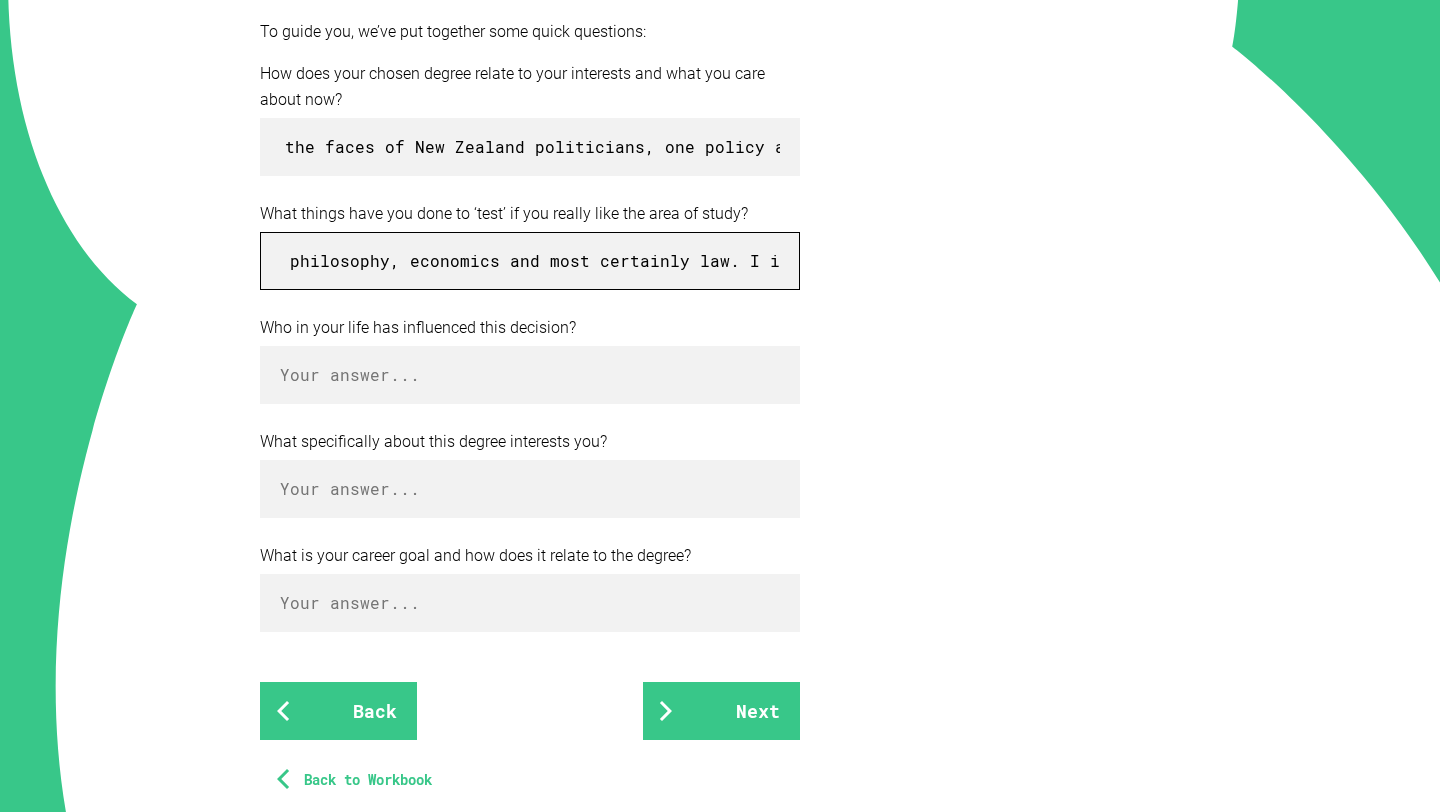 scroll, scrollTop: 0, scrollLeft: 681, axis: horizontal 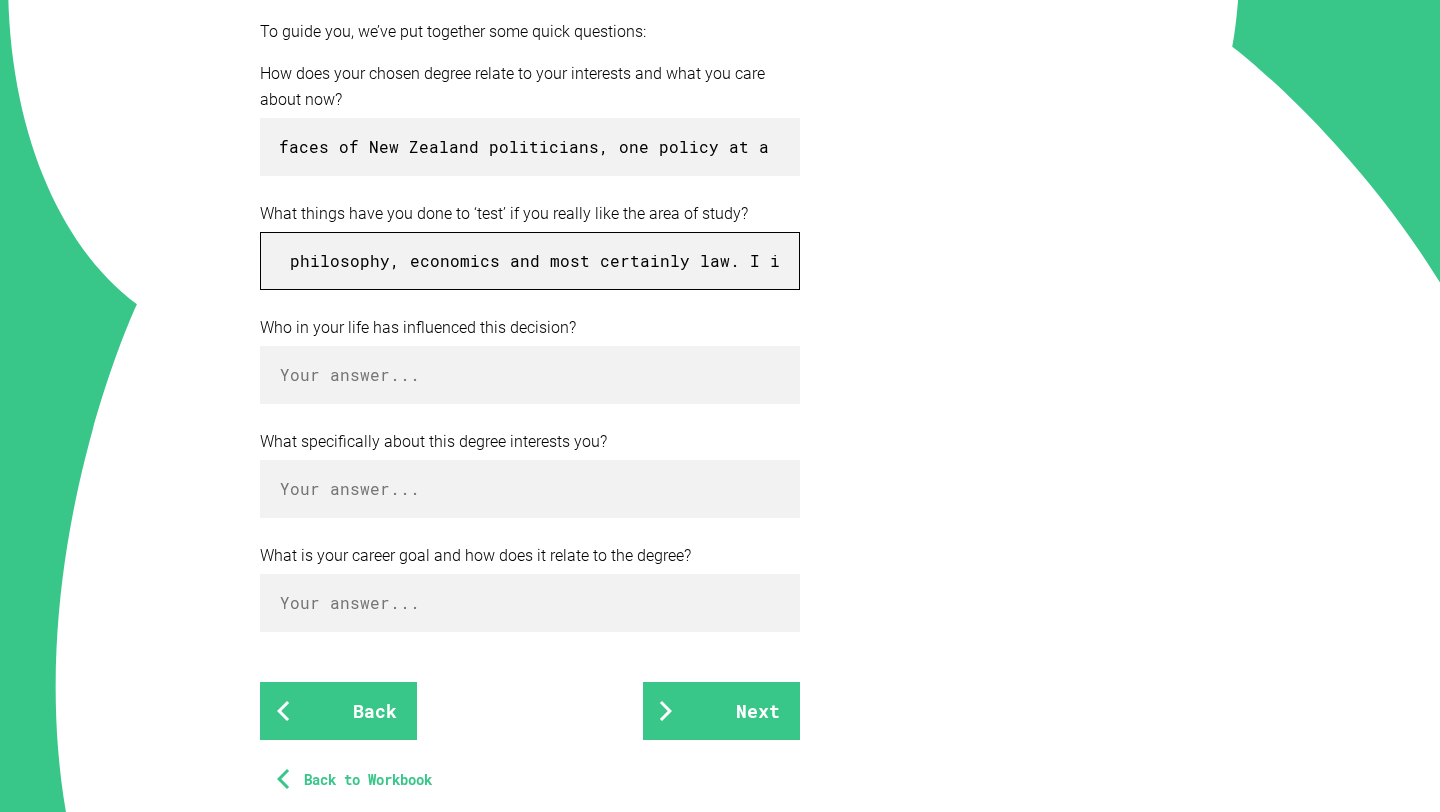 type on "To test whether my interest in this field was genuine, I threw myself into the thick of it by volunteering on local campaigns during the recent referendum, state, council, and federal elections in my electorate of [ELECTORATE]. To get experience of the practicality of this discipline I took on leadership roles at school and pushed myself academically by completing a university subject (Leadership In Complexity) on leadership styles and strategy, earning a distinction. My interest isn’t fleeting or surface-level. Every year, I return to [COUNTRY] for [HOLIDAY] to observe and absorb the political climate during the dawn services on the treaty grounds. As well as connecting with my culture this fulfills my desire to participate in the political environment we are surrounded by. Beyond that, I spend my time on passion projects that reflect my love for politics philosophy, economics and most certainly law. I intend to wield to challenge the complacency of [COUNTRY]’s political class." 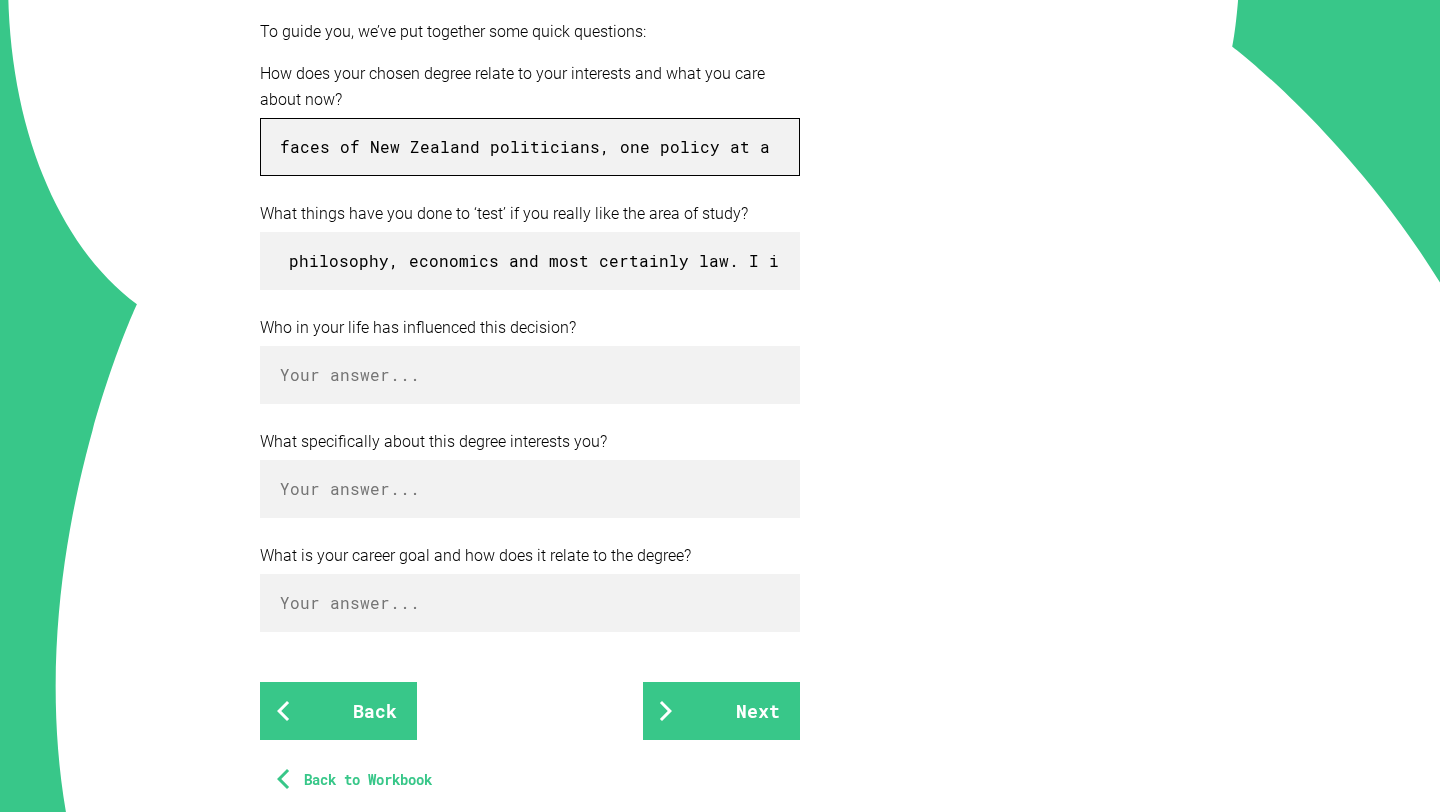 scroll, scrollTop: 0, scrollLeft: 0, axis: both 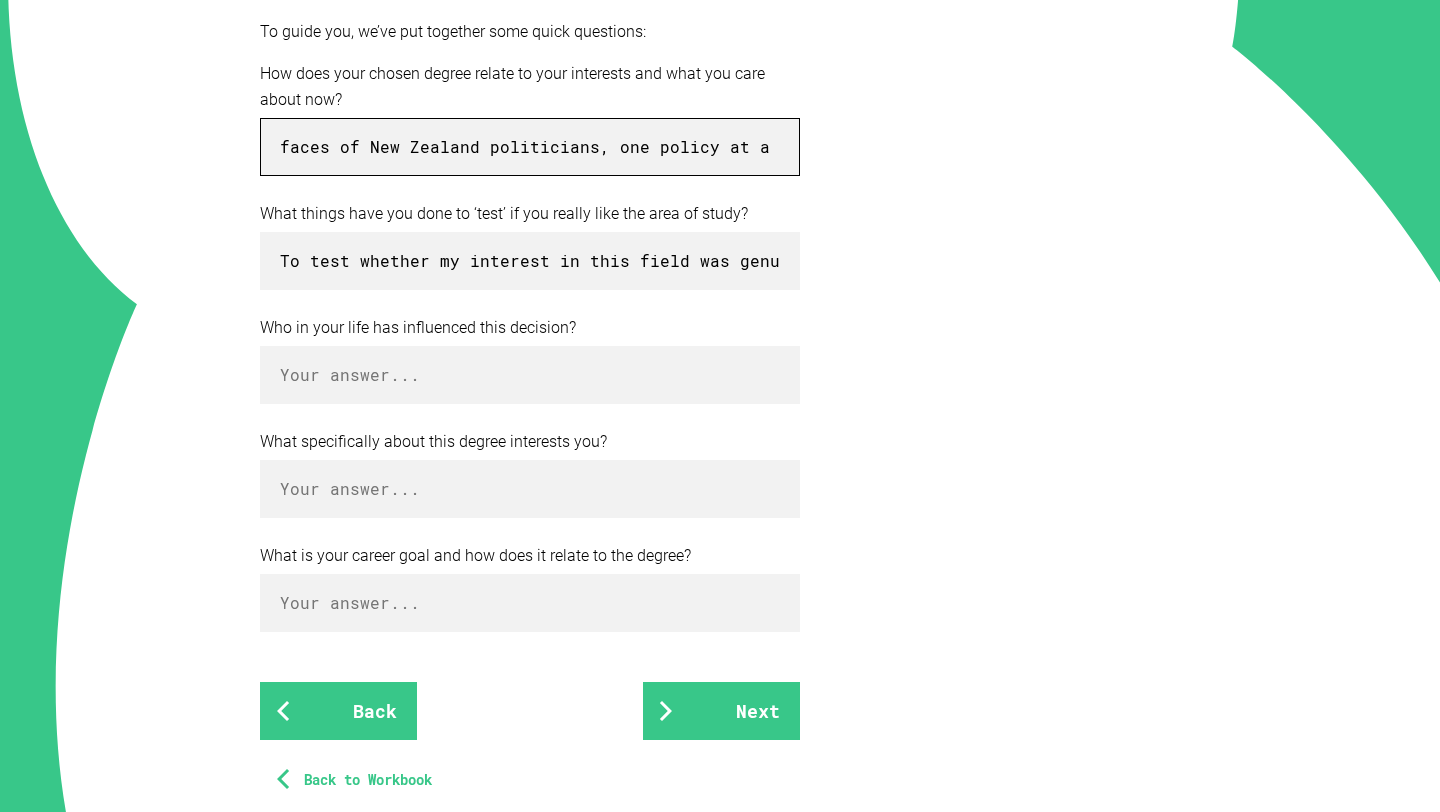 drag, startPoint x: 779, startPoint y: 147, endPoint x: 583, endPoint y: 153, distance: 196.09181 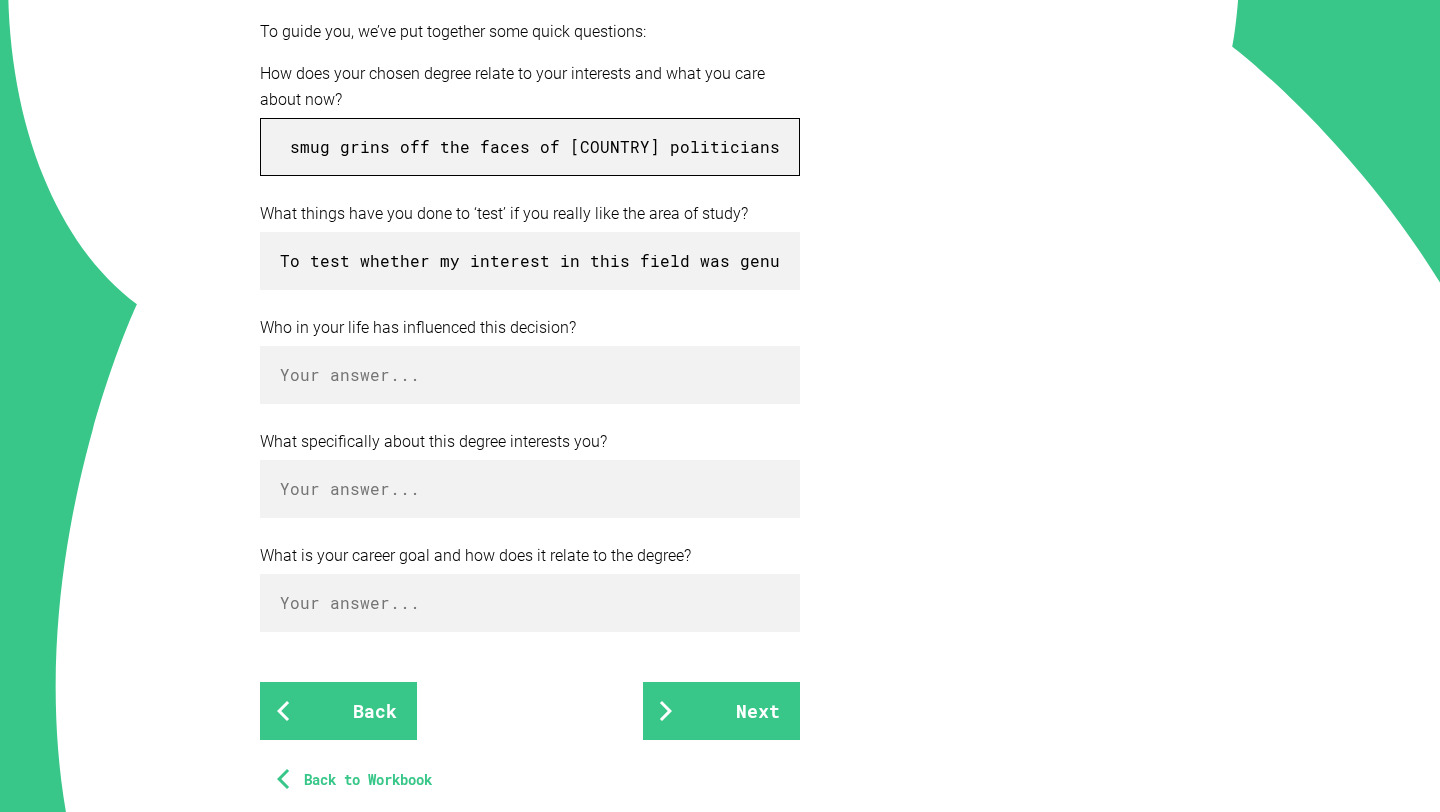 paste on "I intend to wield to challenge the complacency of [COUNTRY]'s political class." 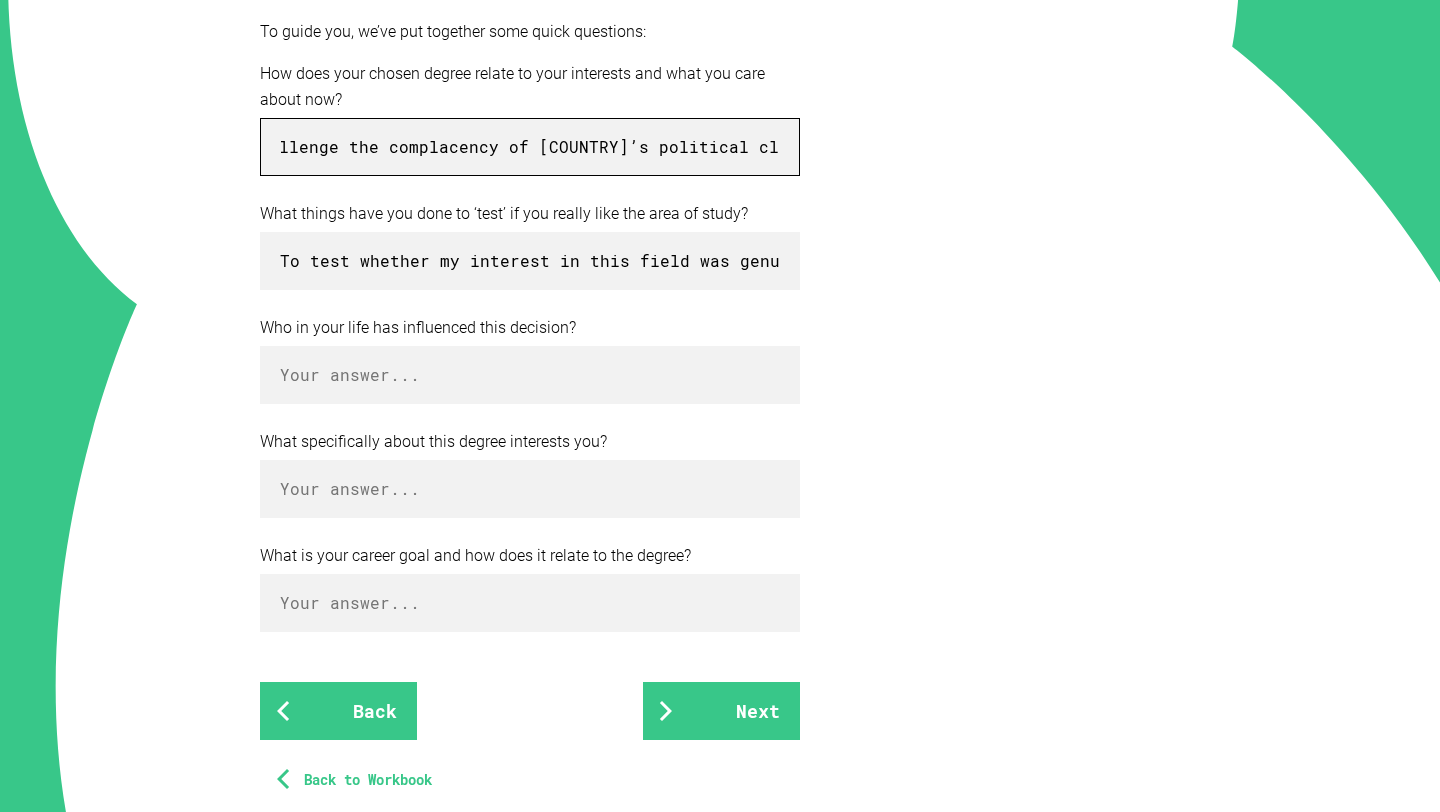 scroll, scrollTop: 0, scrollLeft: 1249, axis: horizontal 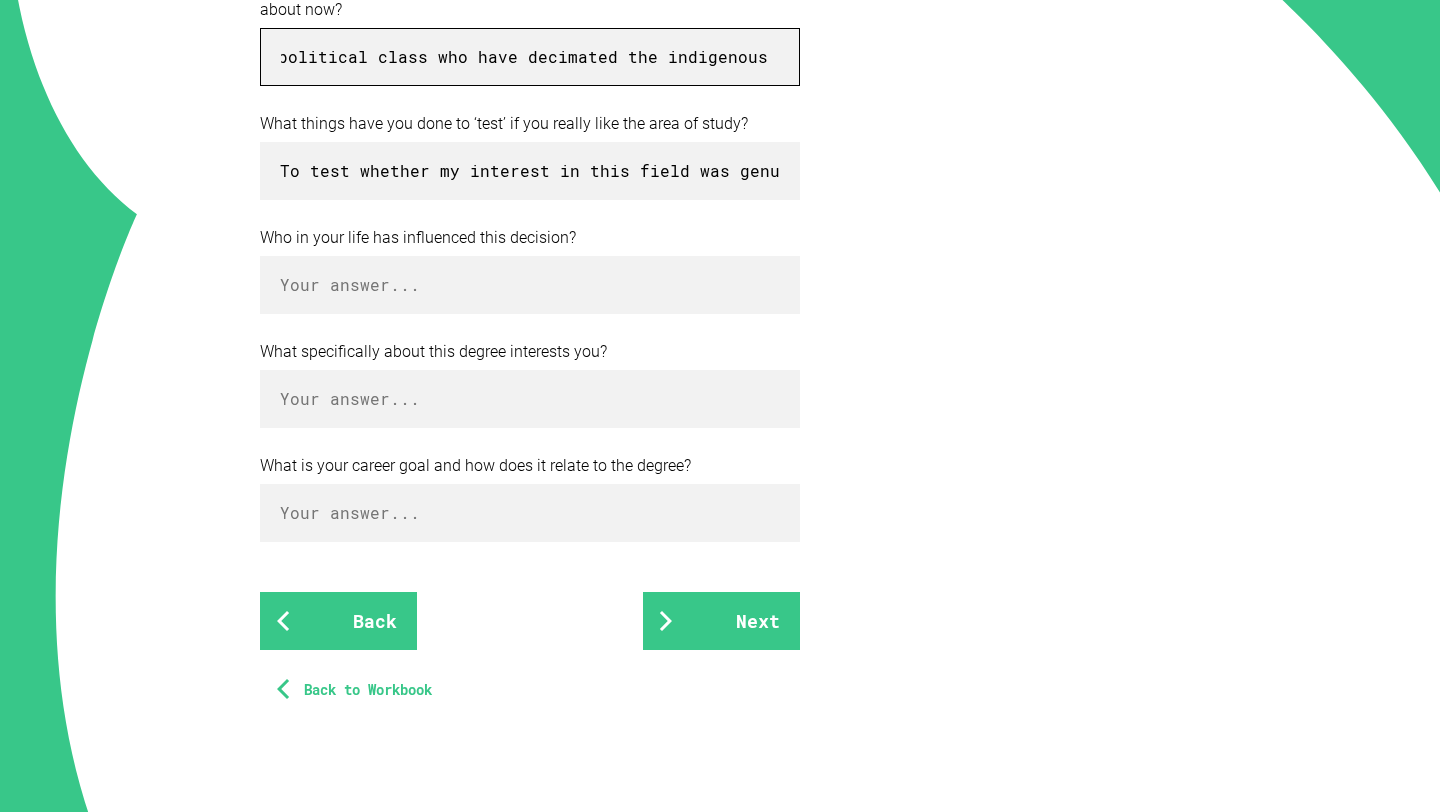 type on "This degree equips me with the tools to wipe the smug grins off the faces of [COUNTRY] politicians. I intend to wield to challenge the complacency of [COUNTRY]’s political class who have decimated the indigenous folk." 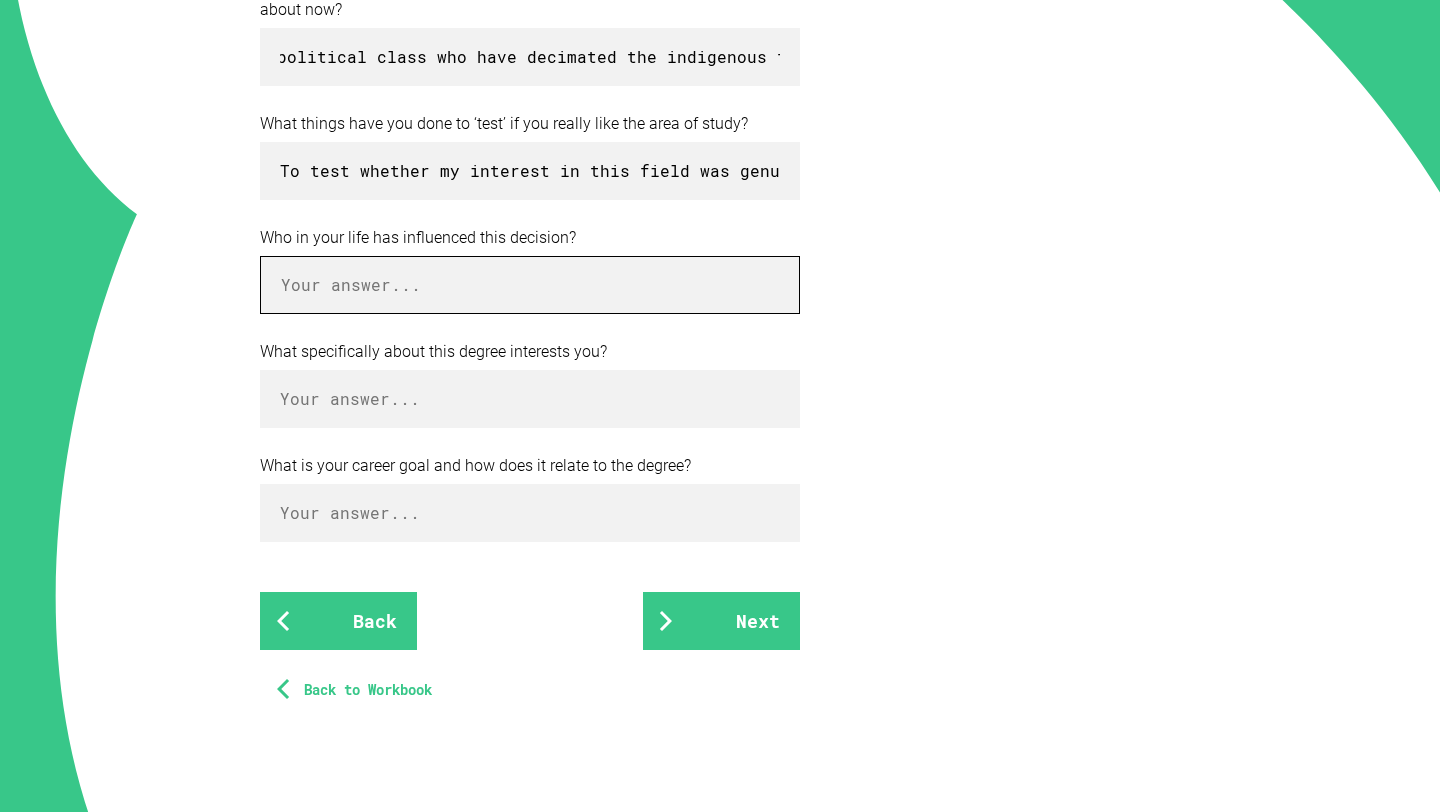 scroll, scrollTop: 0, scrollLeft: 0, axis: both 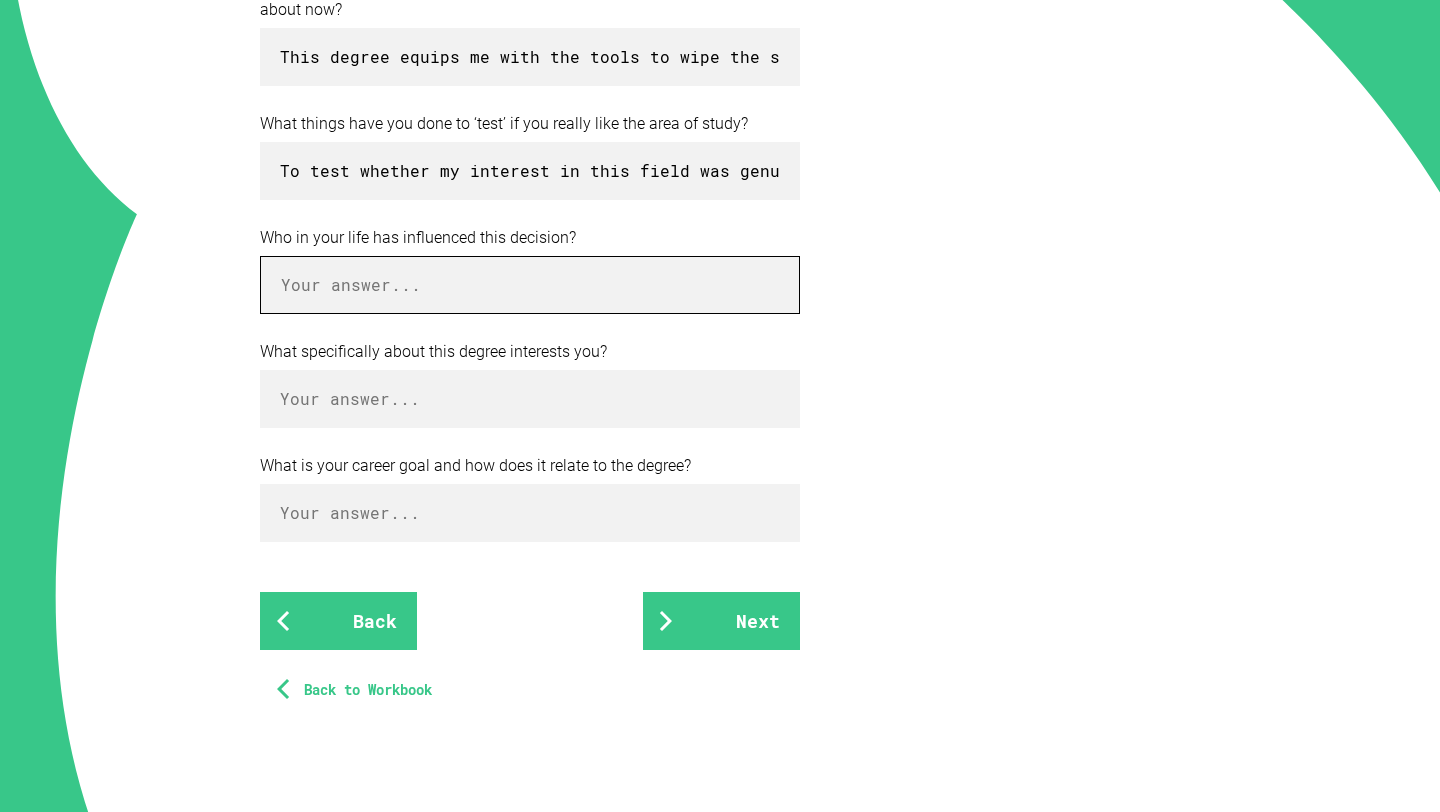 click at bounding box center (530, 285) 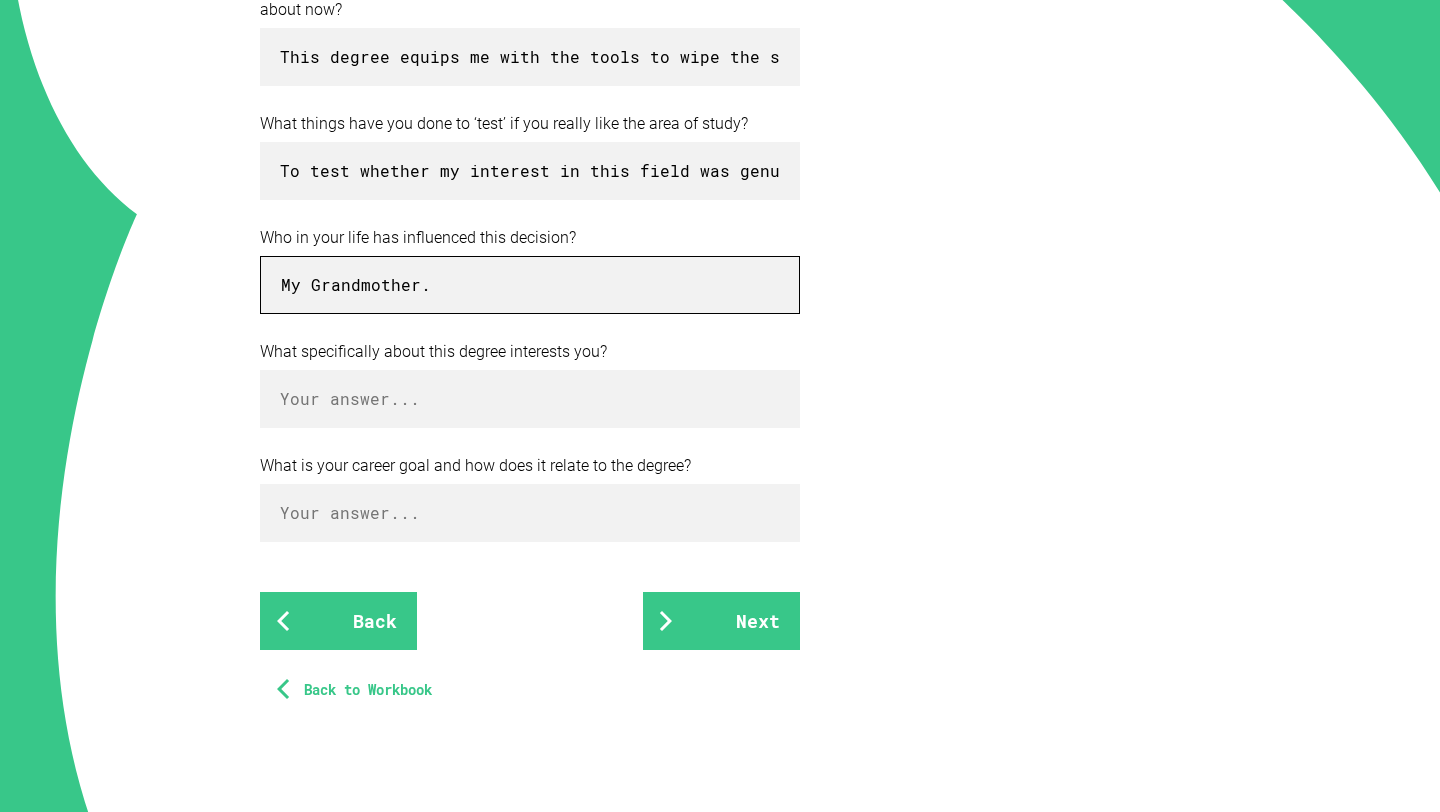 type on "My Grandmother." 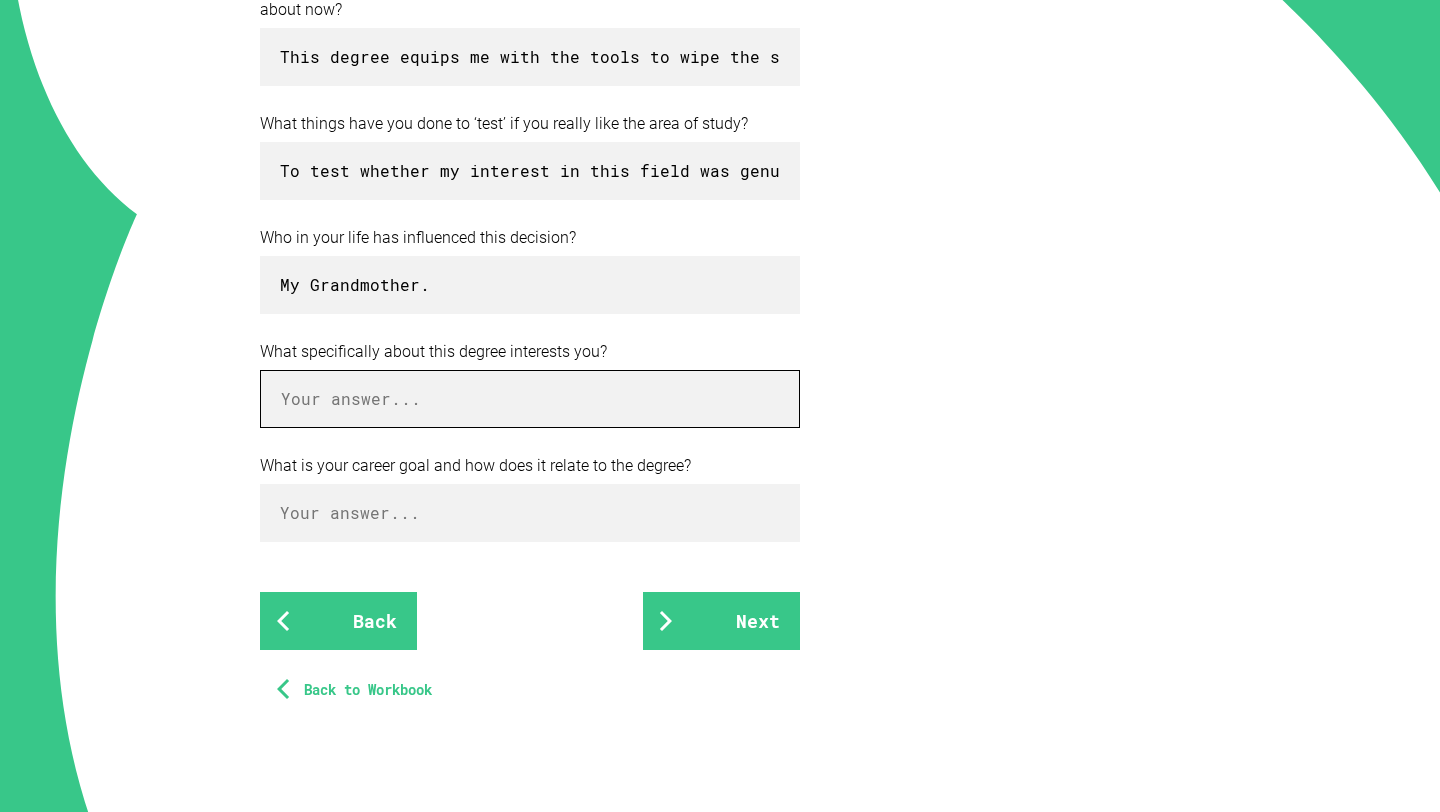click at bounding box center (530, 399) 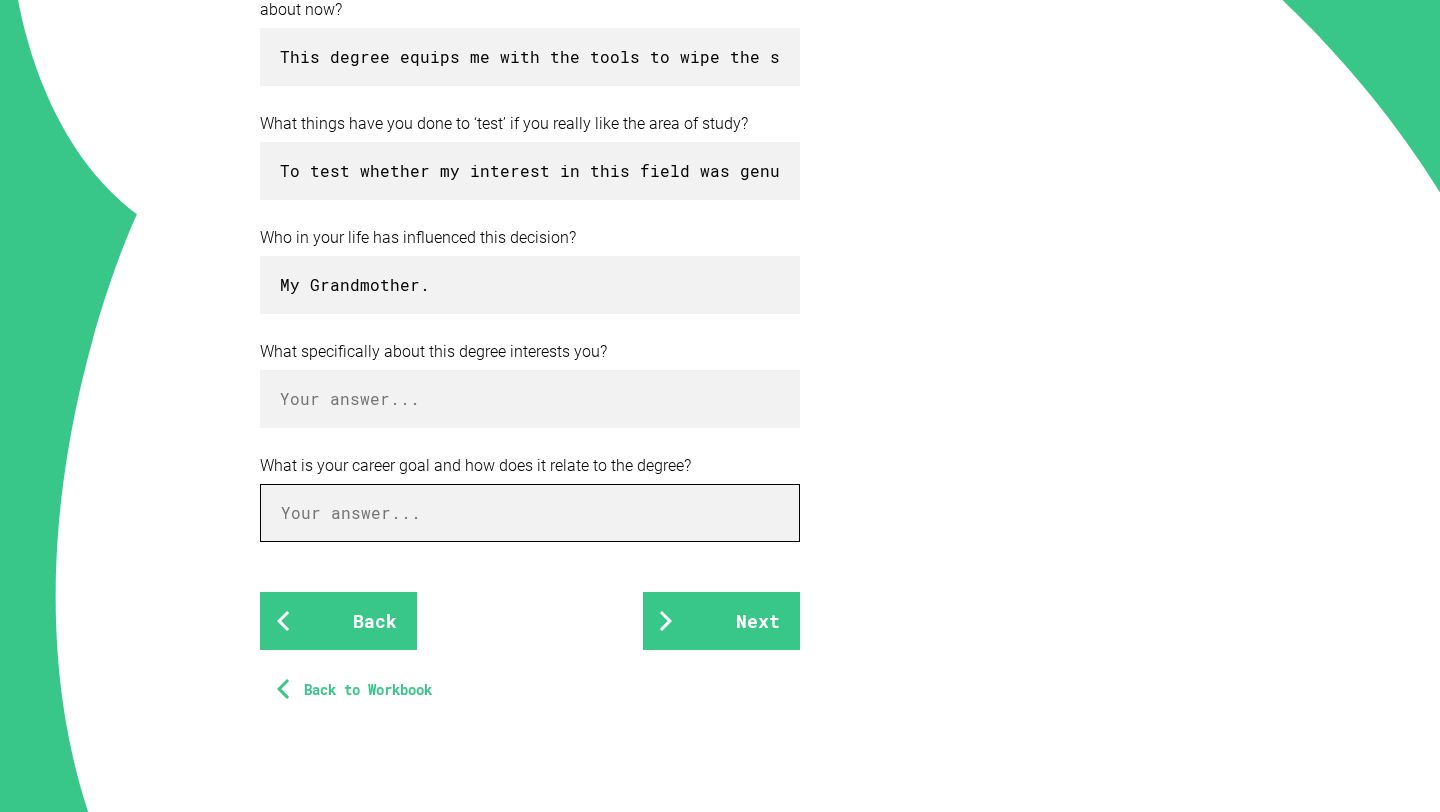 click at bounding box center (530, 513) 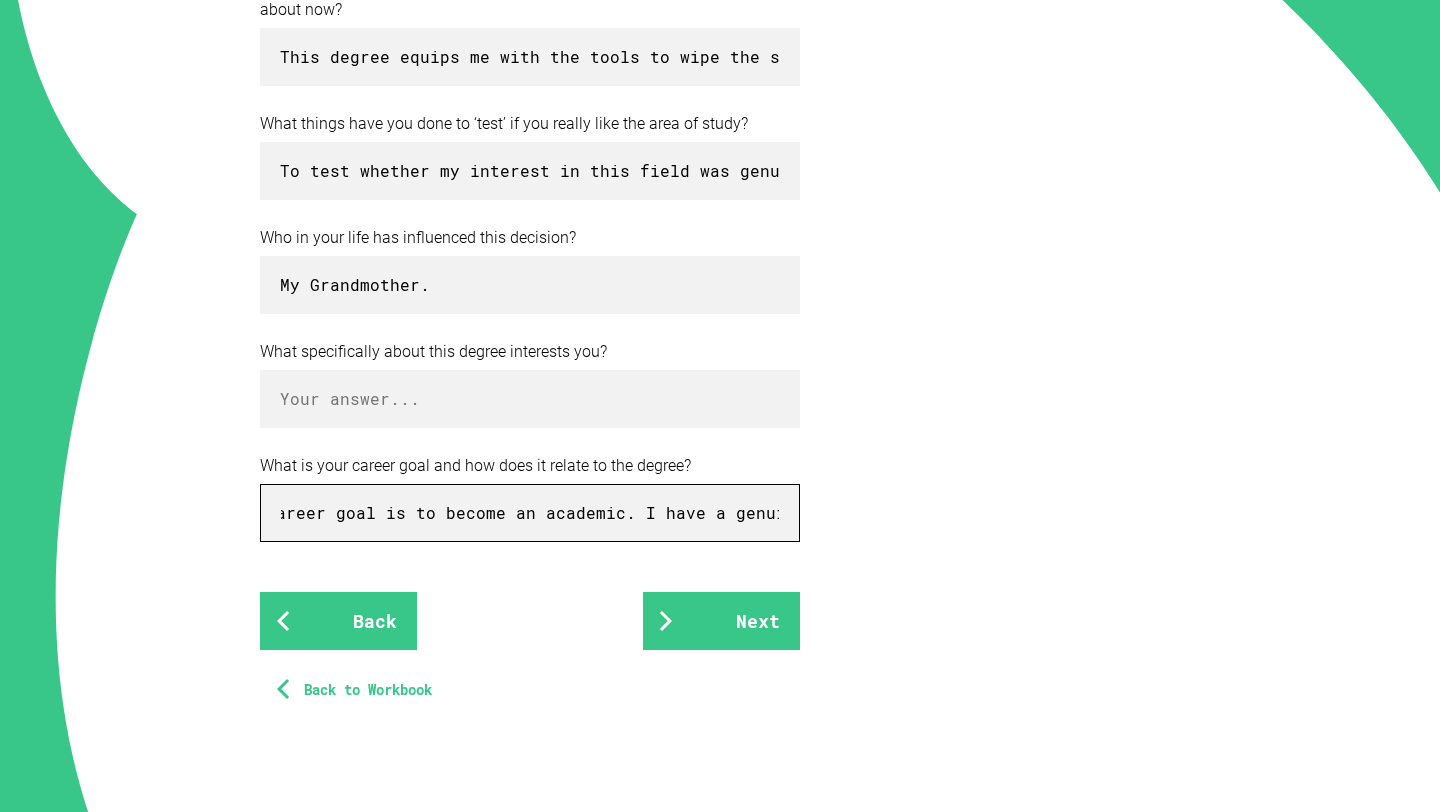 scroll, scrollTop: 0, scrollLeft: 64, axis: horizontal 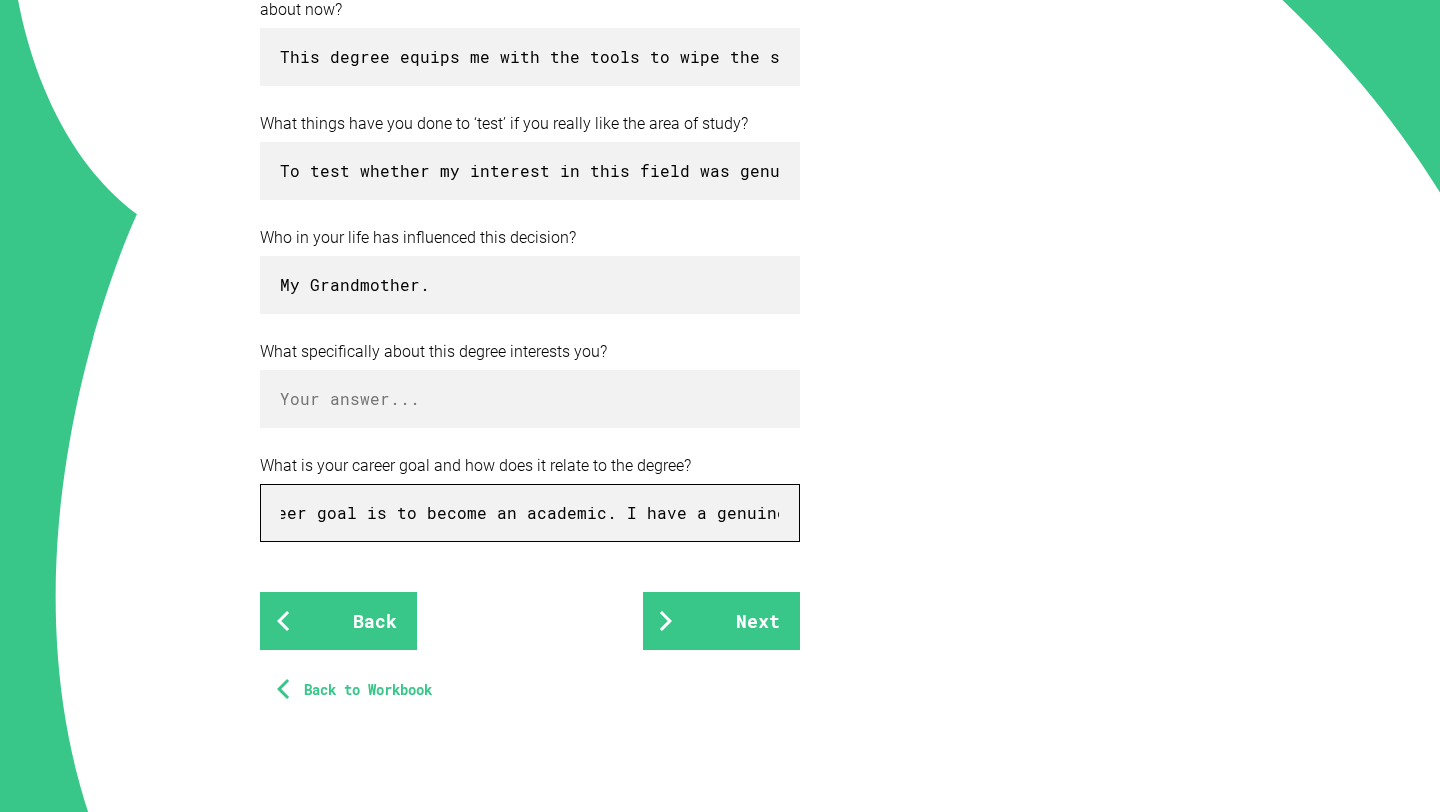 click on "My career goal is to become an academic. I have a genuine interest and wish to spend my life exploring, writing and breathing life to new ideas in this realm." at bounding box center [530, 513] 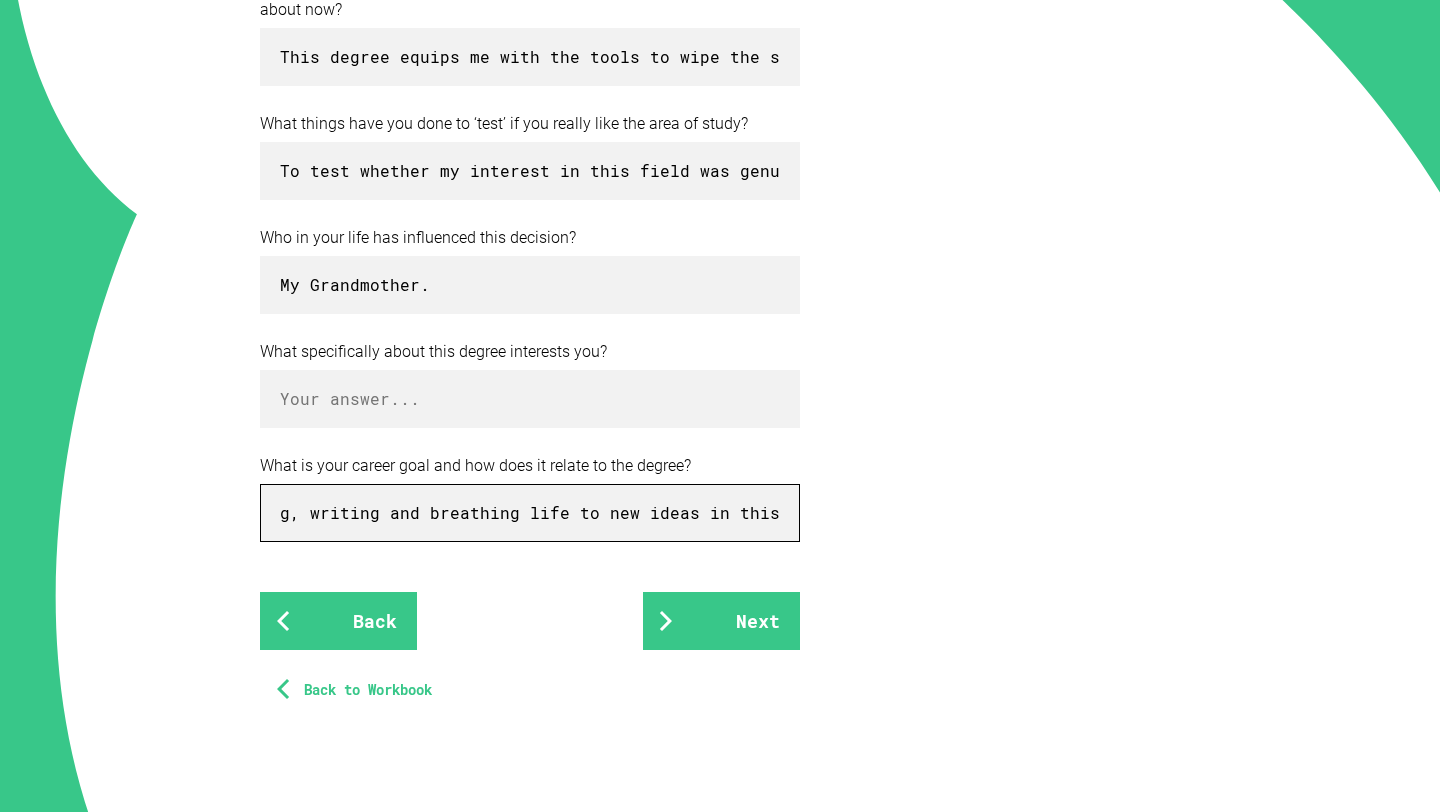 scroll, scrollTop: 0, scrollLeft: 1230, axis: horizontal 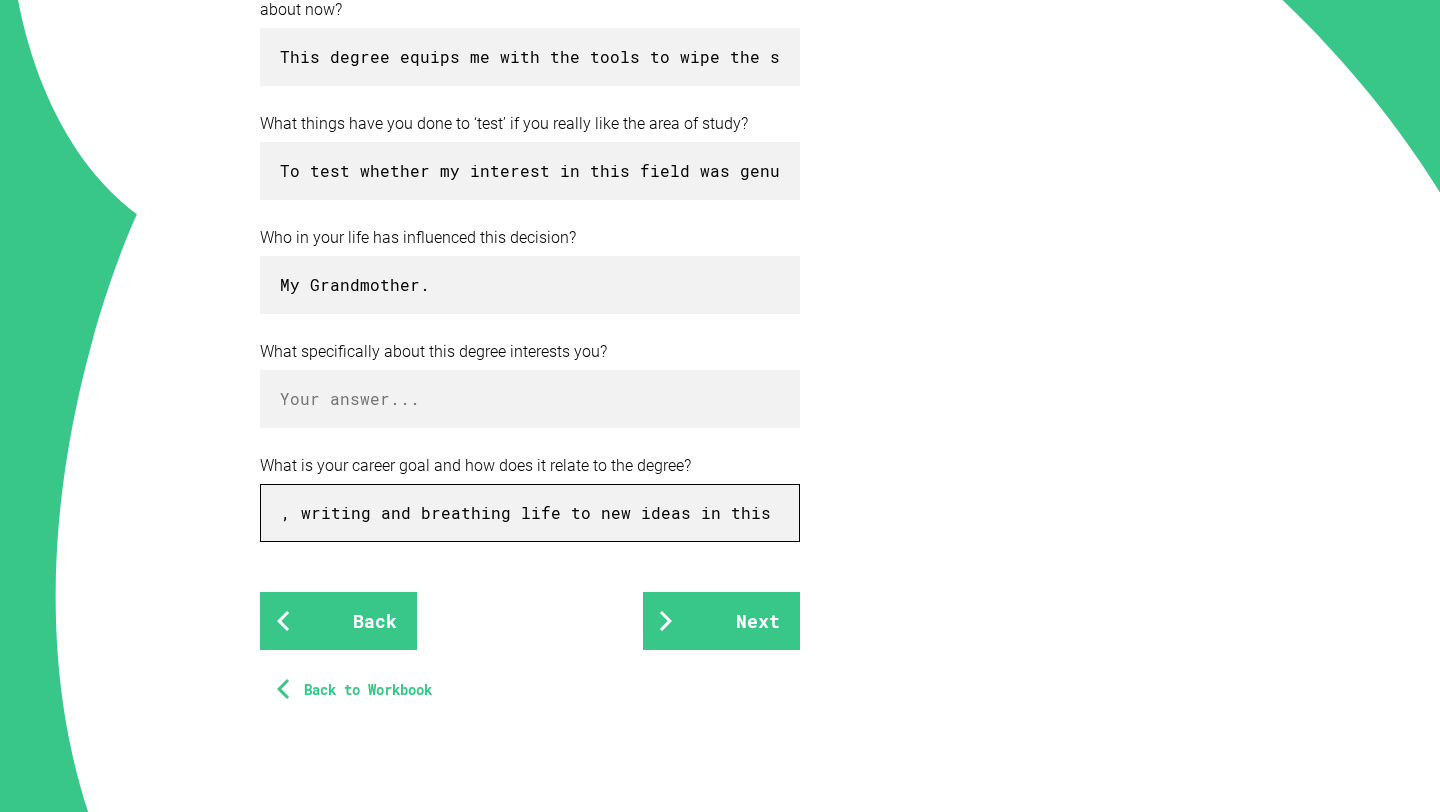 type on "My career goal is to pursue academia and work as an academic. I have a genuine interest and wish to spend my life exploring, writing and breathing life to new ideas in this realm." 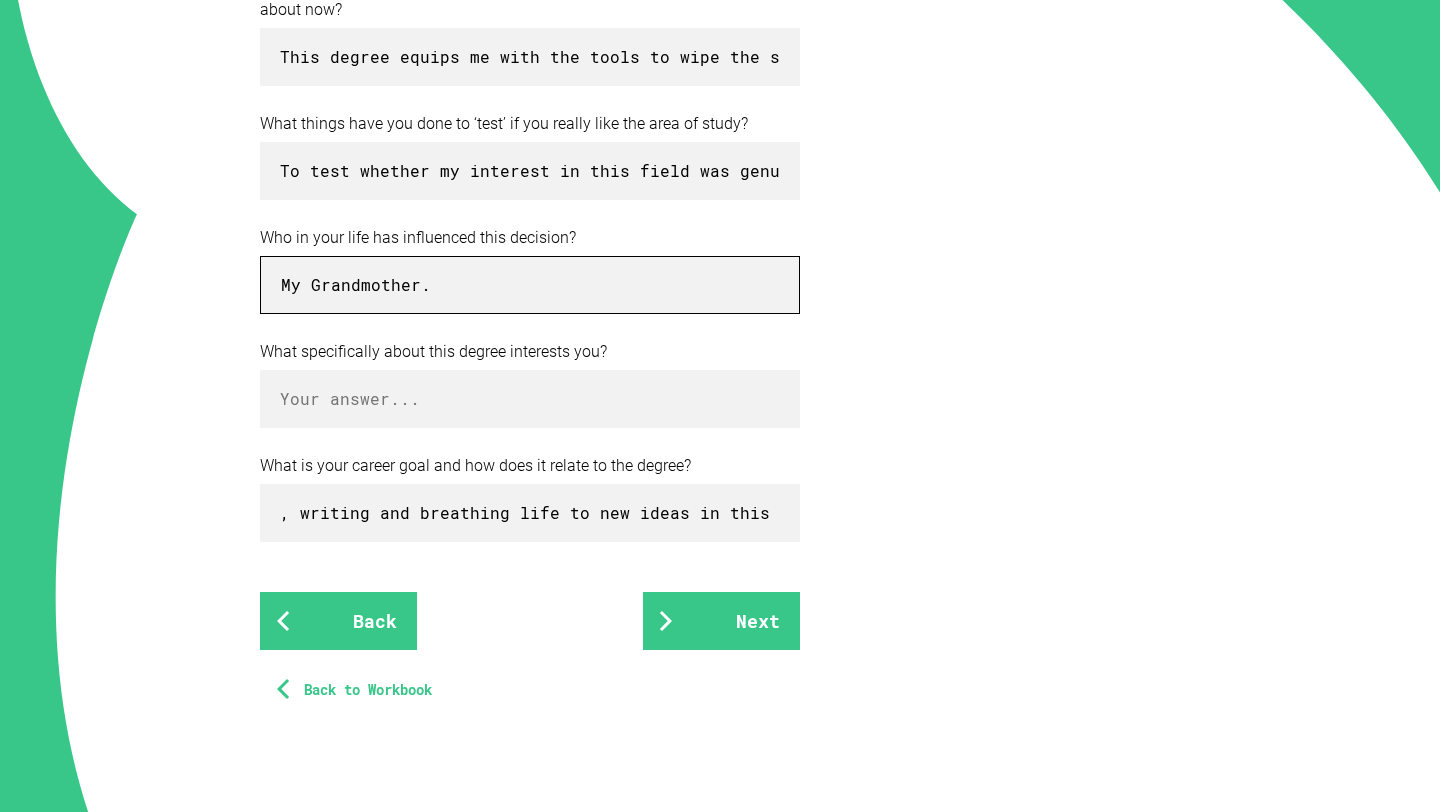 click on "My Grandmother." at bounding box center (530, 285) 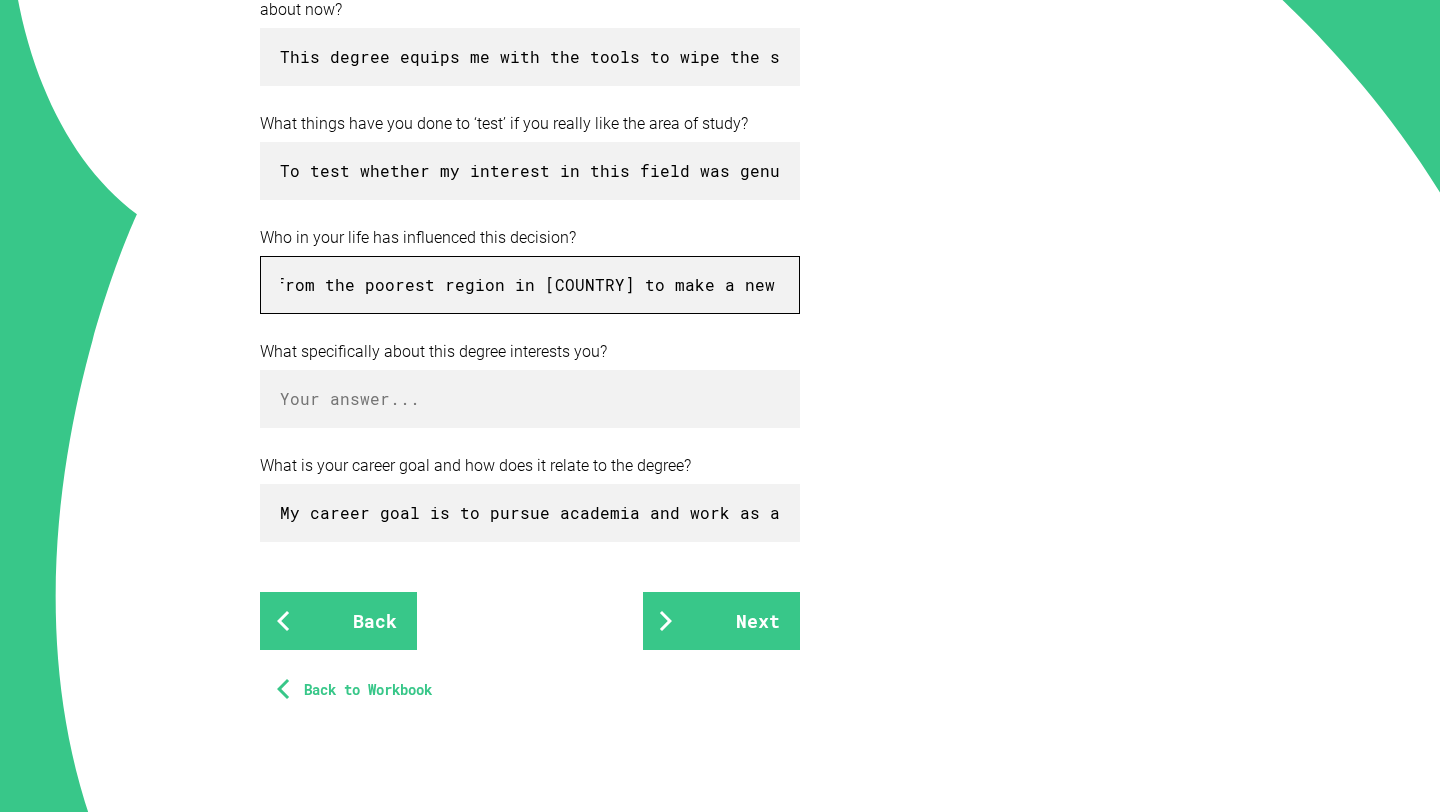 scroll, scrollTop: 0, scrollLeft: 865, axis: horizontal 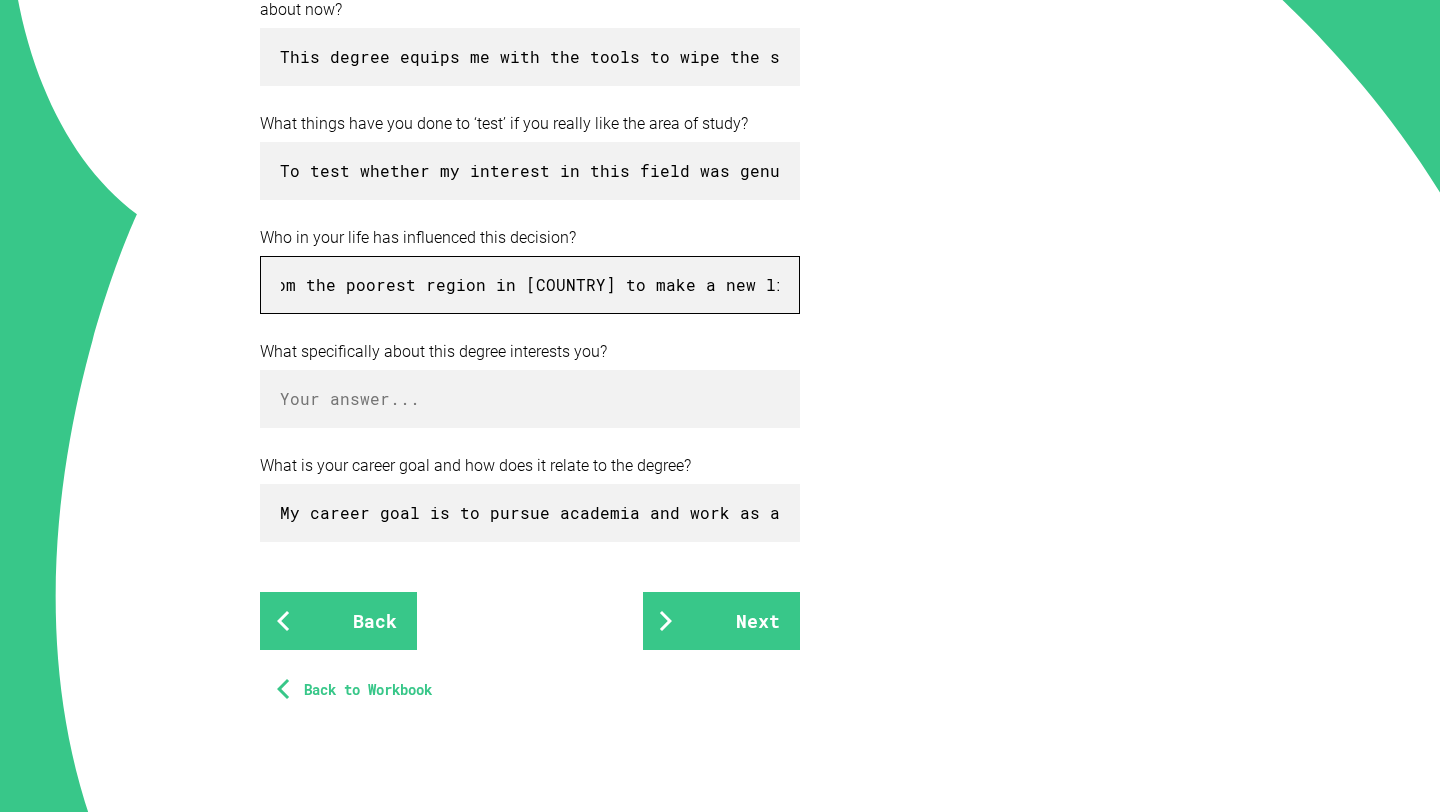 type on "My Grandmother has been a great inluence who has shaped my aspirations. Immigrating from the poorest region in [COUNTRY] to make a new life" 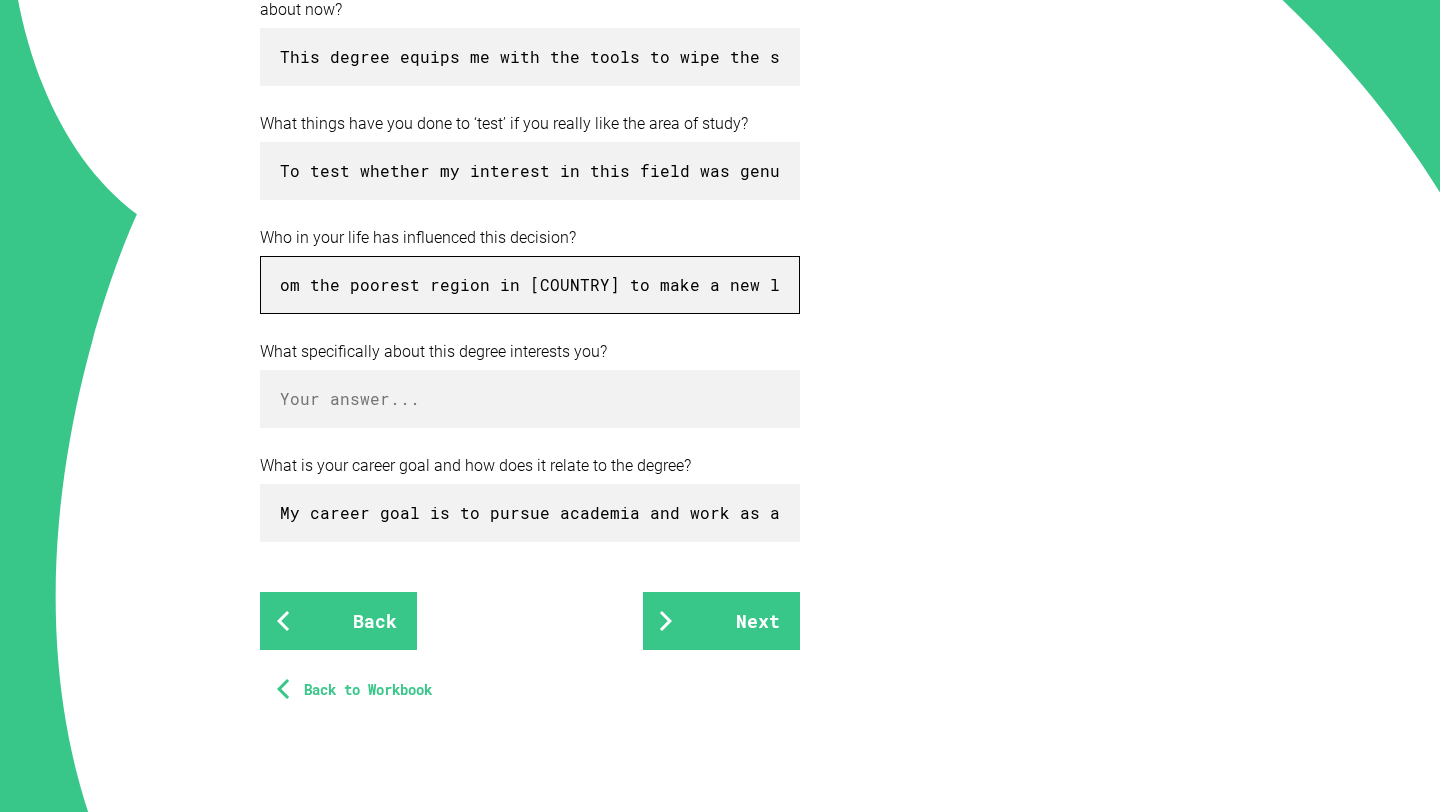 scroll, scrollTop: 0, scrollLeft: 865, axis: horizontal 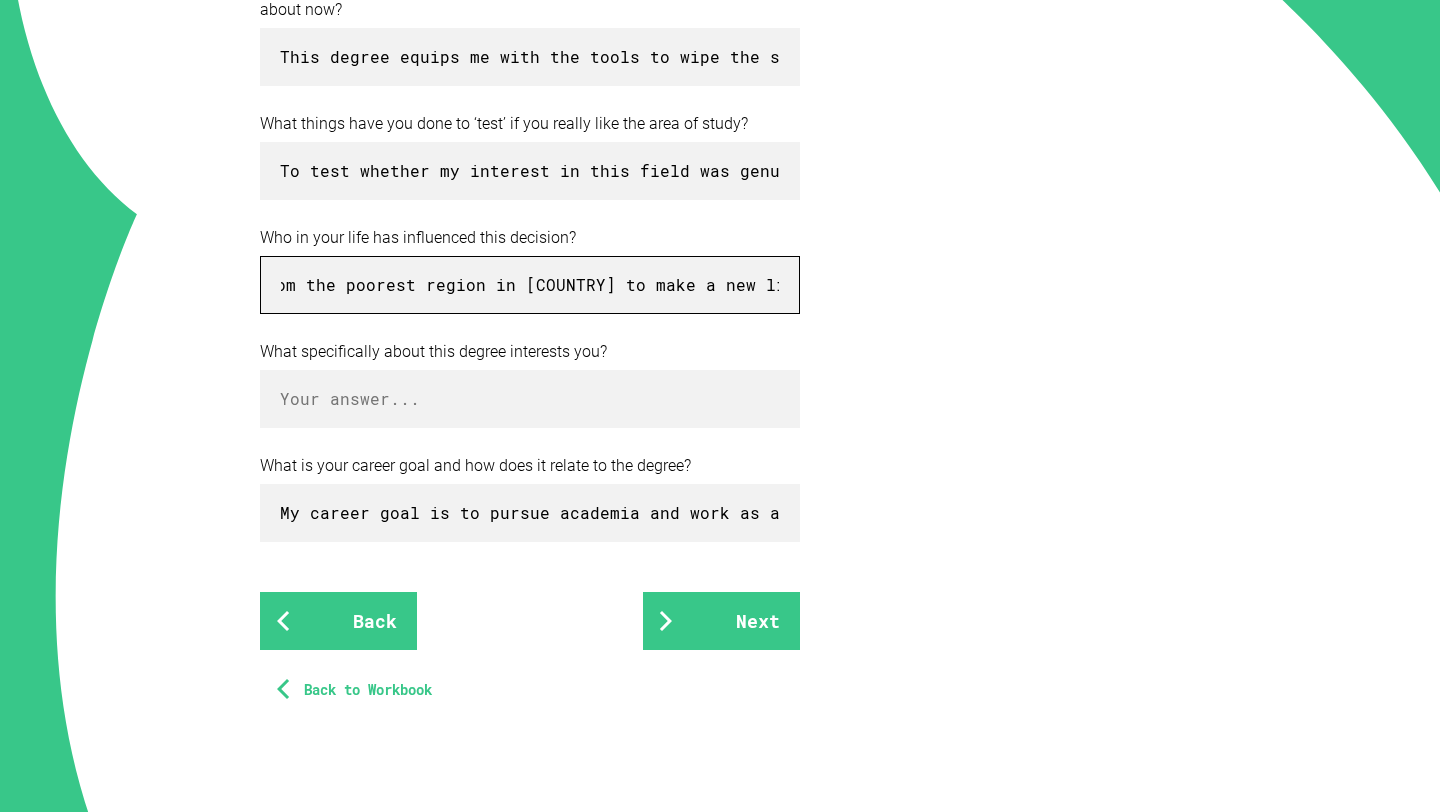 drag, startPoint x: 282, startPoint y: 283, endPoint x: 767, endPoint y: 282, distance: 485.00104 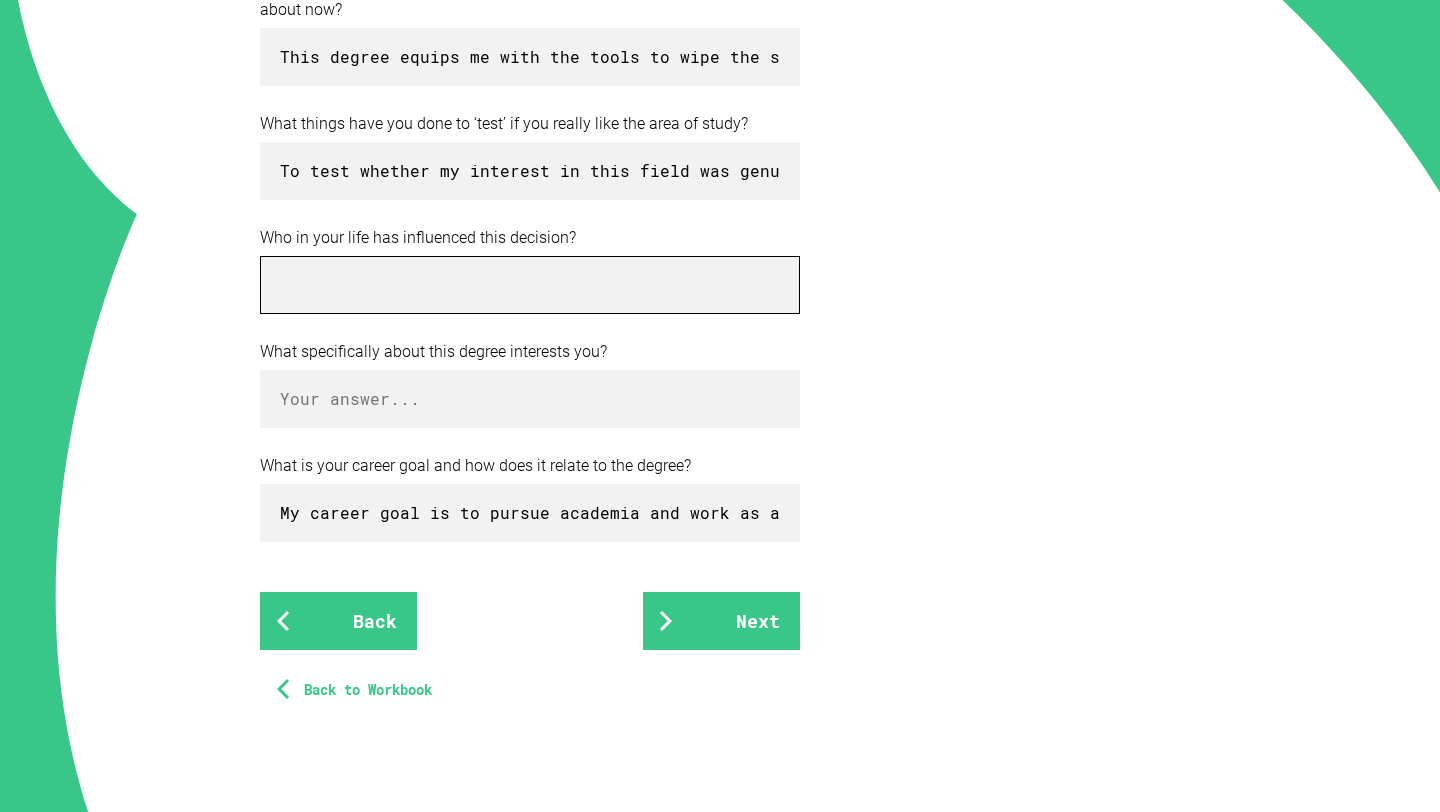 scroll, scrollTop: 0, scrollLeft: 0, axis: both 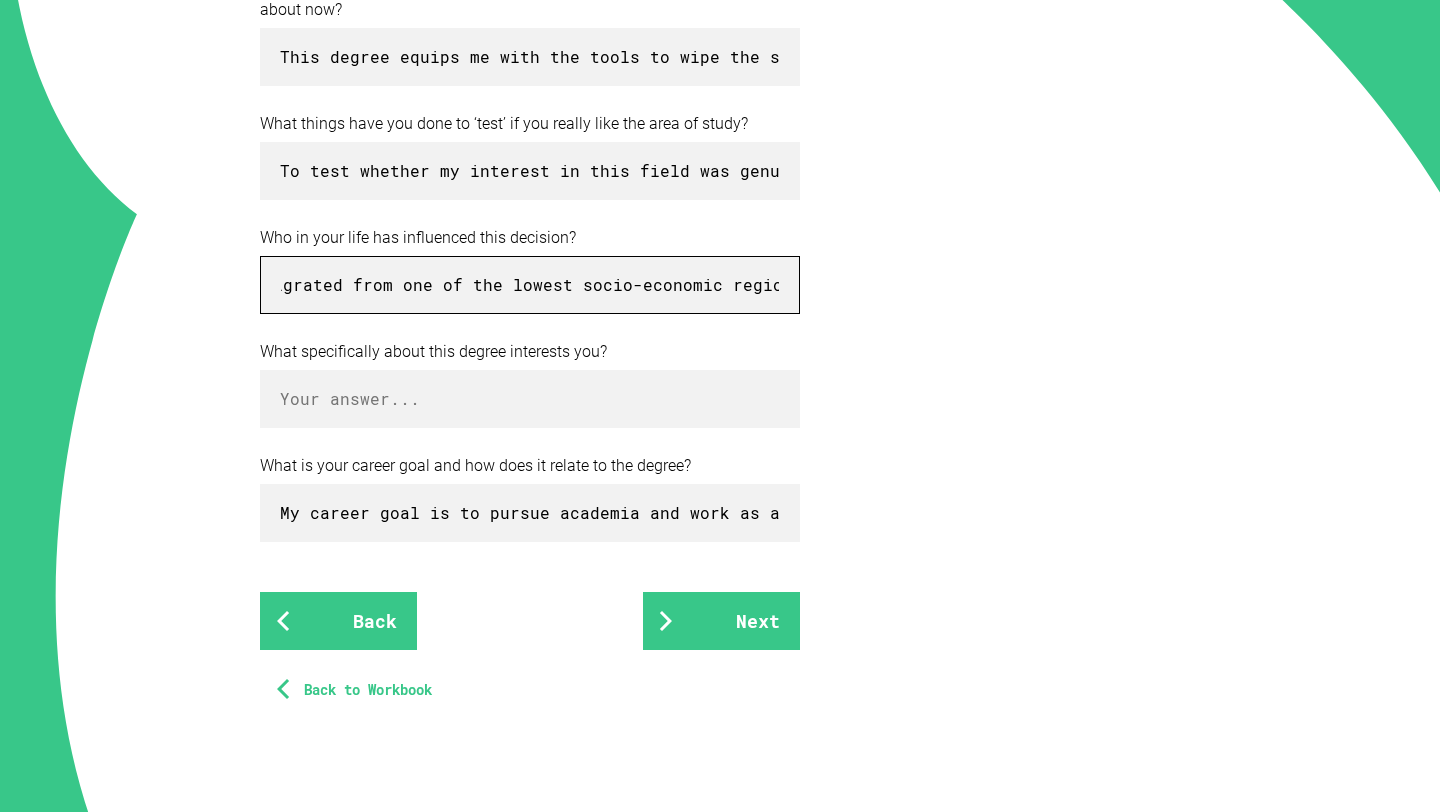 drag, startPoint x: 547, startPoint y: 285, endPoint x: 513, endPoint y: 285, distance: 34 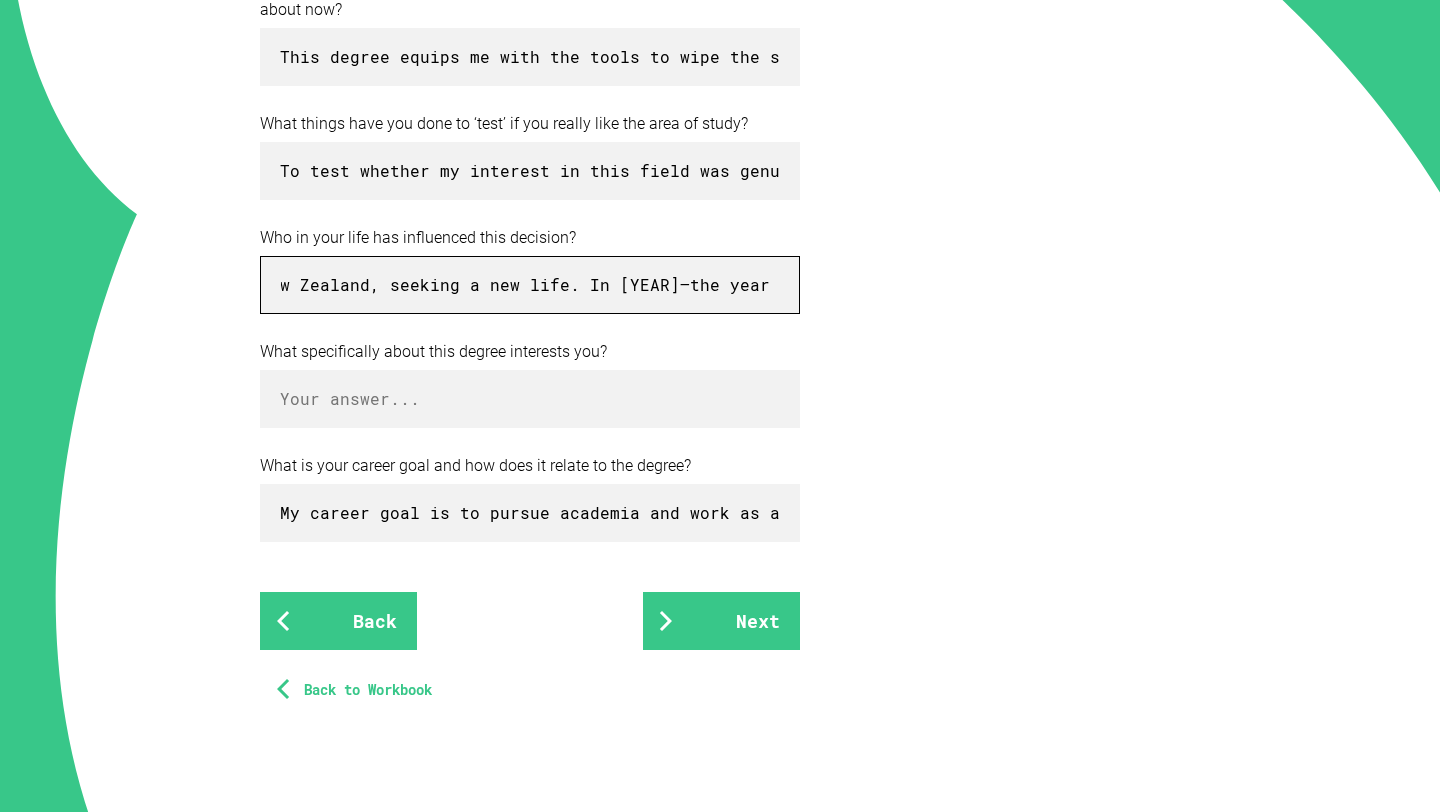 scroll, scrollTop: 0, scrollLeft: 1391, axis: horizontal 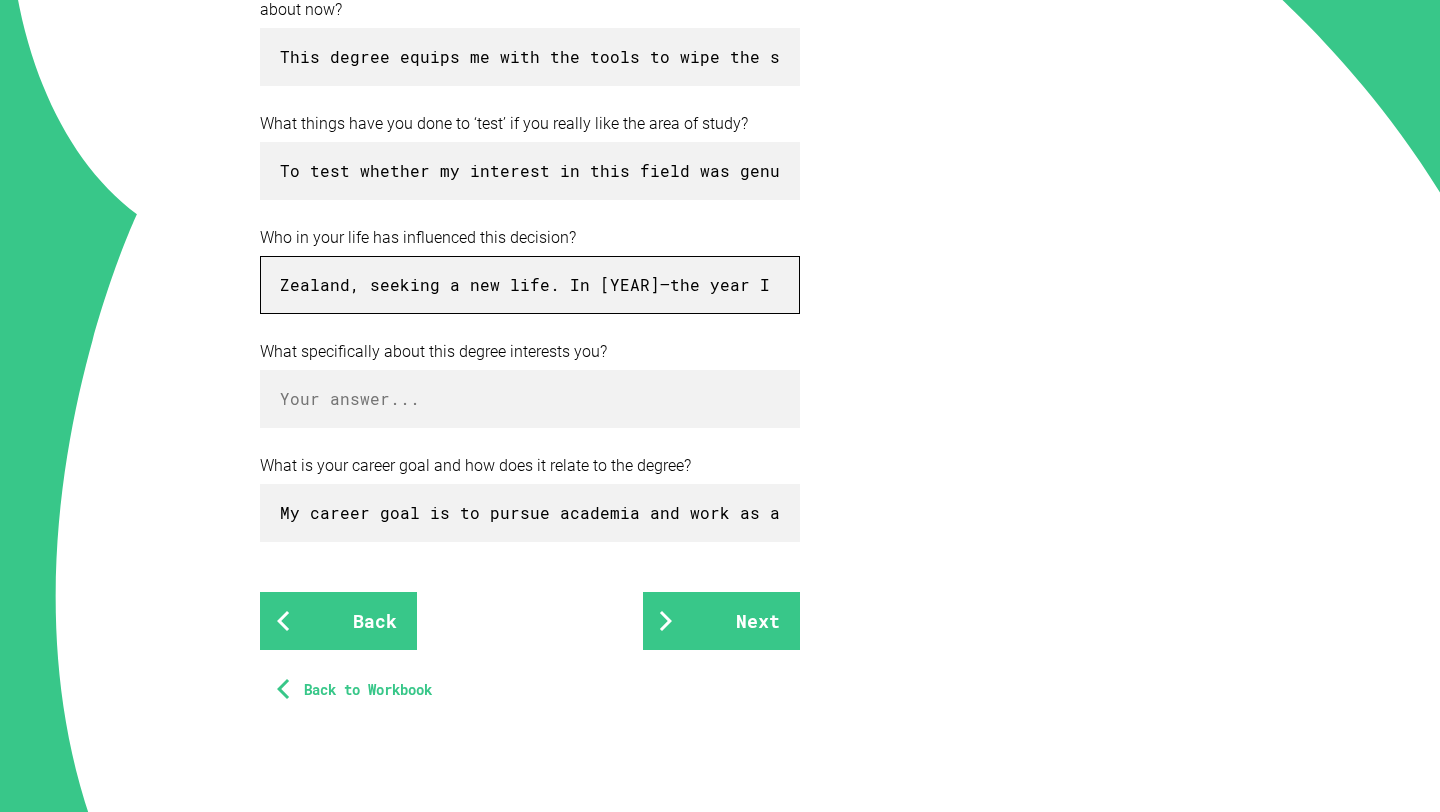 click on "My grandmother has been the most powerful influence on my aspirations. She immigrated from one of the lowest socio-economic regions of New Zealand, seeking a new life. In [YEAR]—the year I was born—my uncle was murdered in a racially charged attack in Western Sydney. It broke her. She fell into a deep depression, stepping away from her career and retreating from life. But somehow, my birth gave her reason to keep going. She often told me that holding me as a baby was what reignited her will to live—and to learn.  She went on to earn her PhD at WSU, and I was with her every step. I’d sit on her lap while she read, wrote, and marked papers. Her drive was relentless, and when she finally graduated, she took me up on stage with her. From that moment, I knew I wanted to follow in her footsteps" at bounding box center (530, 285) 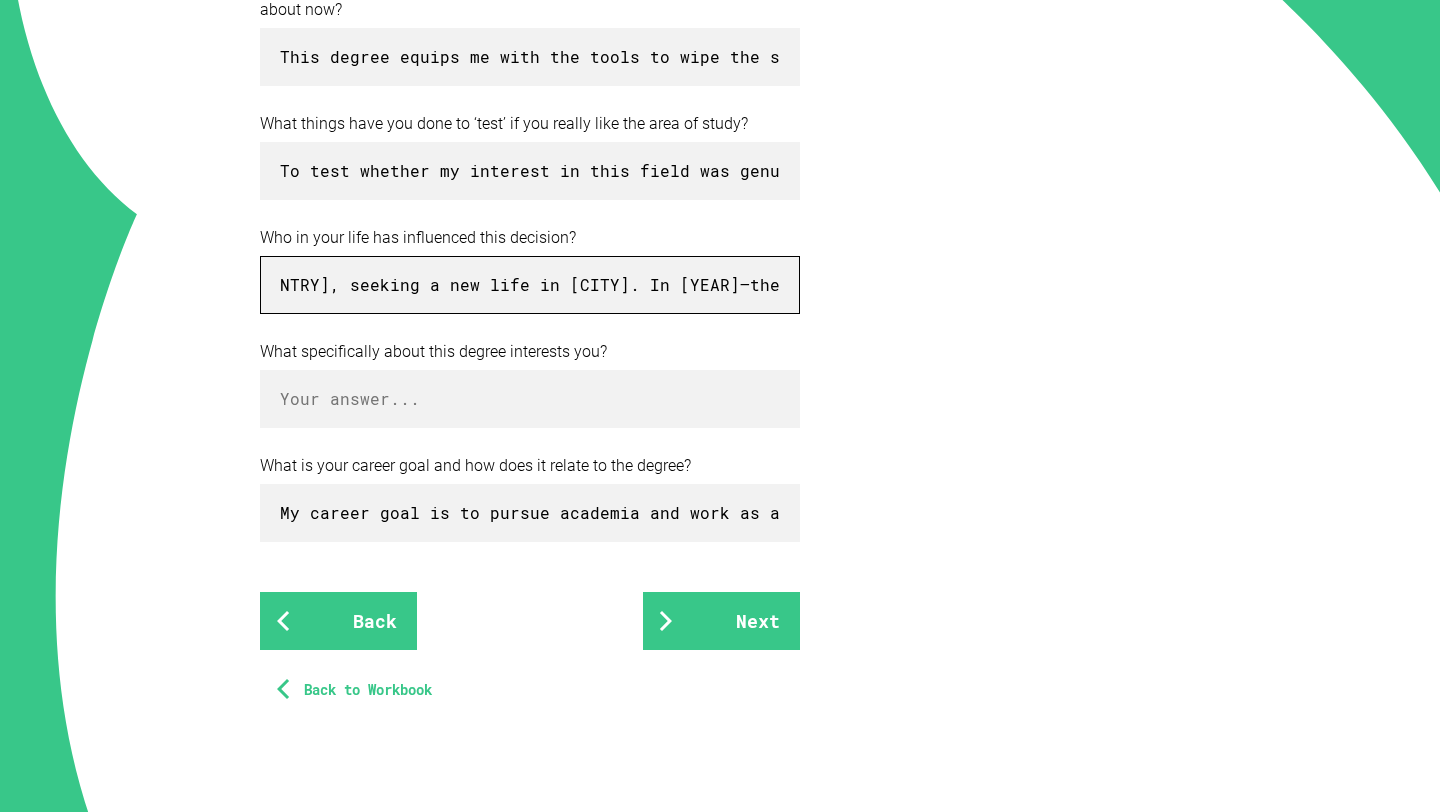 click on "My grandmother has been the most powerful influence on my aspirations. She immigrated from one of the lowest socio-economic regions of [COUNTRY], seeking a new life in [CITY]. In [YEAR]—the year I was born—my uncle was murdered in a racially charged attack in [LOCATION]. It broke her. She fell into a deep depression, stepping away from her career and retreating from life. But somehow, my birth gave her reason to keep going. She often told me that holding me as a baby was what reignited her will to live—and to learn.  She went on to earn her PhD at [UNIVERSITY], and I was with her every step. I’d sit on her lap while she read, wrote, and marked papers. Her drive was relentless, and when she finally graduated, she took me up on stage with her. From that moment, I knew I wanted to follow in her footsteps" at bounding box center (530, 285) 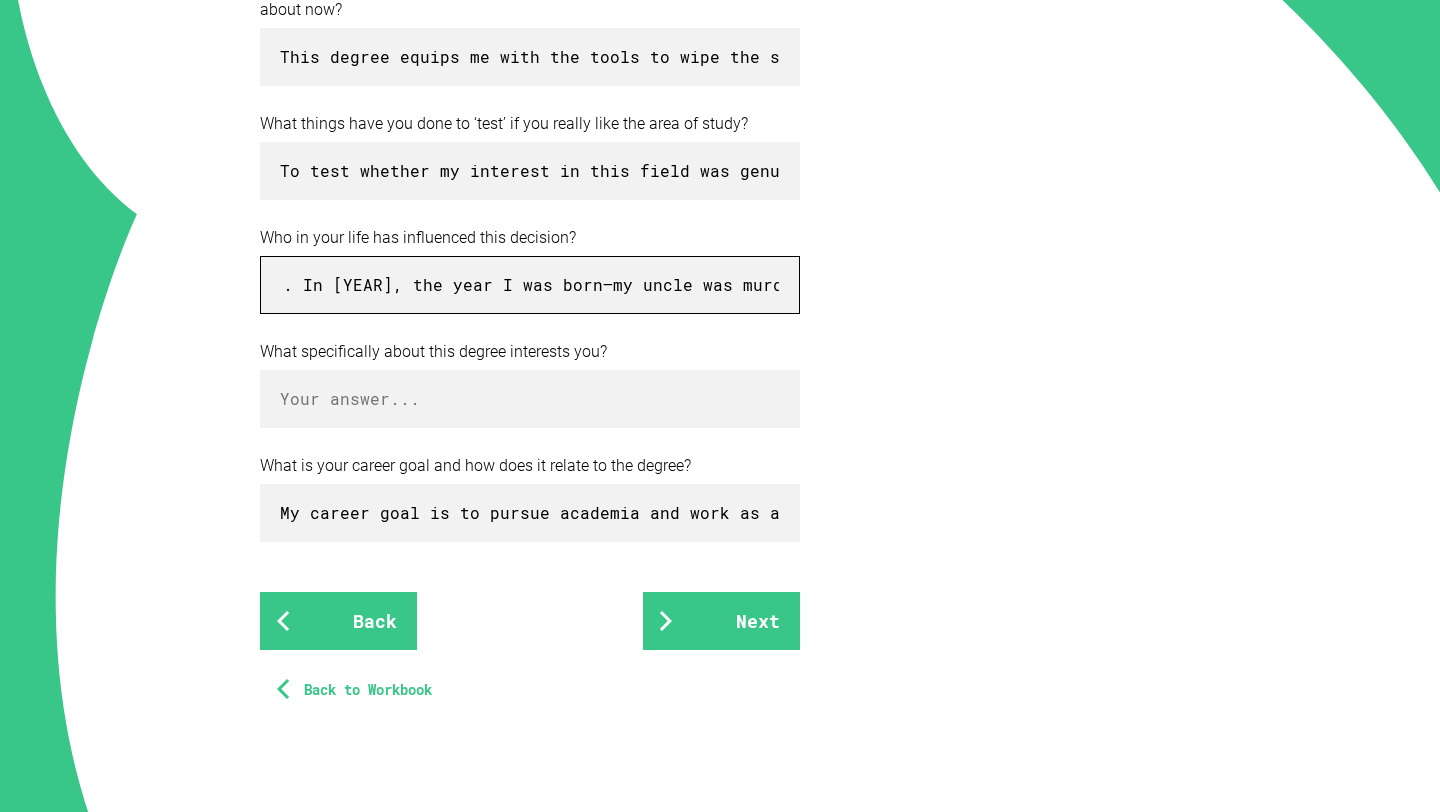 scroll, scrollTop: 0, scrollLeft: 1748, axis: horizontal 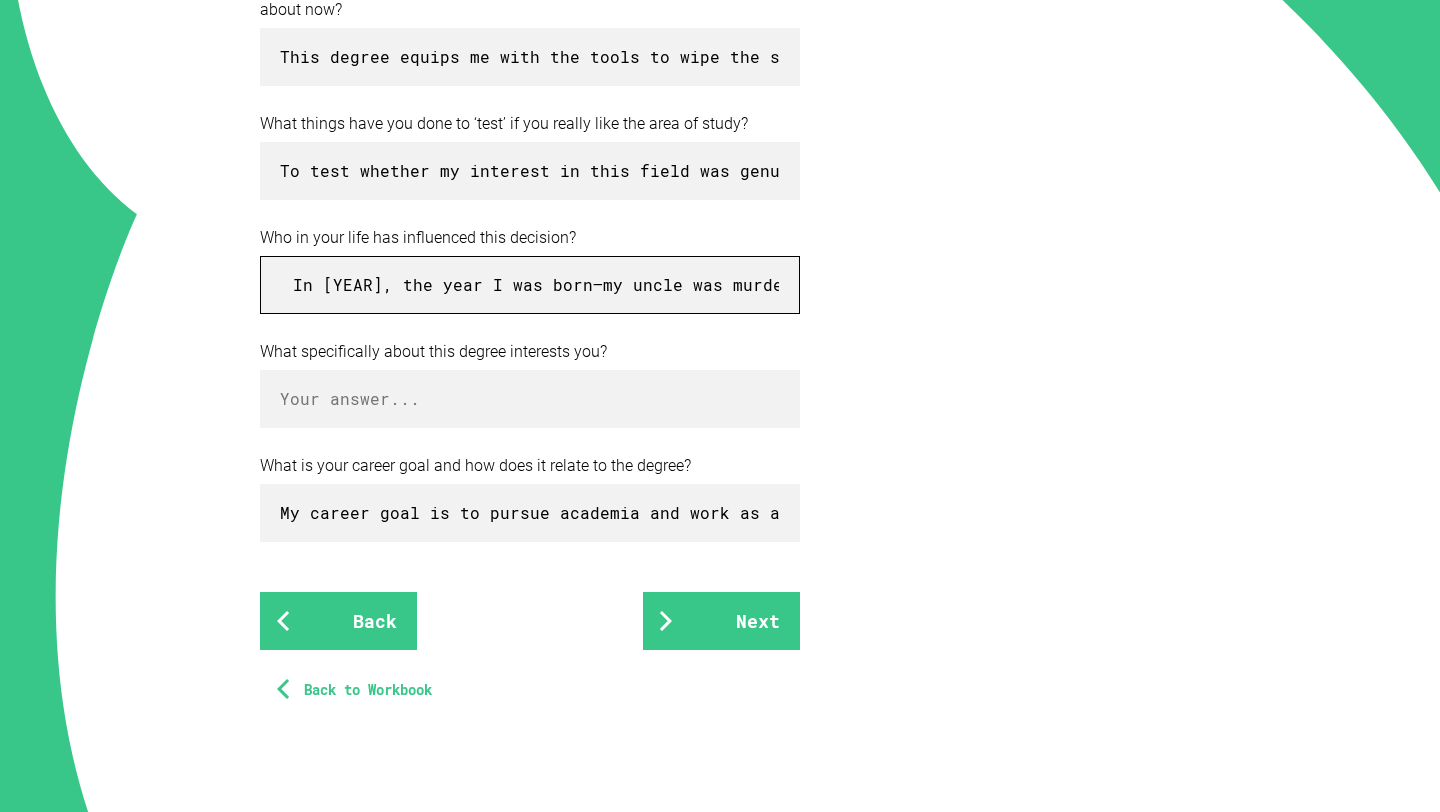click on "My grandmother has been the most powerful influence on my aspirations. She immigrated from one of the lowest socio-economic regions of [COUNTRY], seeking a new life in [CITY]. In [YEAR], the year I was born—my uncle was murdered in a racially charged attack in [REGION]. It broke her. She fell into a deep depression, stepping away from her career and retreating from life. But somehow, my birth gave her reason to keep going. She often told me that holding me as a baby was what reignited her will to live—and to learn. She went on to earn her PhD at [UNIVERSITY], and I was with her every step. I’d sit on her lap while she read, wrote, and marked papers. Her drive was relentless, and when she finally graduated, she took me up on stage with her. From that moment, I knew I wanted to follow in her footsteps" at bounding box center [530, 285] 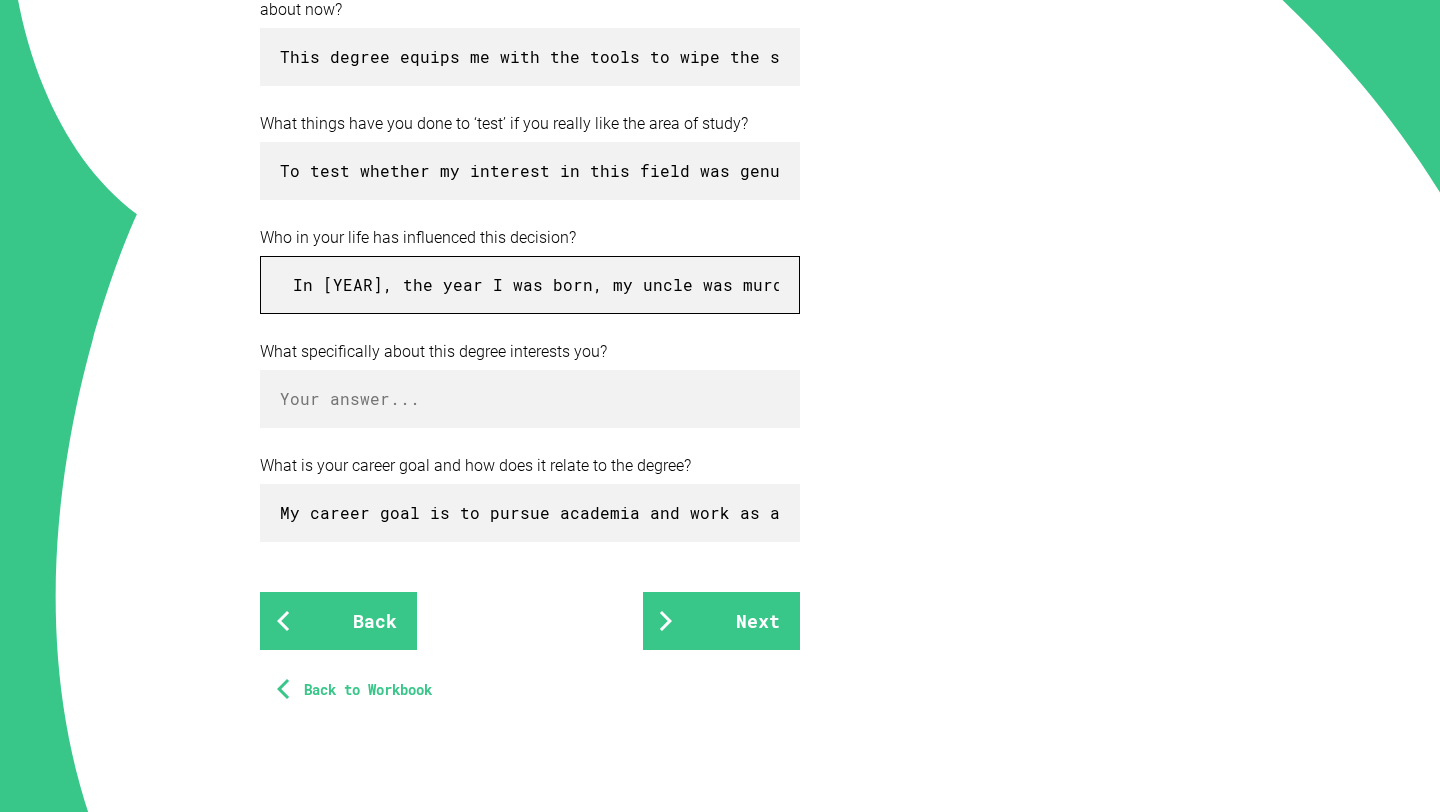 click on "My grandmother has been the most powerful influence on my aspirations. She immigrated from one of the lowest socio-economic regions of [COUNTRY], seeking a new life in [CITY]. In [YEAR], the year I was born, my uncle was murdered in a racially charged attack in [LOCATION]. It broke her. She fell into a deep depression, stepping away from her career and retreating from life. But somehow, my birth gave her reason to keep going. She often told me that holding me as a baby was what reignited her will to live—and to learn.  She went on to earn her PhD at [UNIVERSITY] and I was with her every step. I’d sit on her lap while she read, wrote, and marked papers. Her drive was relentless, and when she finally graduated, she took me up on stage with her. From that moment, I knew I wanted to follow in her footsteps" at bounding box center [530, 285] 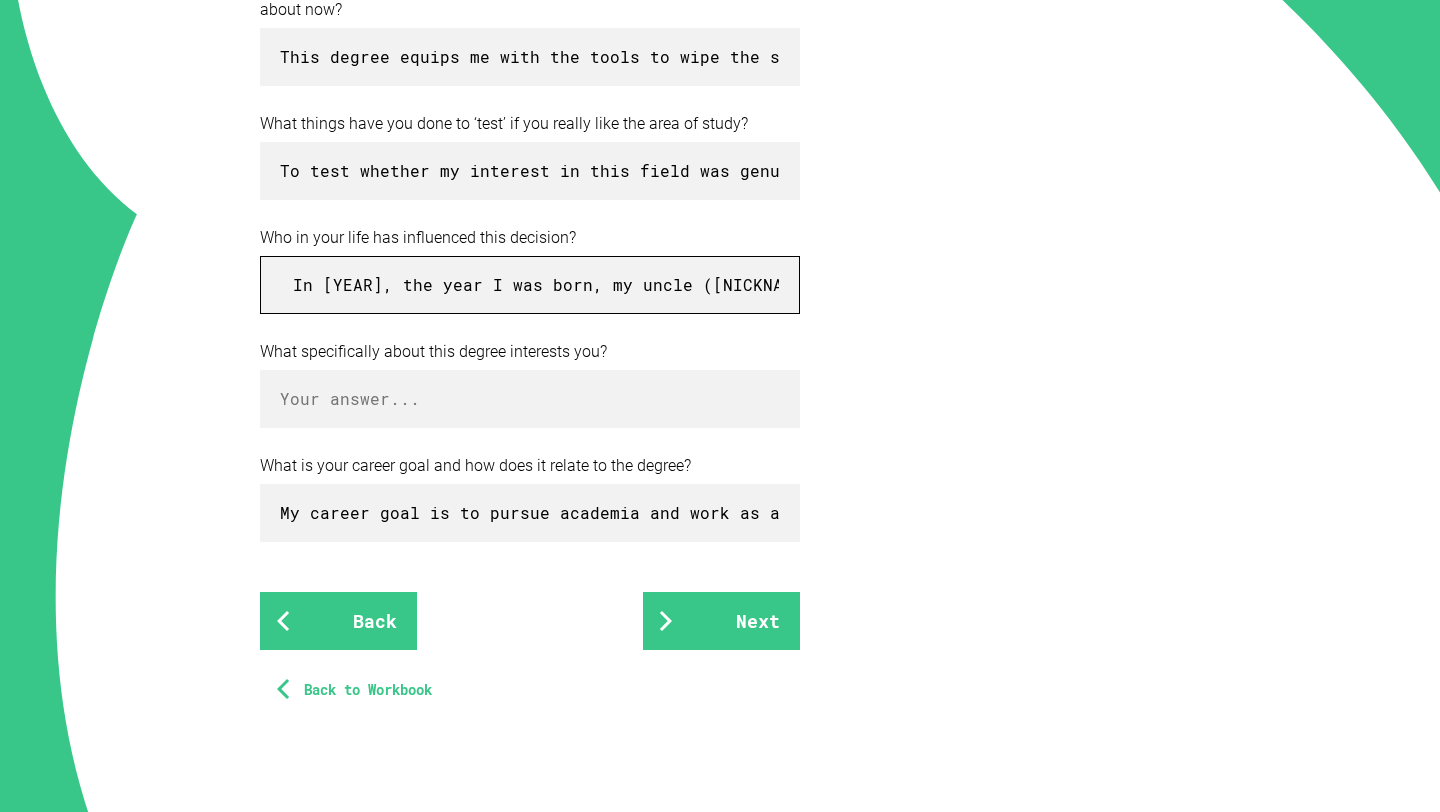 click on "My grandmother has been the most powerful influence on my aspirations. She immigrated from one of the lowest socio-economic regions of [COUNTRY], seeking a new life in [CITY]. In [YEAR], the year I was born, my uncle ([NICKNAME]) was murdered in a racially charged attack in [CITY]. It broke her. She fell into a deep depression, stepping away from her career and retreating from life. But somehow, my birth gave her reason to keep going. She often told me that holding me as a baby was what reignited her will to live—and to learn. She went on to earn her PhD at [UNIVERSITY], and I was with her every step. I’d sit on her lap while she read, wrote, and marked papers. Her drive was relentless, and when she finally graduated, she took me up on stage with her. From that moment, I knew I wanted to follow in her footsteps" at bounding box center [530, 285] 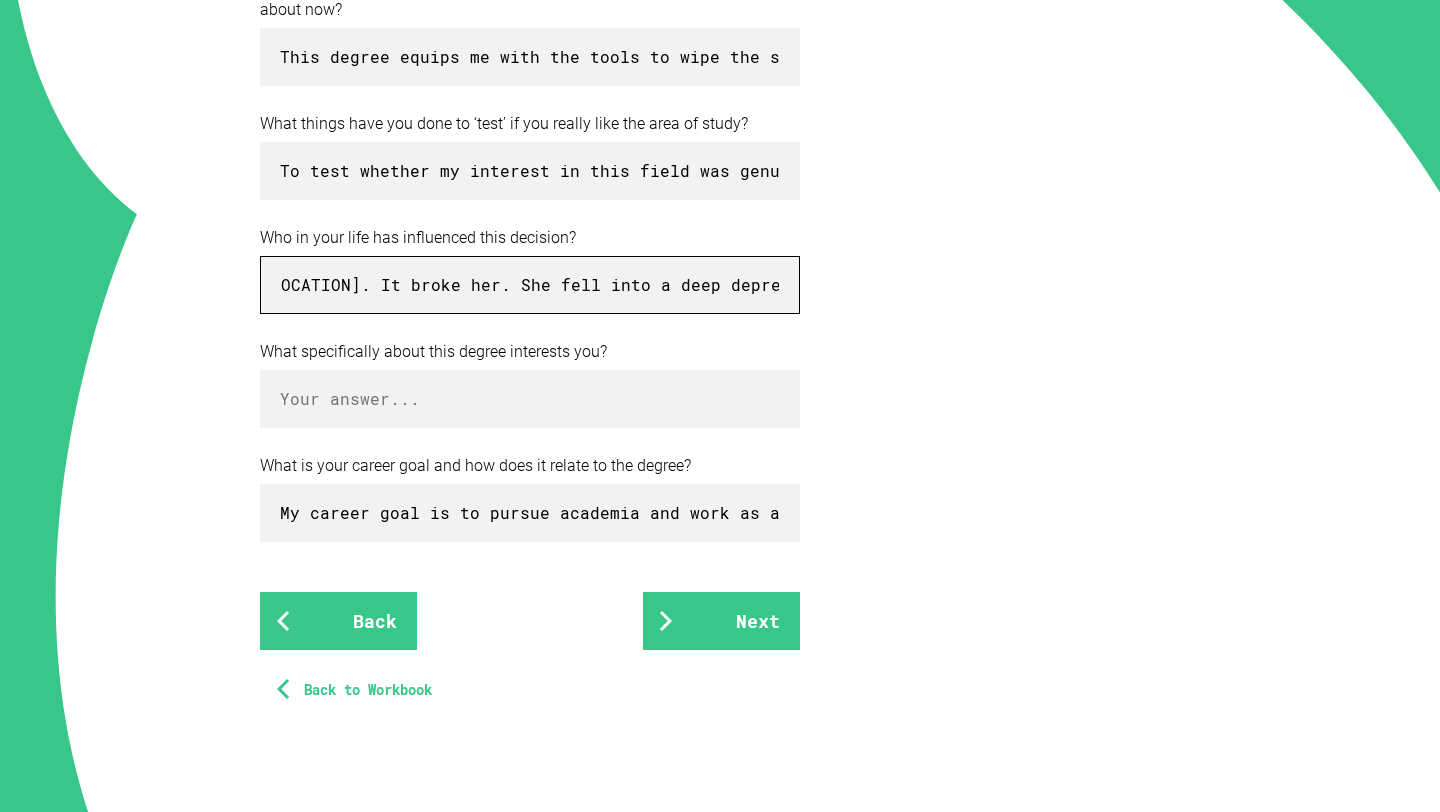 scroll, scrollTop: 0, scrollLeft: 2799, axis: horizontal 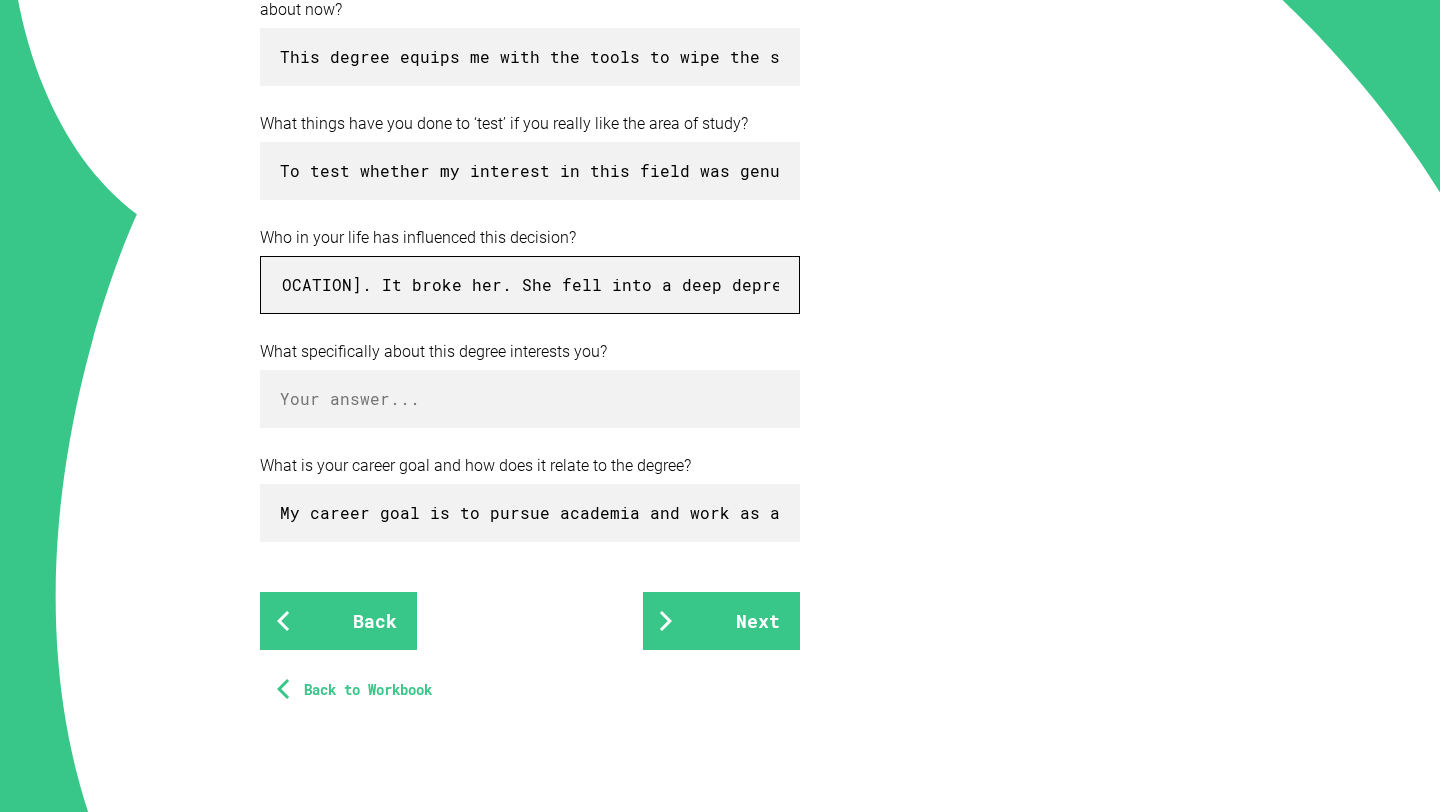 click on "My grandmother has been the most powerful influence on my aspirations. She immigrated from one of the lowest socio-economic regions of [COUNTRY], seeking a new life in [CITY]. In [YEAR], the year I was born, my uncle (we call Jimmy) was murdered in a racially charged attack in [LOCATION]. It broke her. She fell into a deep depression, stepping away from her career and retreating from life. But somehow, my birth gave her reason to keep going. She often told me that holding me as a baby was what reignited her will to live—and to learn.  She went on to earn her PhD at [UNIVERSITY], and I was with her every step. I’d sit on her lap while she read, wrote, and marked papers. Her drive was relentless, and when she finally graduated, she took me up on stage with her. From that moment, I knew I wanted to follow in her footsteps" at bounding box center (530, 285) 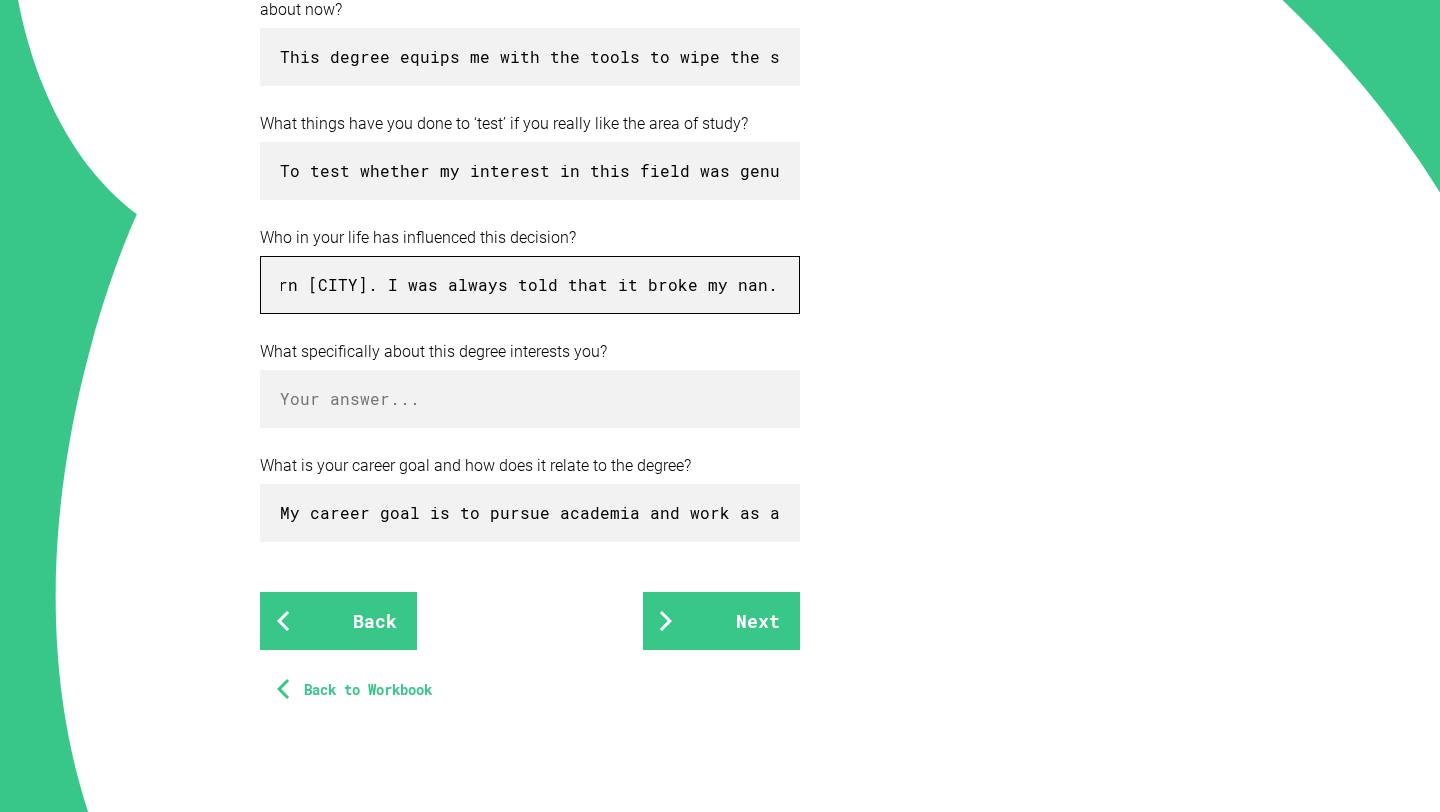 scroll, scrollTop: 0, scrollLeft: 2877, axis: horizontal 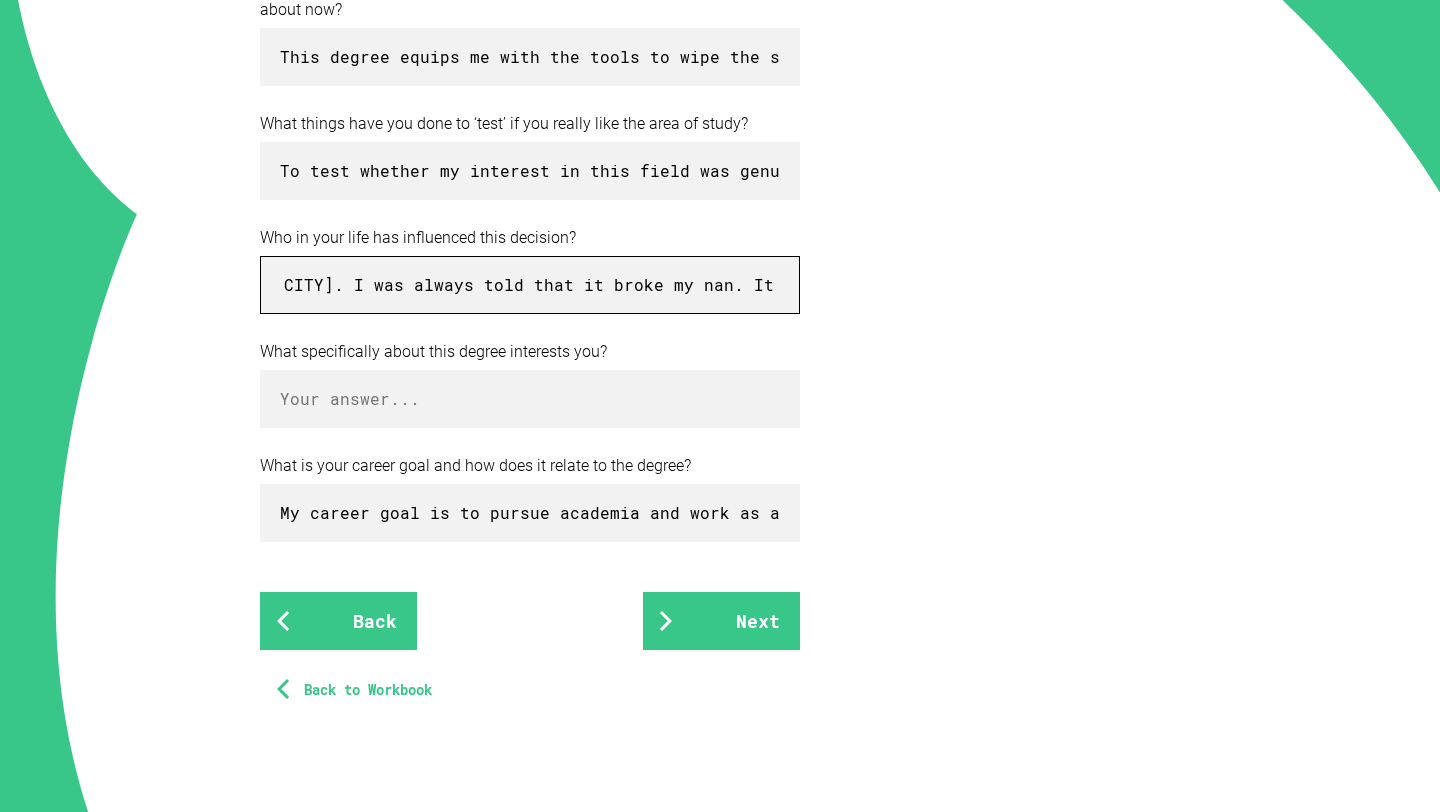 drag, startPoint x: 699, startPoint y: 285, endPoint x: 745, endPoint y: 286, distance: 46.010868 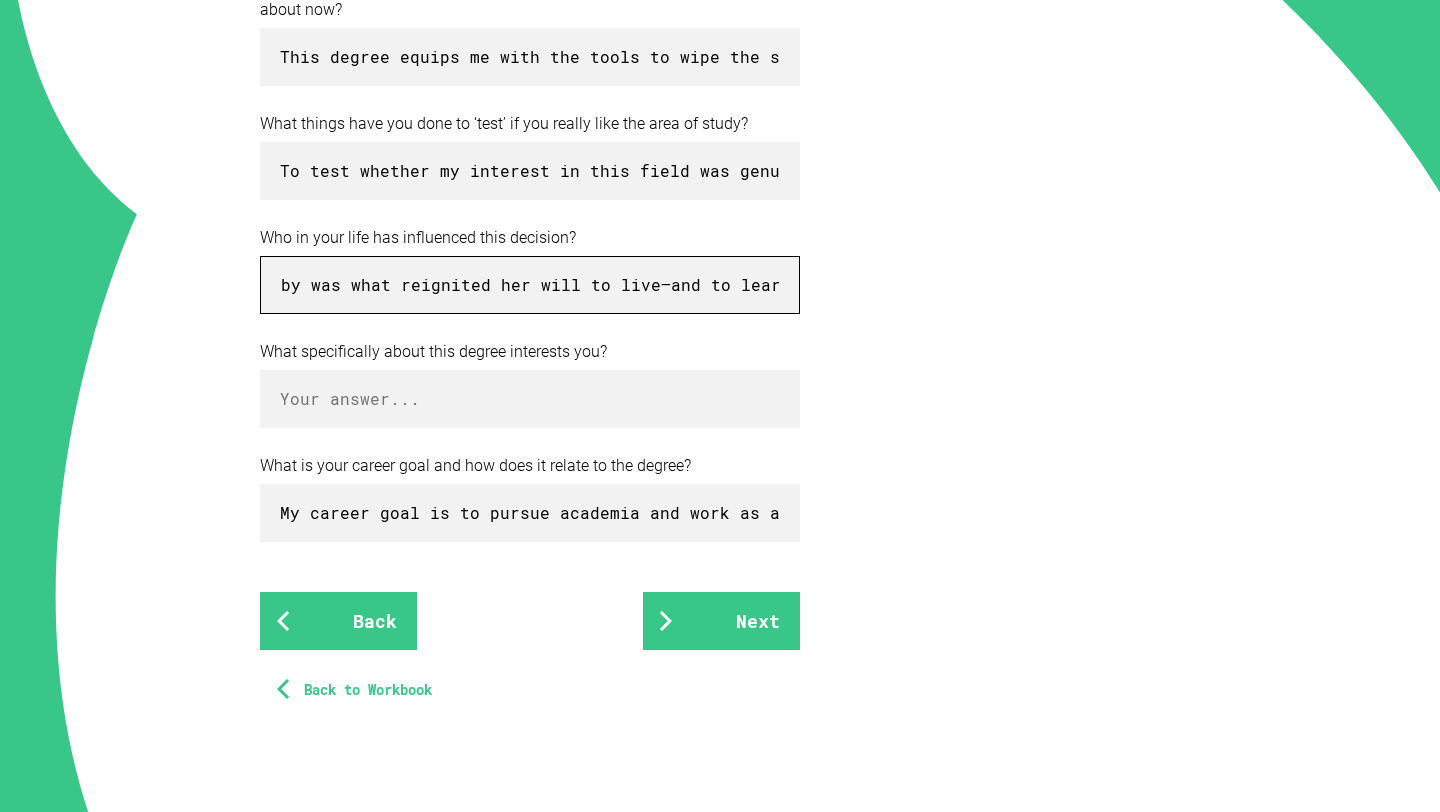 scroll, scrollTop: 0, scrollLeft: 5140, axis: horizontal 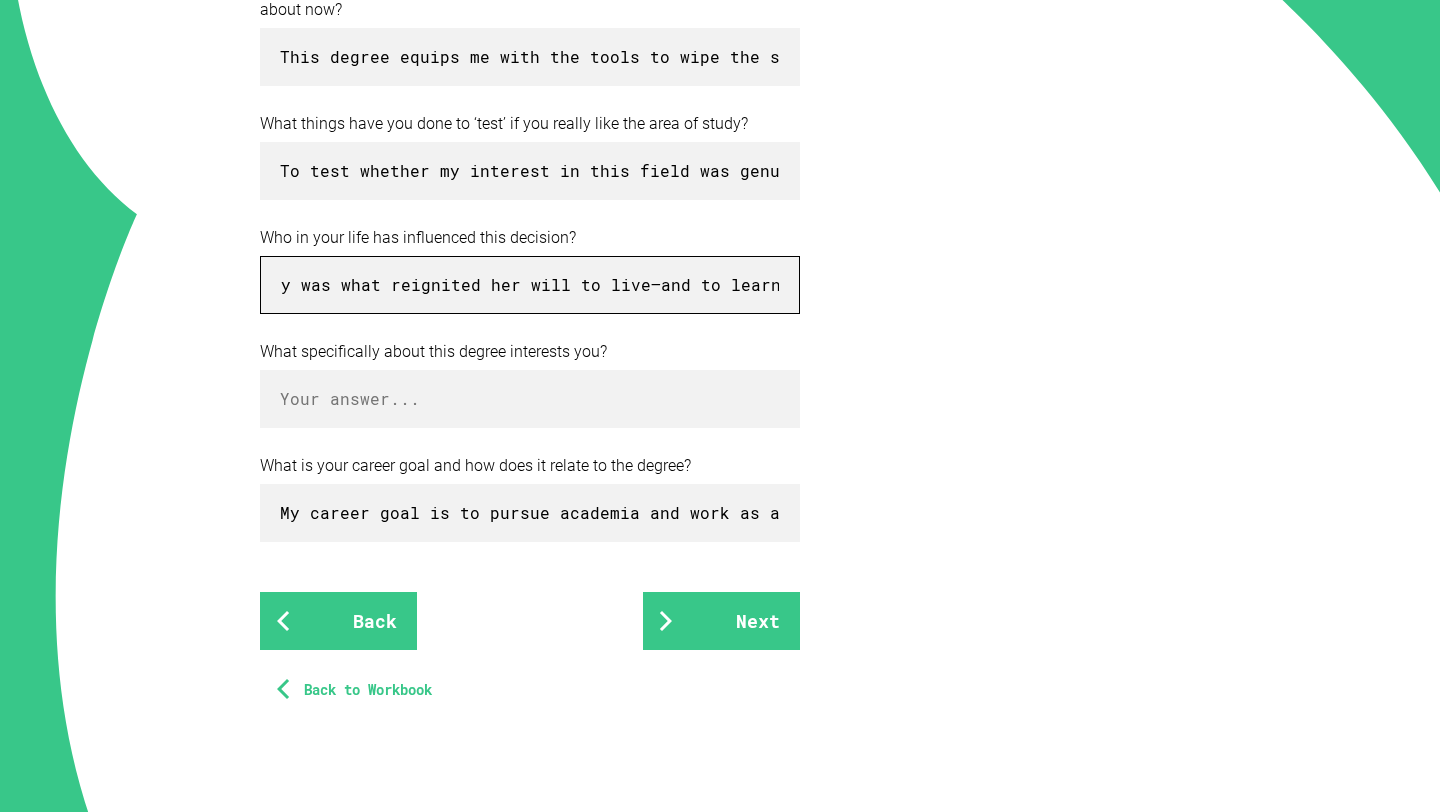 drag, startPoint x: 485, startPoint y: 284, endPoint x: 440, endPoint y: 287, distance: 45.099888 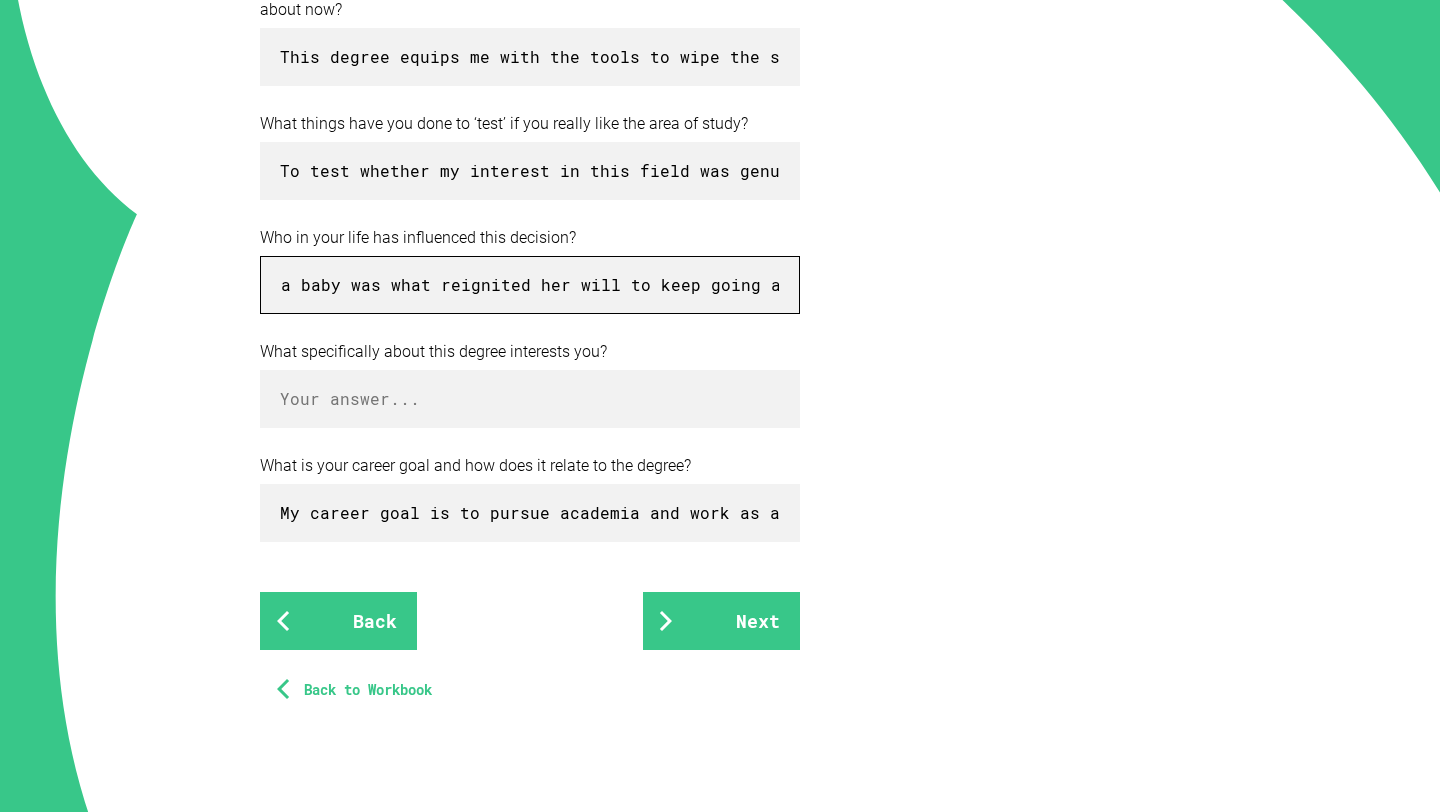 click on "My grandmother has been the most powerful influence on my aspirations. She immigrated from one of the lowest socio-economic regions of New Zealand, seeking a new life in Sydney. In 2007, the year I was born, my uncle (we call [NAME]) was murdered in a racially charged attack in Western Sydney. I was always told that it broke my nan. She fell into a deep depression, stepping away from her career and retreating from life. But somehow, my birth gave her reason to keep going. She often told me that holding me as a baby was what reignited her will to keep going and to learn. She went on to earn her PhD at WSU, and I was with her every step. I’d sit on her lap while she read, wrote, and marked papers. Her drive was relentless, and when she finally graduated, she took me up on stage with her. From that moment, I knew I wanted to follow in her footsteps" at bounding box center [530, 285] 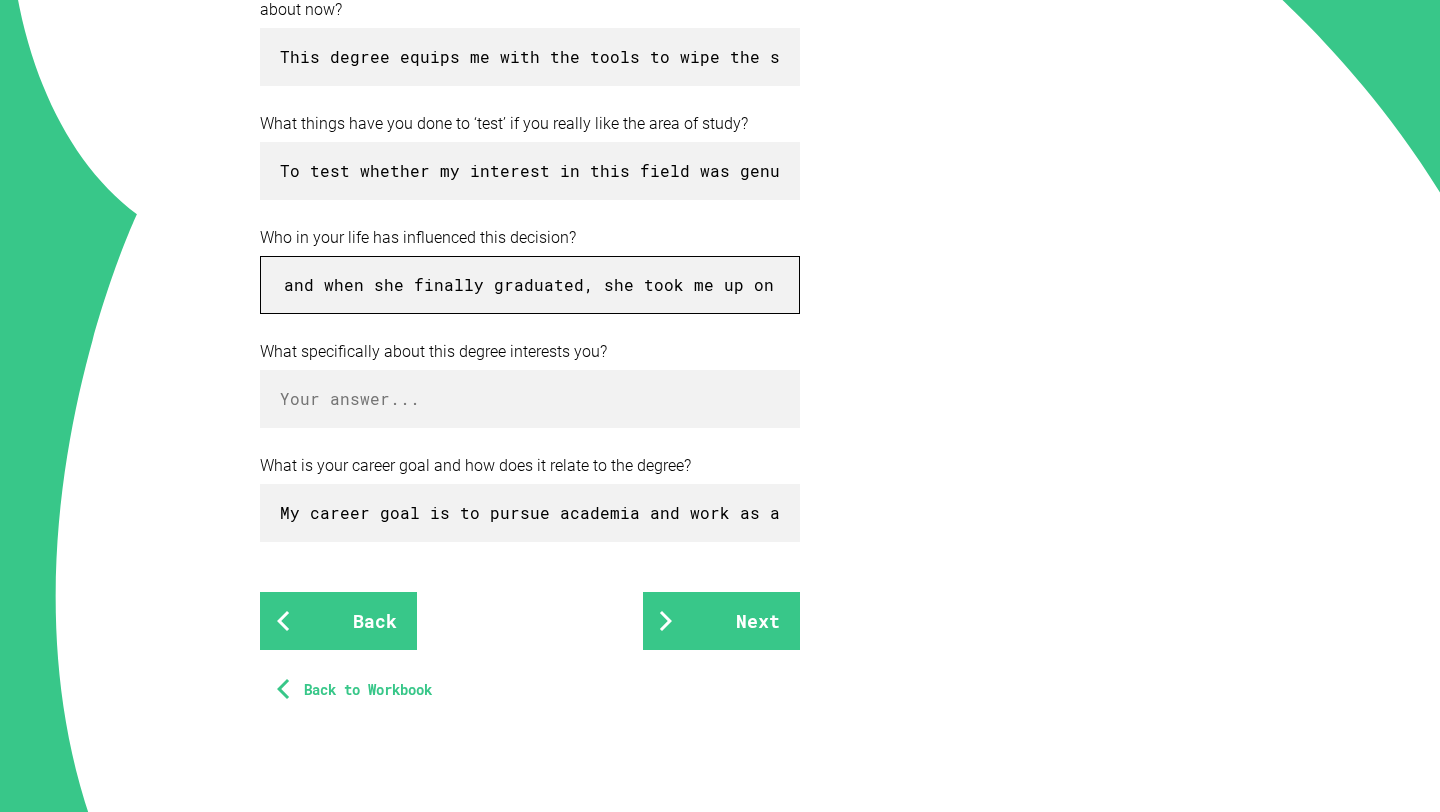 scroll, scrollTop: 0, scrollLeft: 7375, axis: horizontal 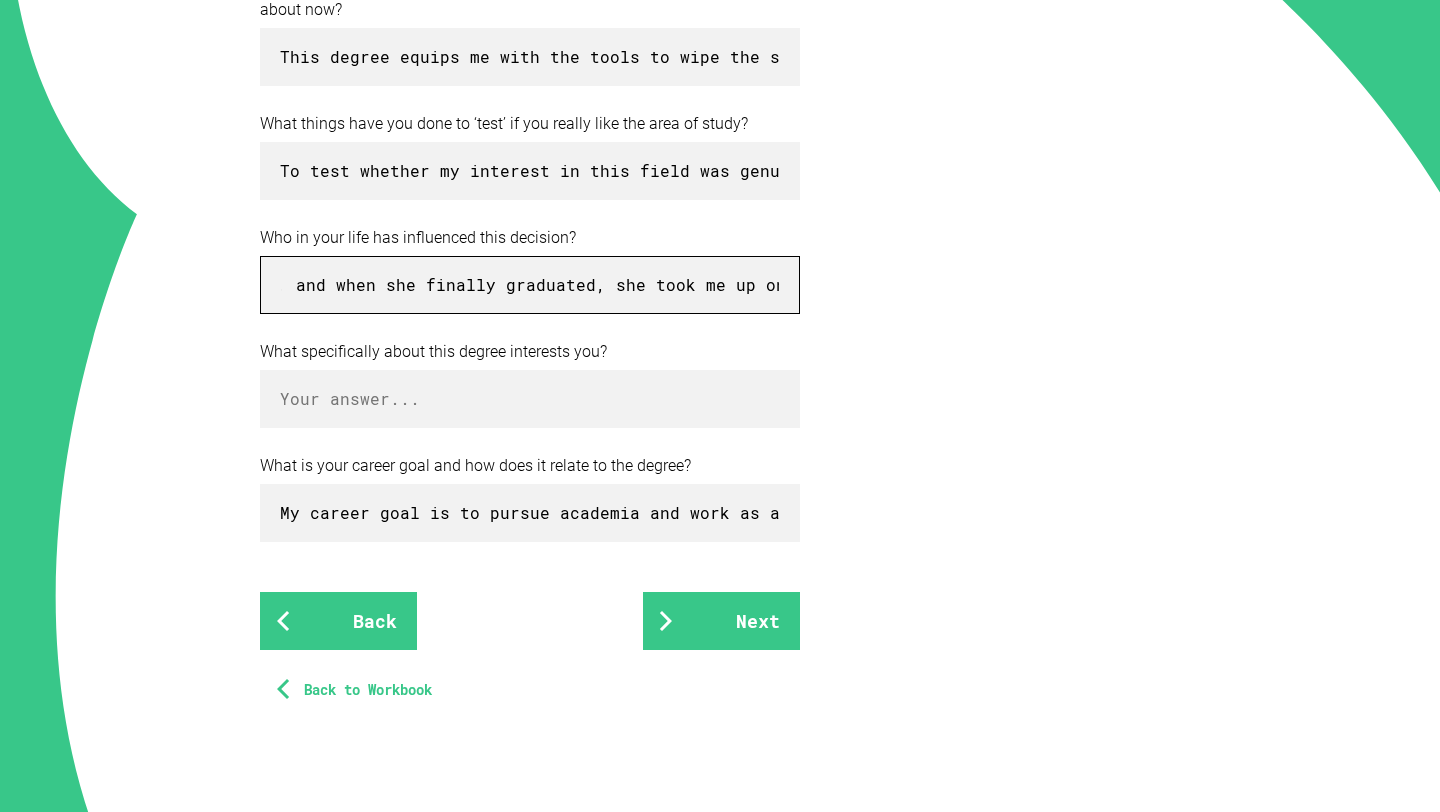 drag, startPoint x: 624, startPoint y: 283, endPoint x: 448, endPoint y: 285, distance: 176.01137 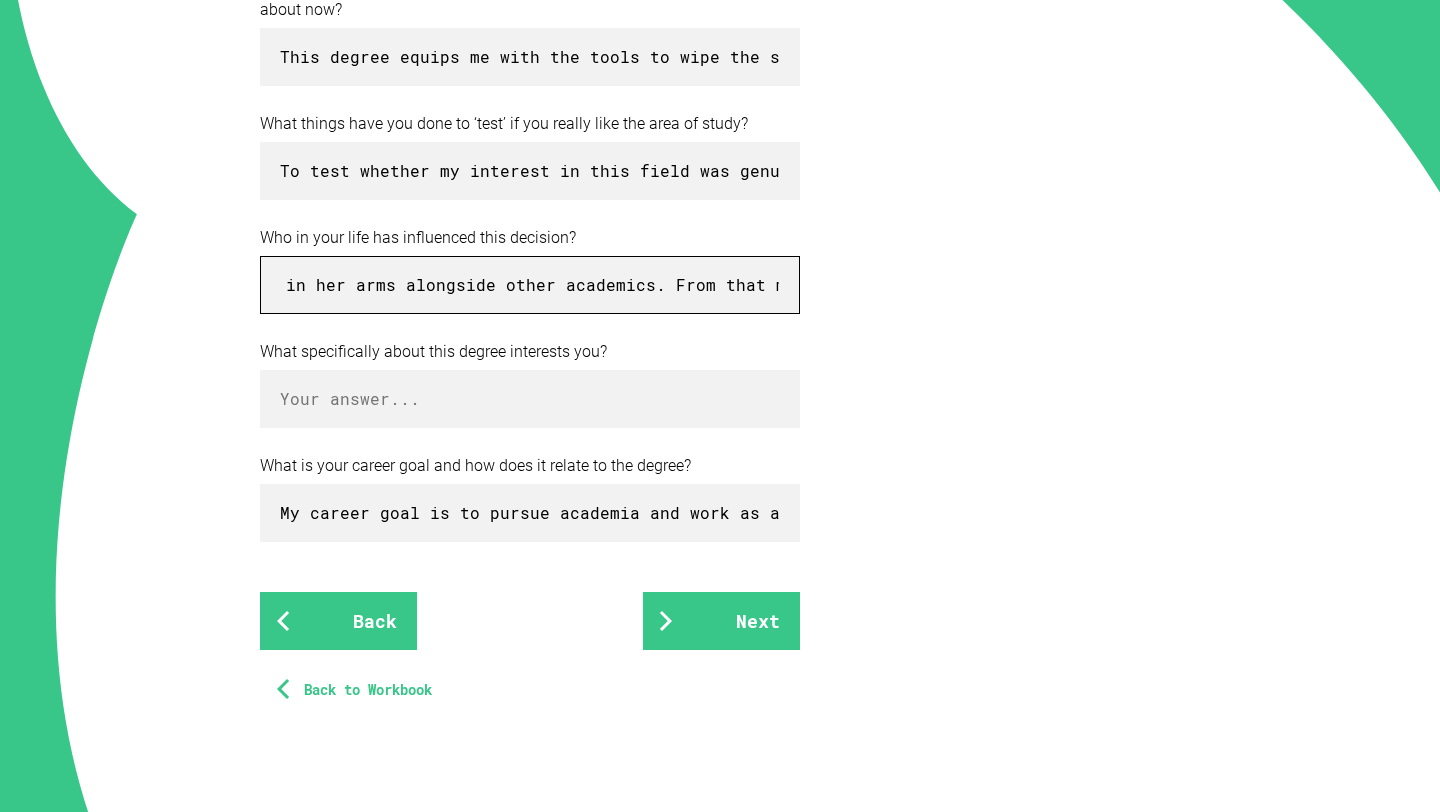 scroll, scrollTop: 0, scrollLeft: 8249, axis: horizontal 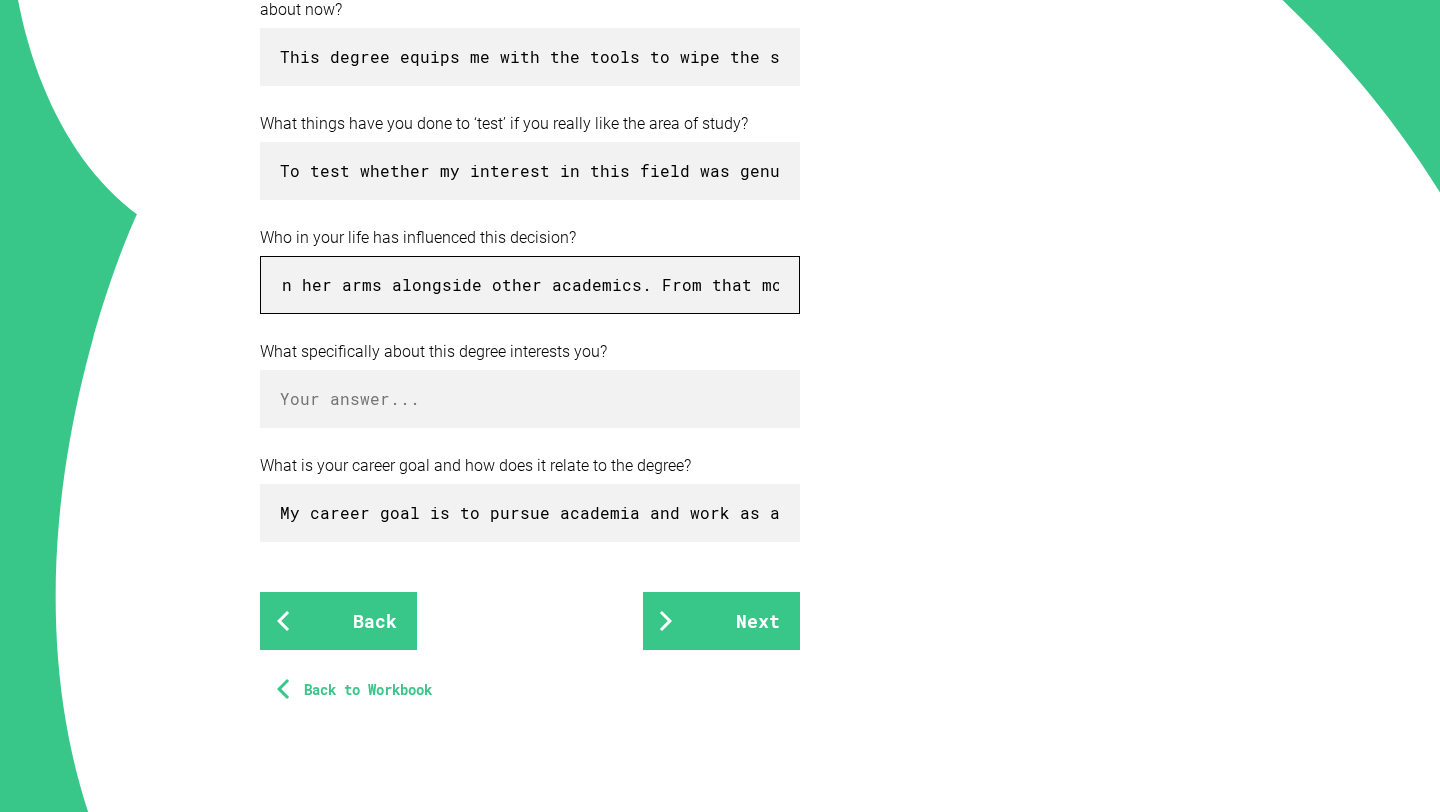 click on "My grandmother has been the most powerful influence on my aspirations. She immigrated from one of the lowest socio-economic regions of [COUNTRY], seeking a new life in [LOCATION]. In [YEAR], the year I was born, my uncle (we call [NICKNAME]) was murdered in a racially charged attack in [LOCATION]. I was always told that it broke my nan. She fell into a deep depression, stepping away from her career and retreating from life. But somehow, my birth gave her reason to keep going. She often told me that holding me as a baby was what reignited her will to keep going and to keep learning. She went on to earn her PhD at [UNIVERSITY], and I was with her every step. I’d sit on her lap while she read, wrote, and marked papers. Her drive was relentless, and when she finally graduated, she took me to the ceremony and held my in her arms alongside other academics. From that moment, I knew I wanted to follow in her footsteps" at bounding box center (530, 285) 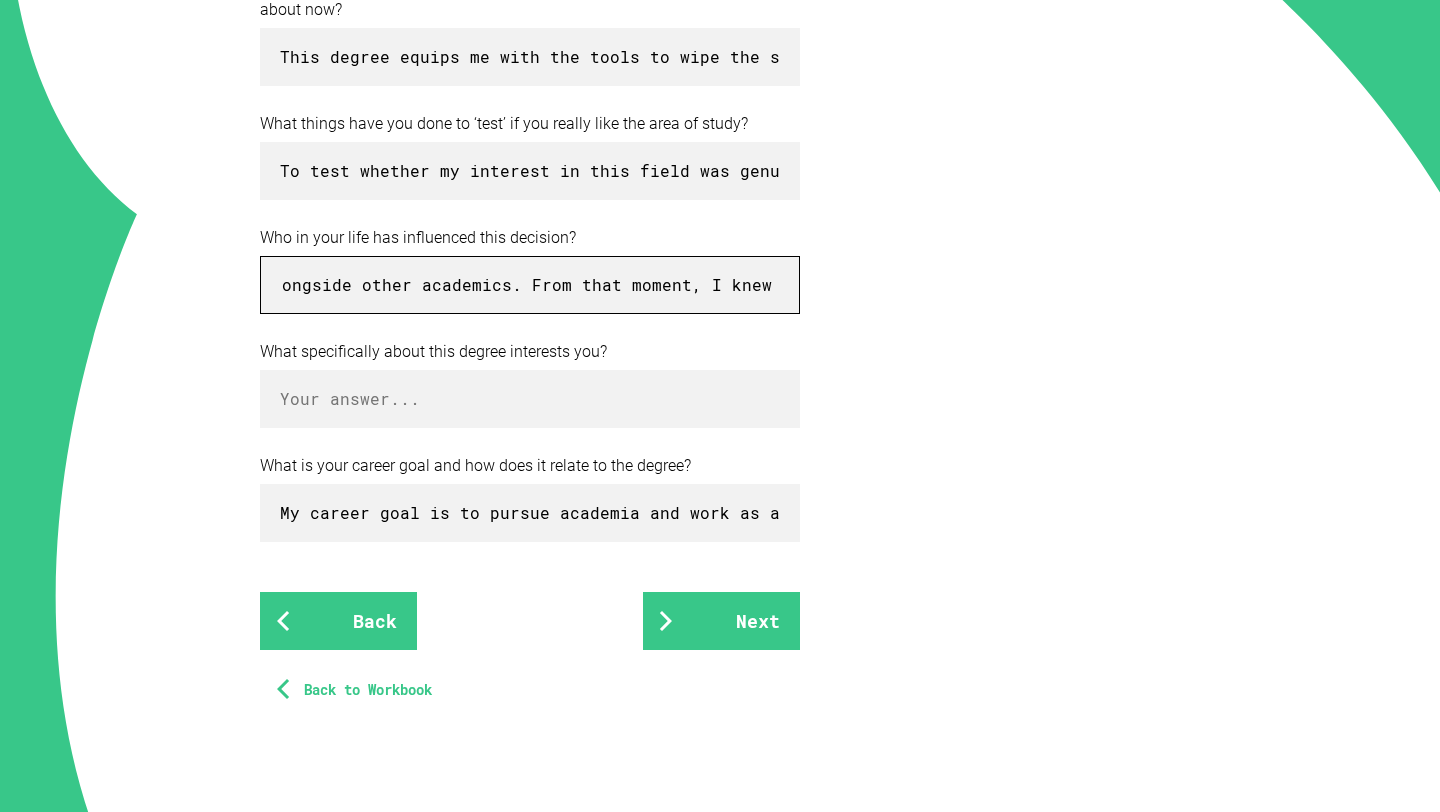scroll, scrollTop: 0, scrollLeft: 8258, axis: horizontal 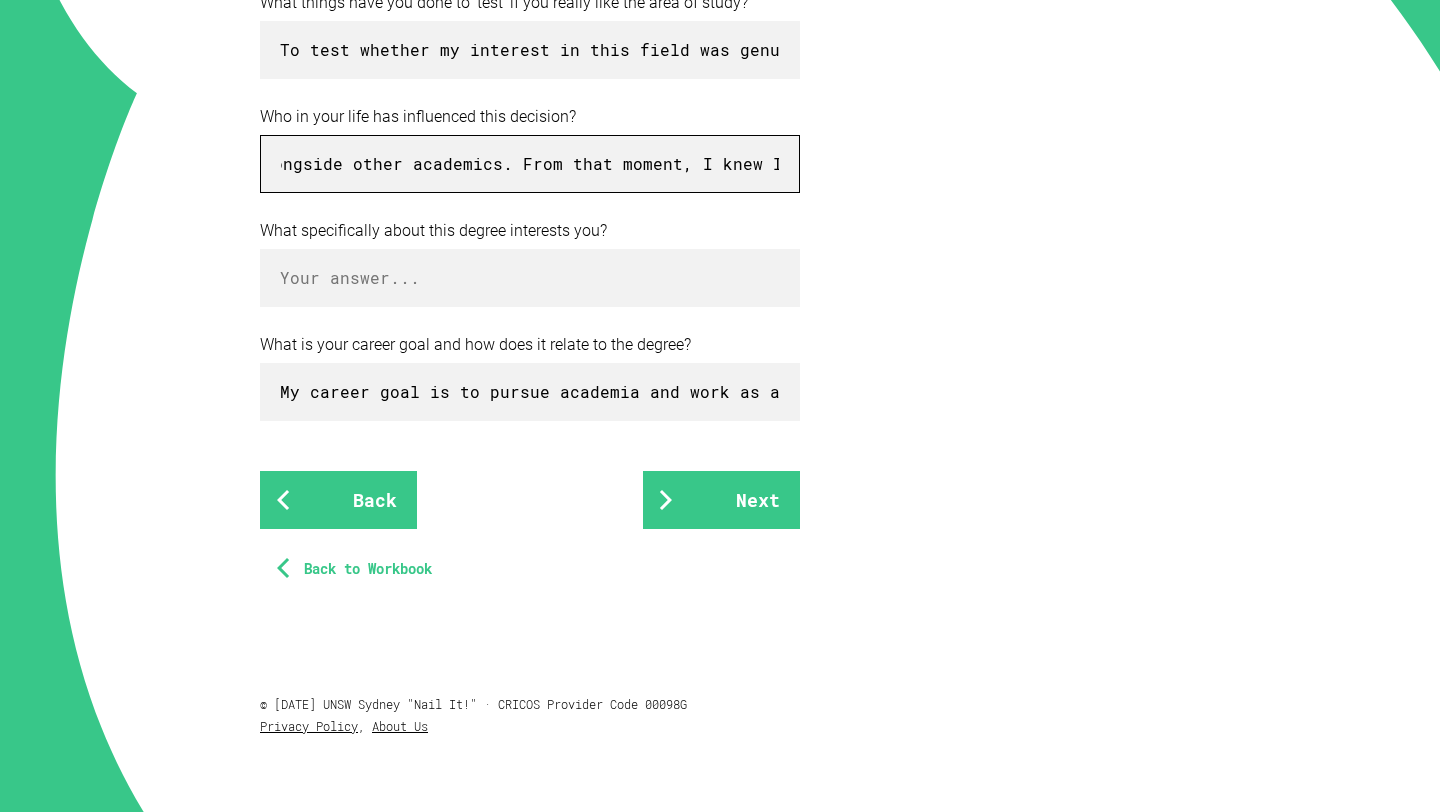 type on "My grandmother has been the most powerful influence on my aspirations. She immigrated from one of the lowest socio-economic regions of New Zealand, seeking a new life in Sydney. In 2007, the year I was born, my uncle (we call [NAME]) was murdered in a racially charged attack in Western Sydney. I was always told that it broke my nan. She fell into a deep depression, stepping away from her career and retreating from life. But somehow, my birth gave her reason to keep going. She often told me that holding me as a baby was what reignited her will to keep going and to keep learning. She went on to earn her PhD at WSU, and I was with her every step. I’d sit on her lap while she read, wrote, and marked papers. Her drive was relentless, and when she finally graduated, she took me to the ceremony and held my in her arms alongside other academics. From that moment, I knew I wanted to follow in her footsteps." 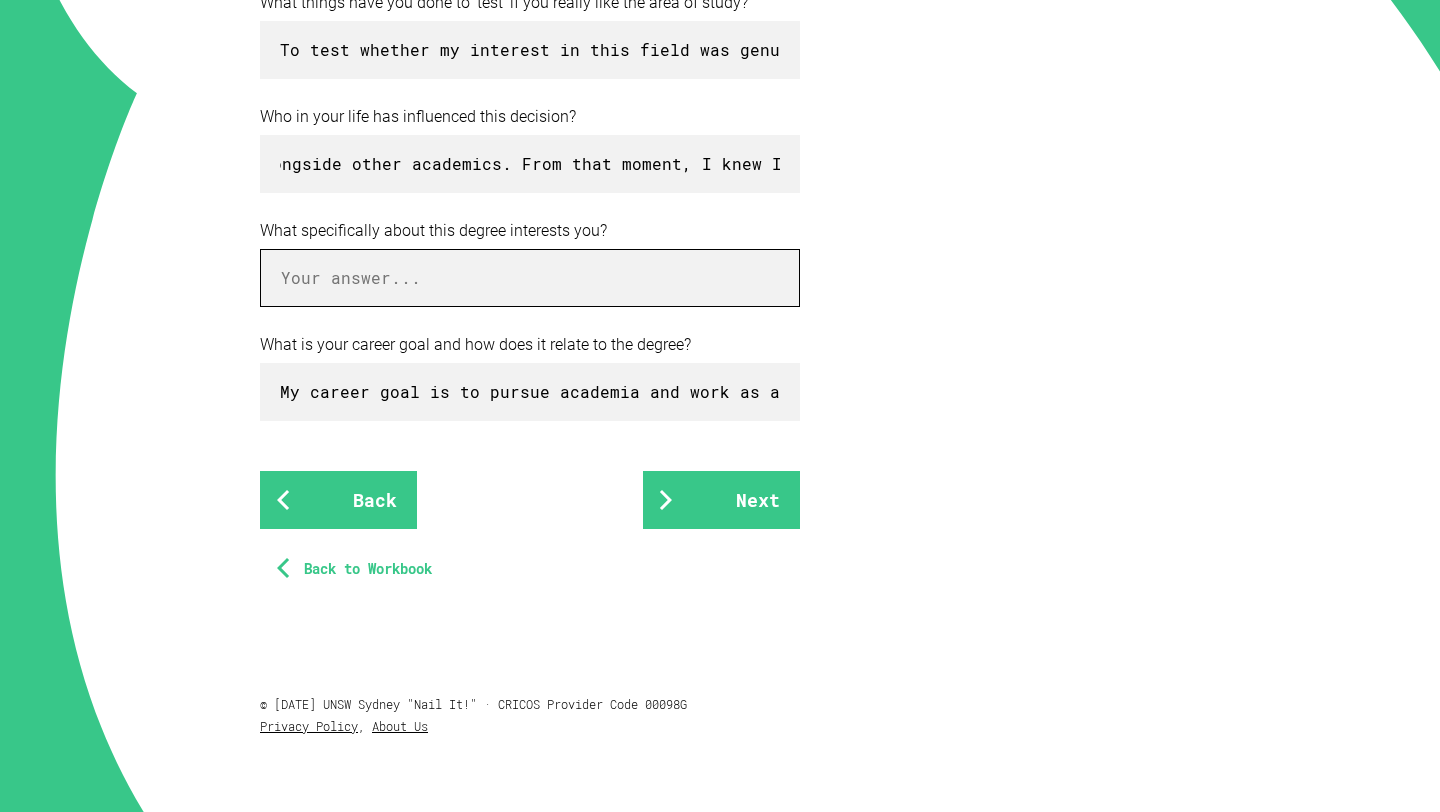 scroll, scrollTop: 0, scrollLeft: 0, axis: both 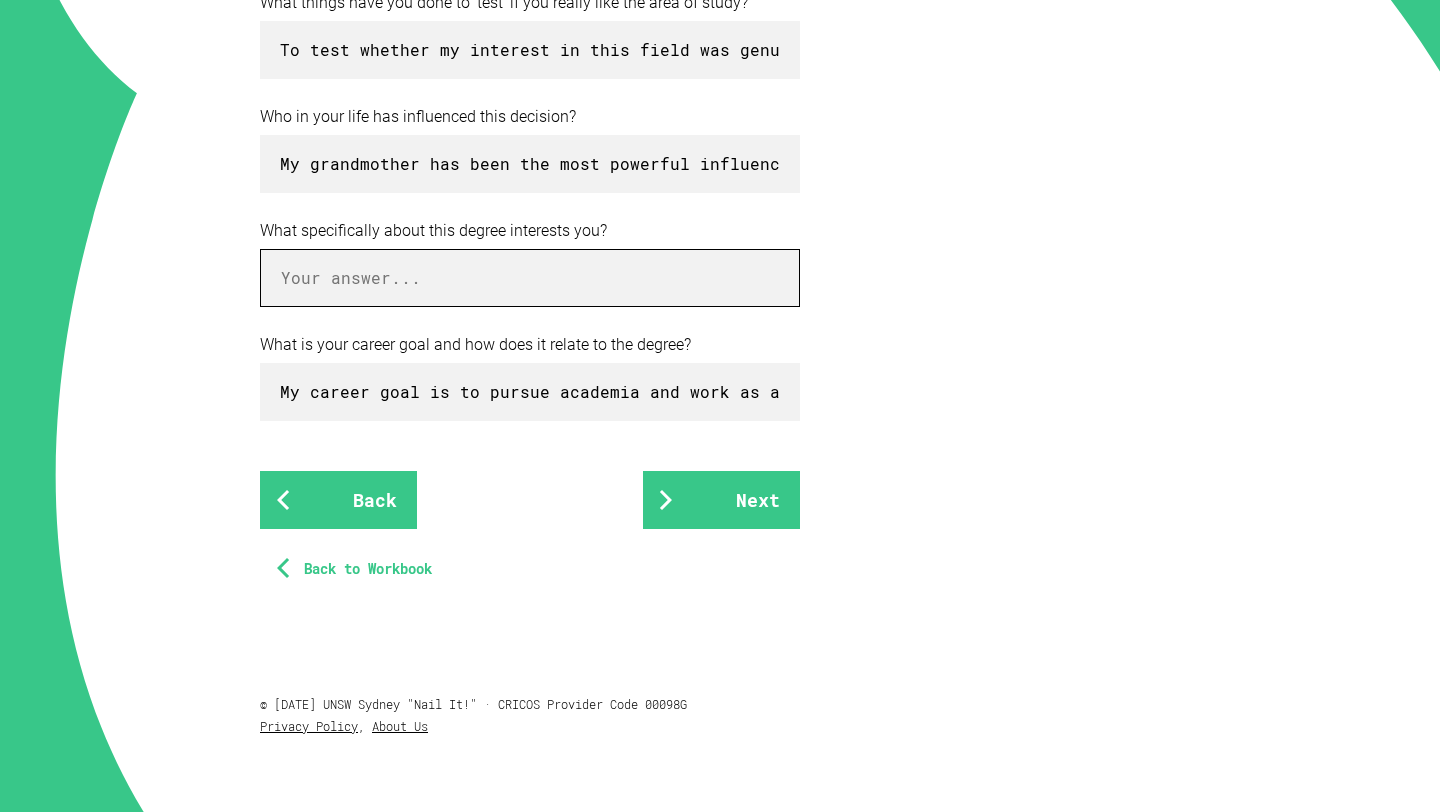 click at bounding box center [530, 278] 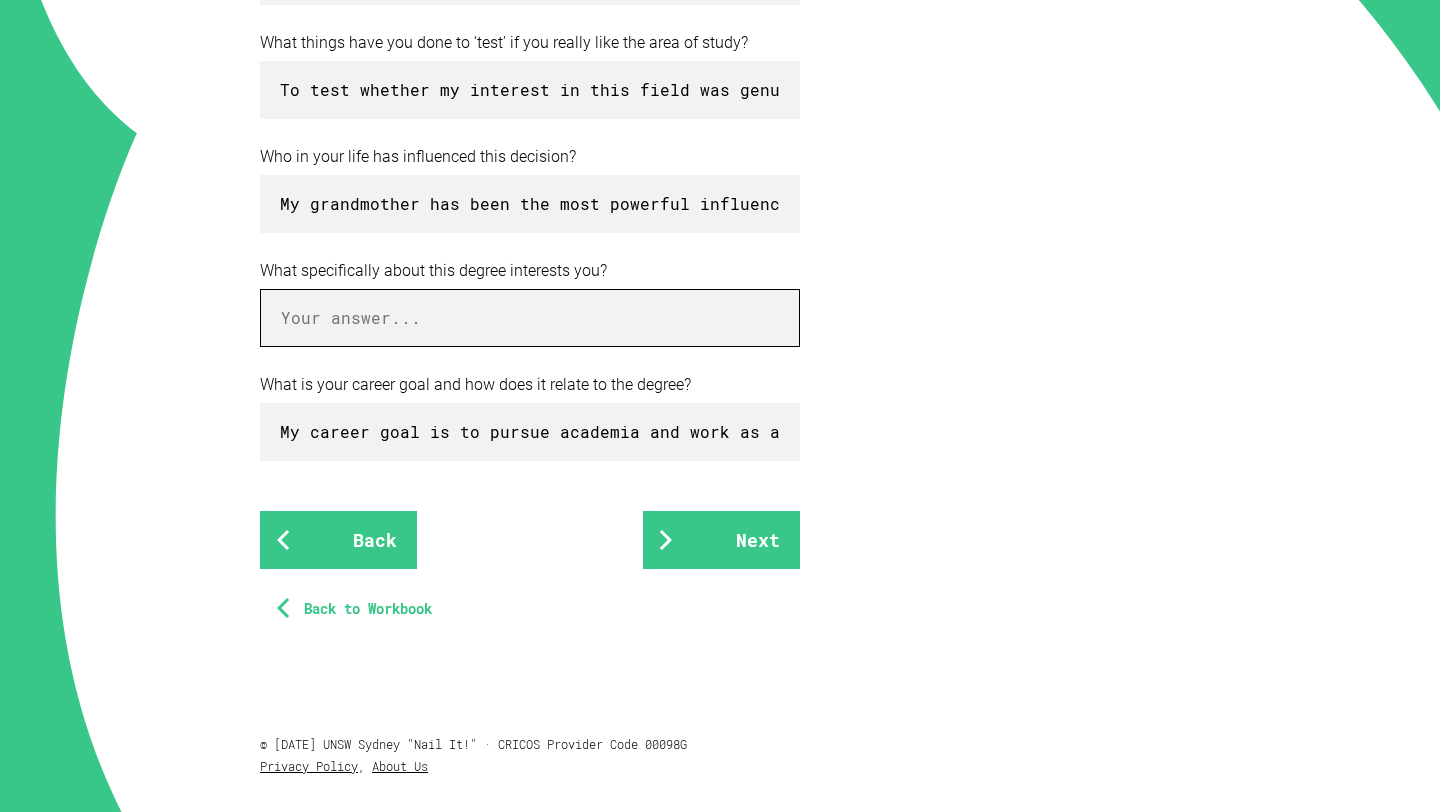 scroll, scrollTop: 768, scrollLeft: 0, axis: vertical 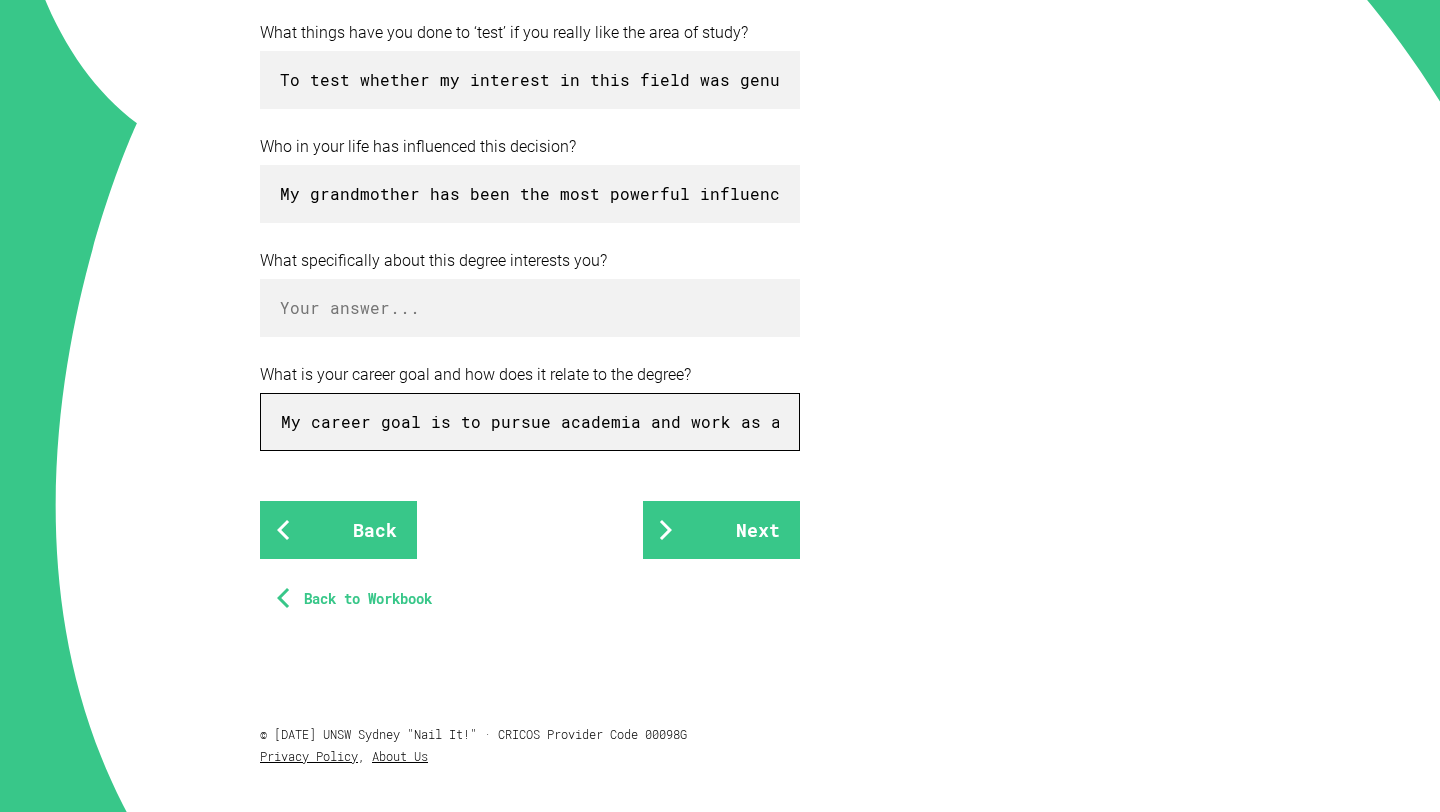 drag, startPoint x: 629, startPoint y: 424, endPoint x: 562, endPoint y: 424, distance: 67 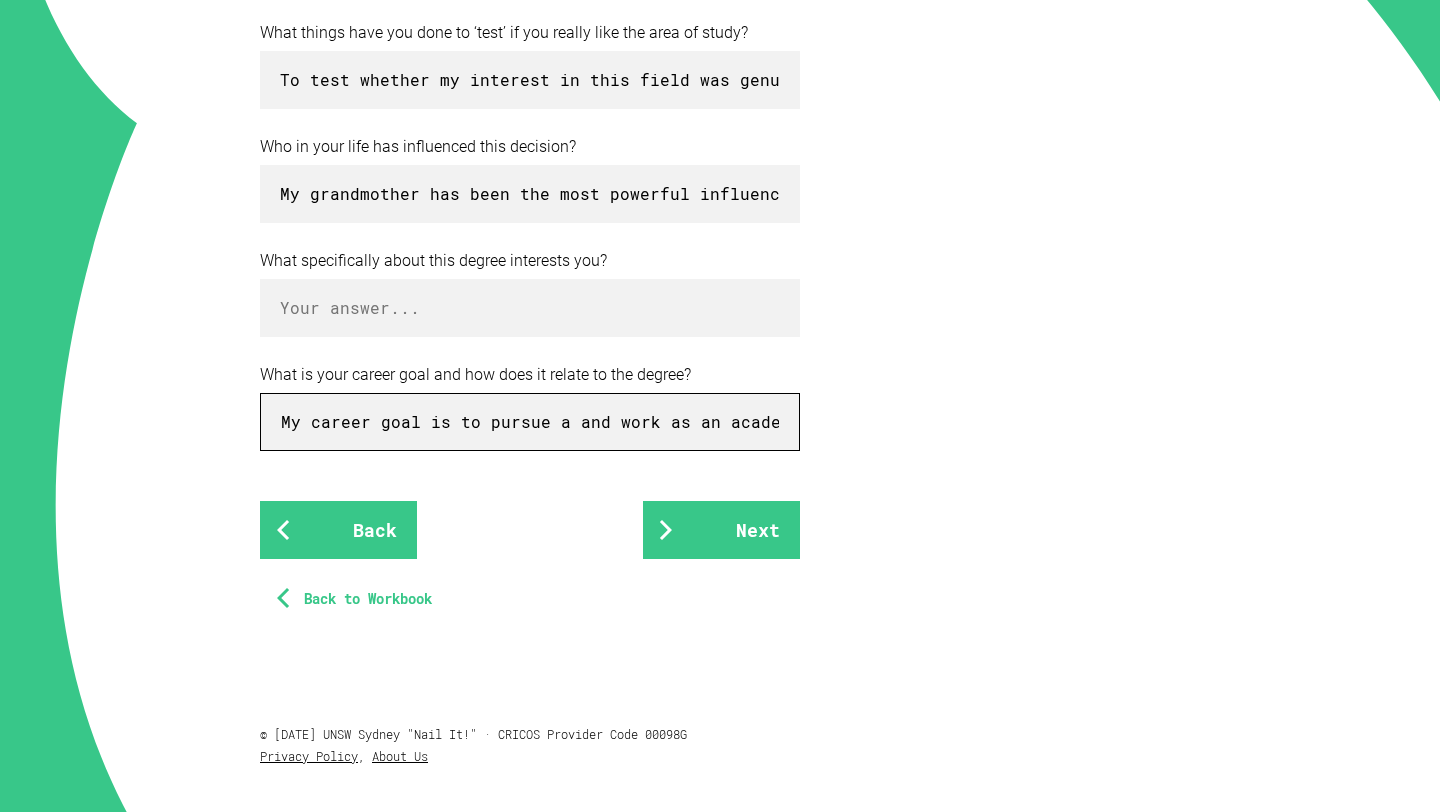 click on "My career goal is to pursue a and work as an academic. I have a genuine interest and wish to spend my life exploring, writing and breathing life to new ideas in this realm." at bounding box center [530, 422] 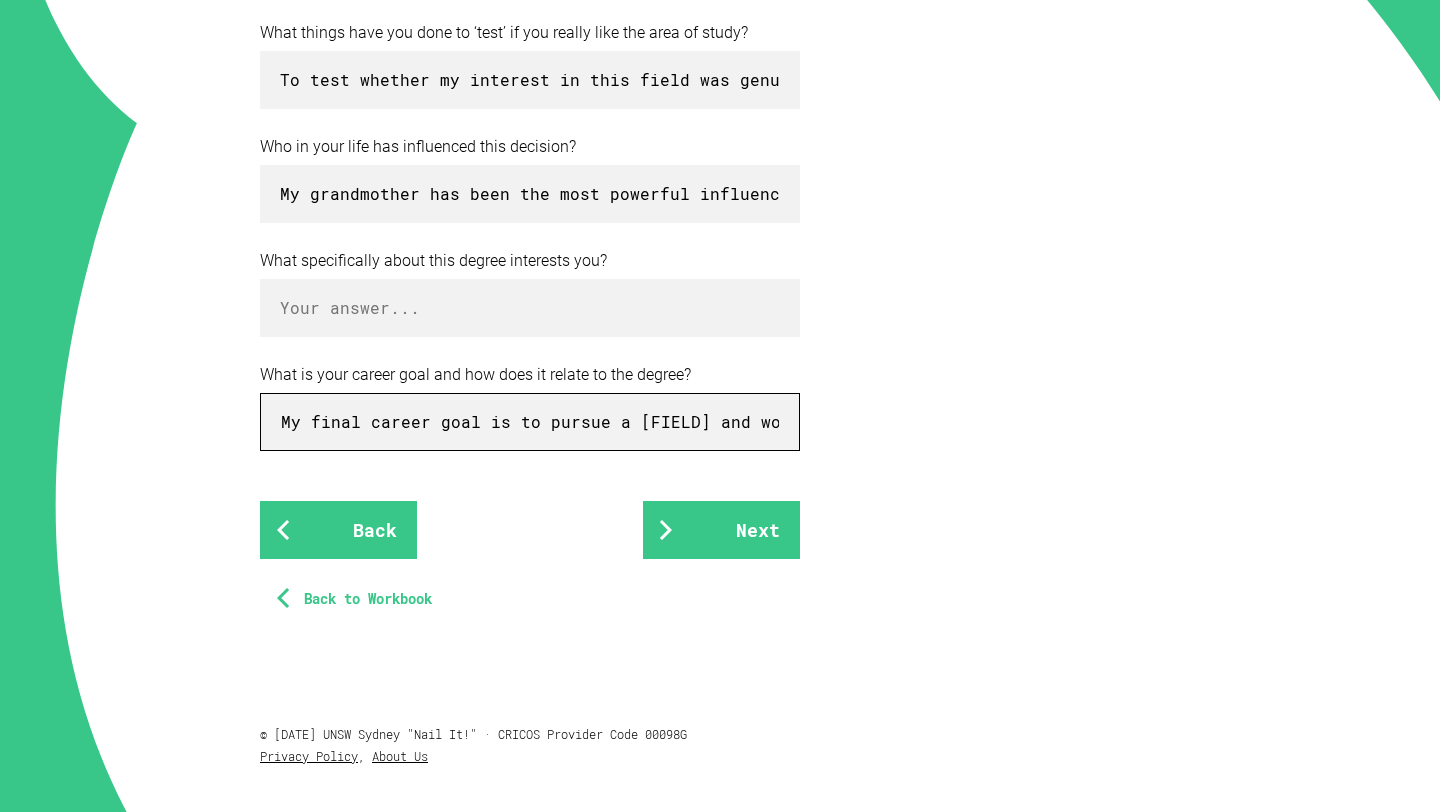 drag, startPoint x: 658, startPoint y: 419, endPoint x: 577, endPoint y: 419, distance: 81 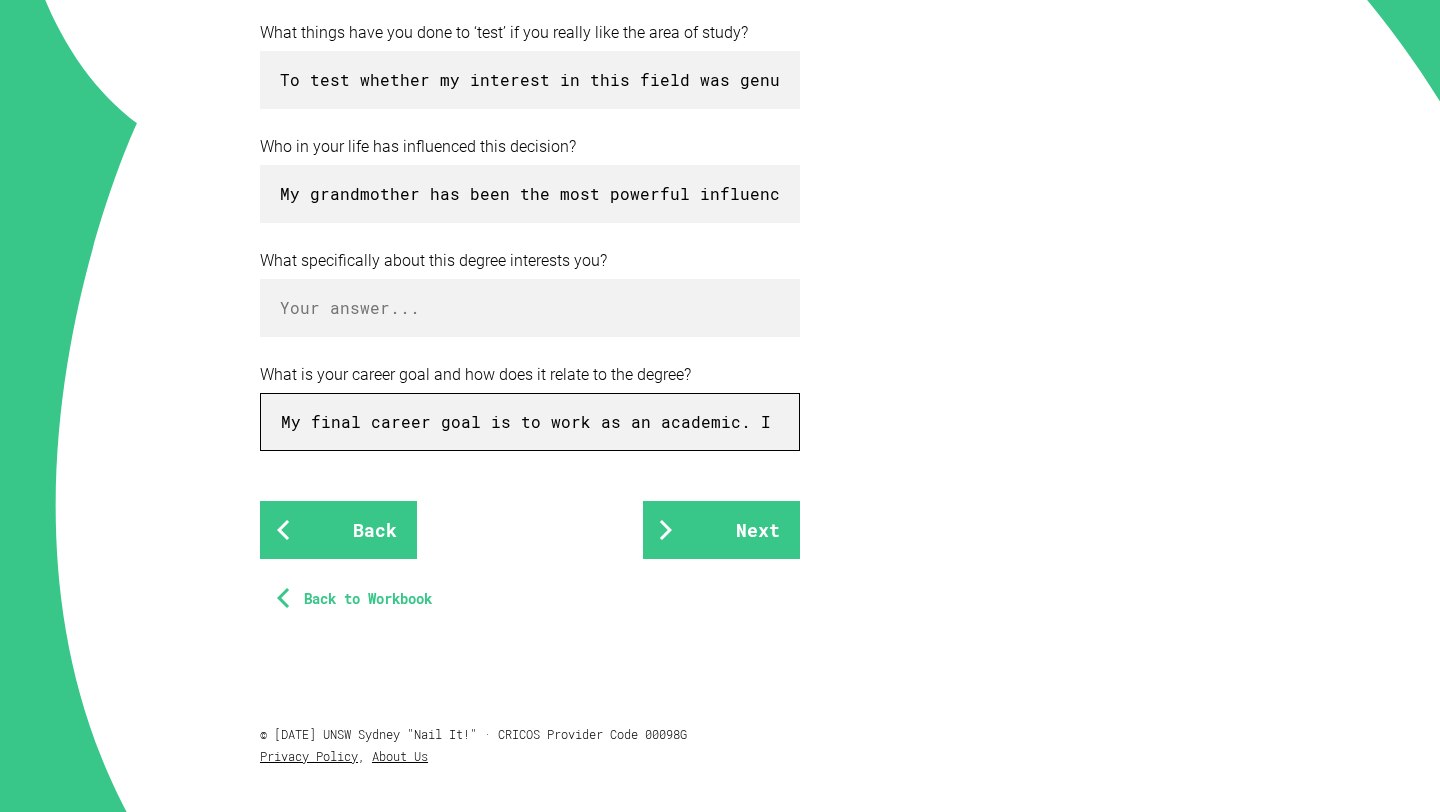 click on "My final career goal is to work as an academic. I have a genuine interest and wish to spend my life exploring, writing and breathing life to new ideas in this realm." at bounding box center [530, 422] 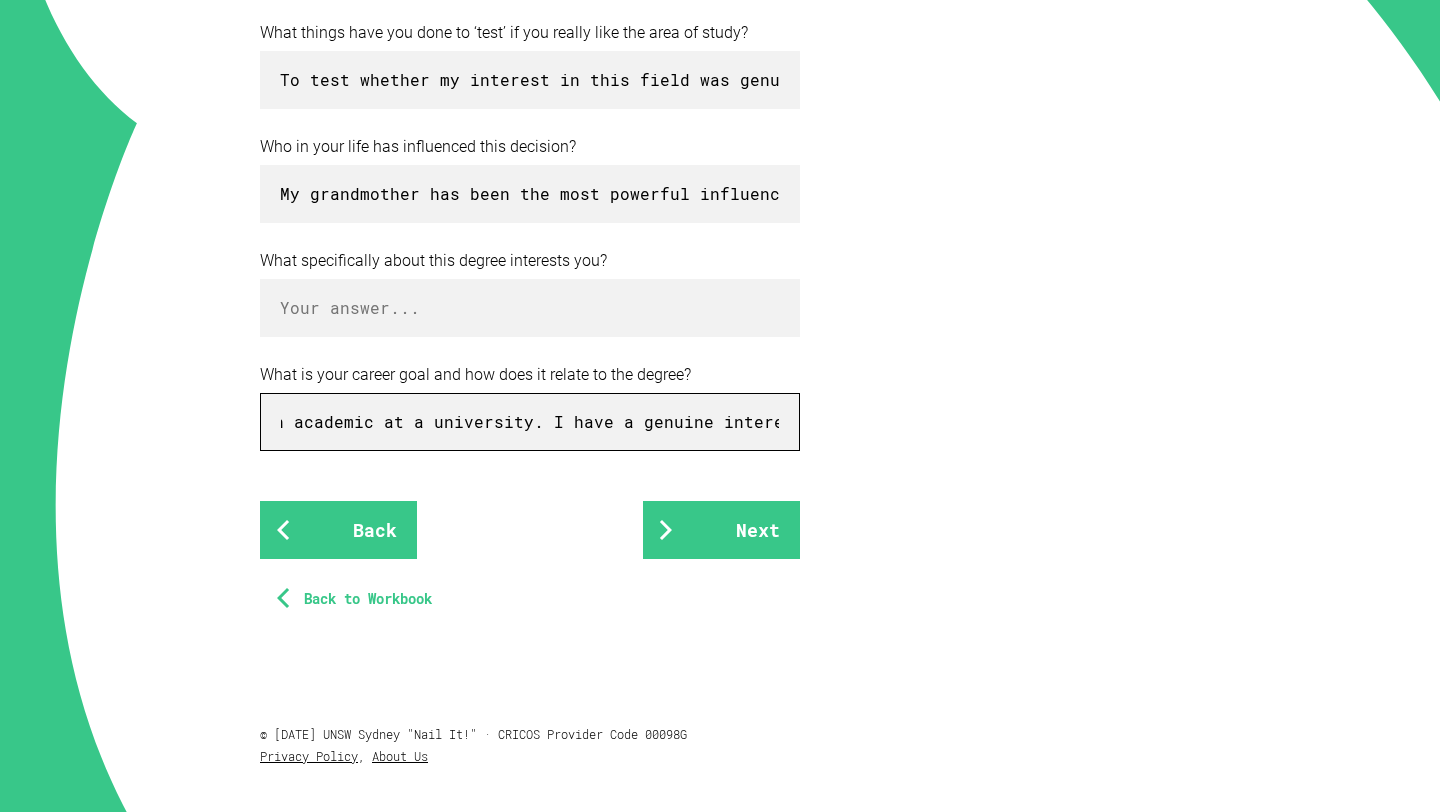 scroll, scrollTop: 0, scrollLeft: 374, axis: horizontal 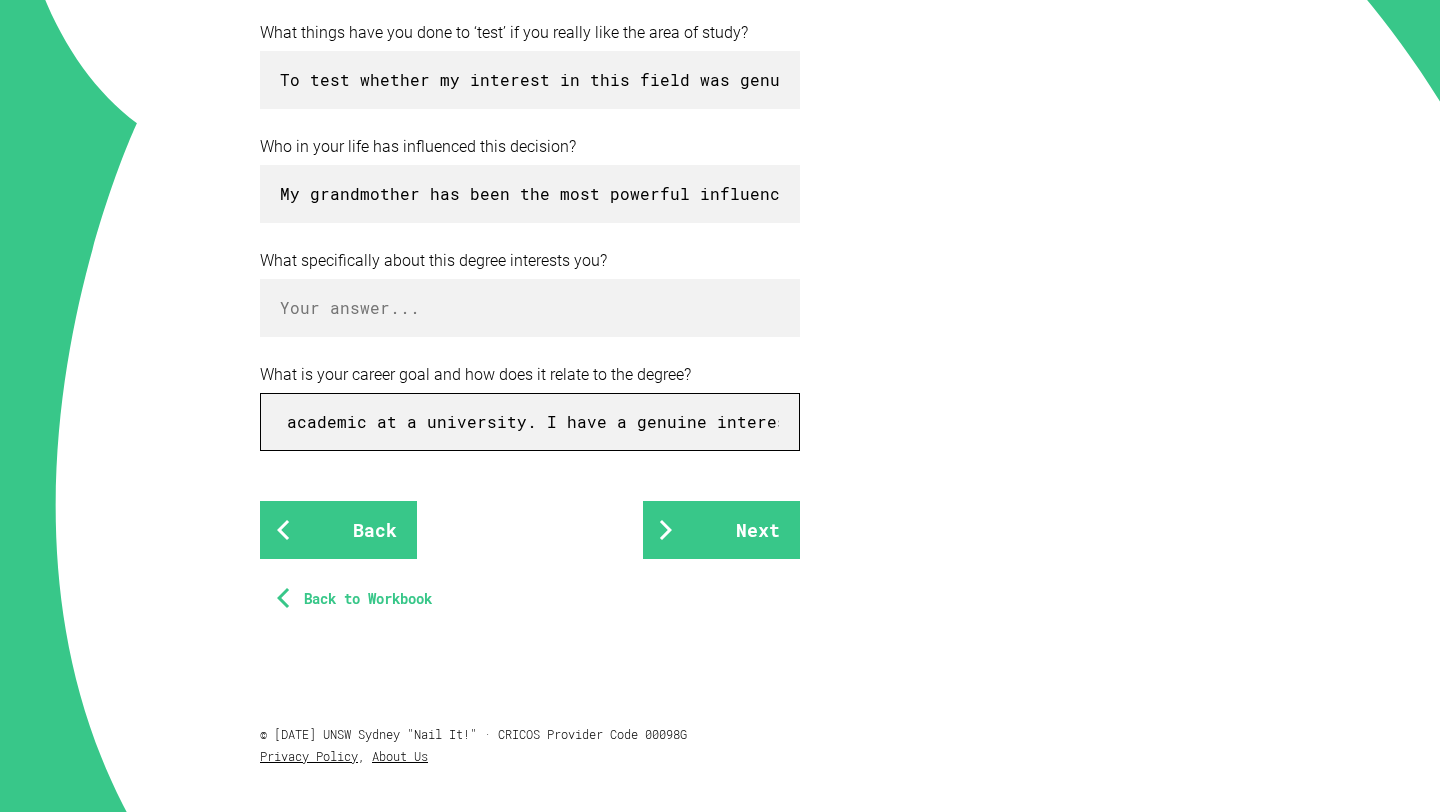 click on "My final career goal is to work as an academic at a university. I have a genuine interest and wish to spend my life exploring, writing and breathing life to new ideas in this realm." at bounding box center (530, 422) 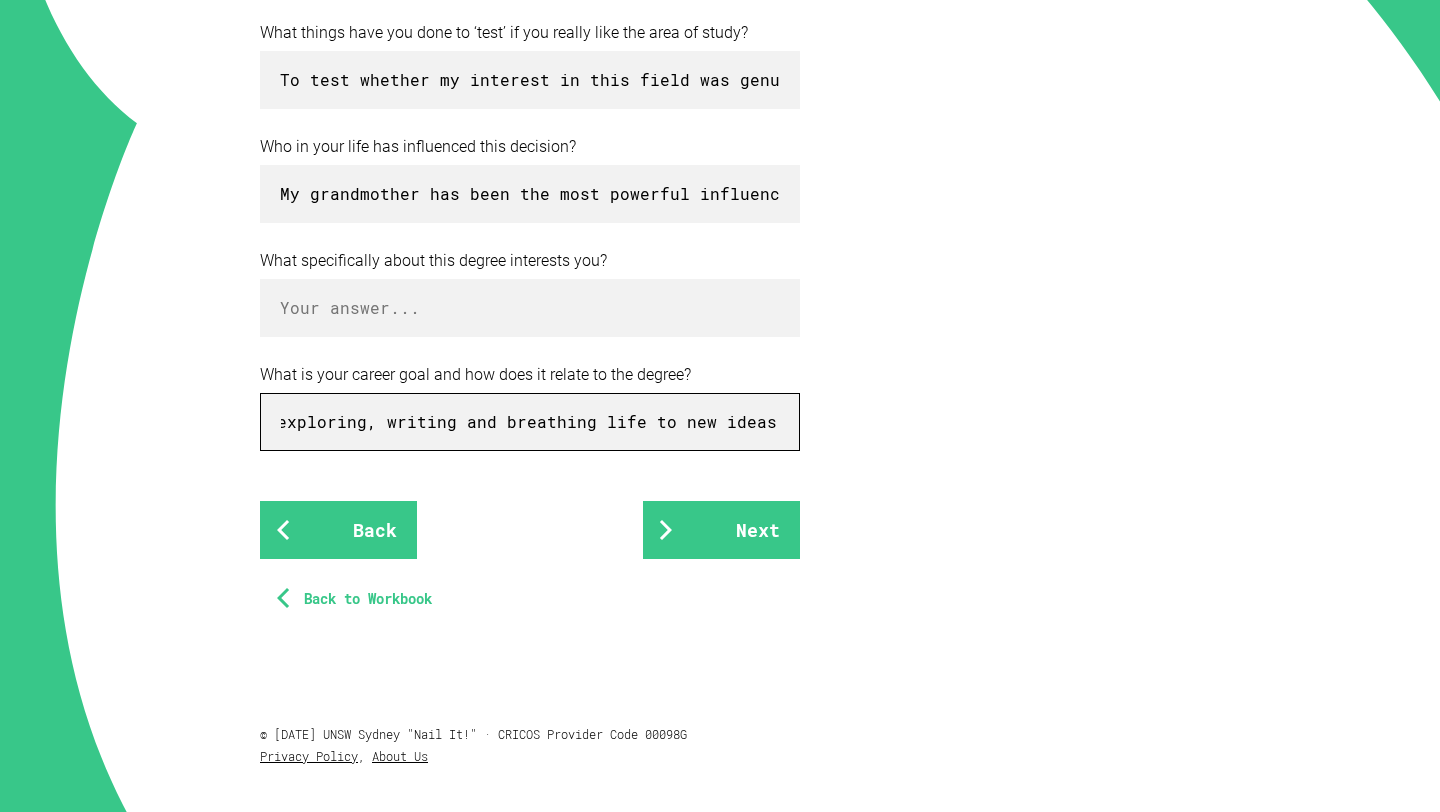 scroll, scrollTop: 0, scrollLeft: 1249, axis: horizontal 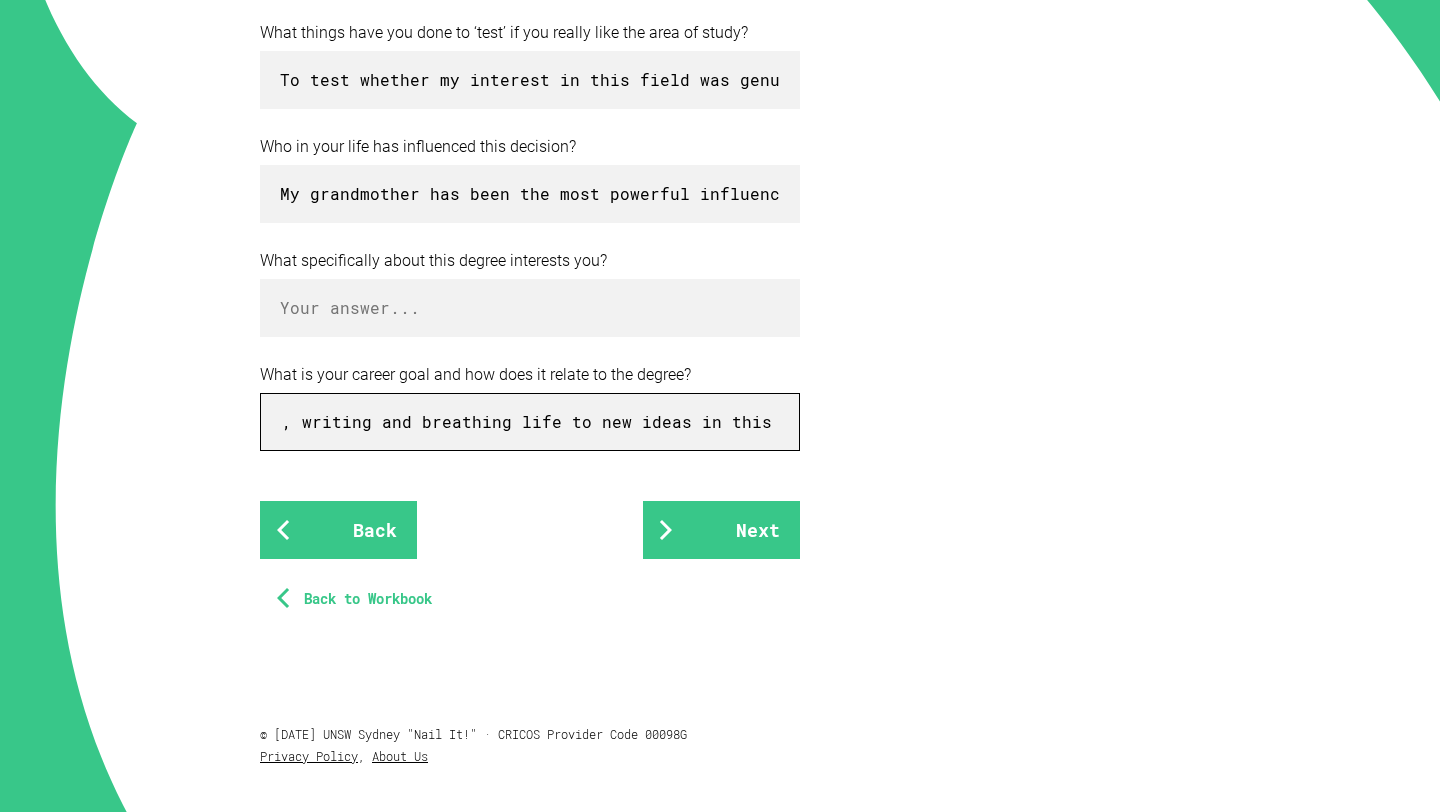 click on "My final career goal is to work as an academic at a University. I have a genuine interest and wish to spend my life exploring, writing and breathing life to new ideas in this realm." at bounding box center [530, 422] 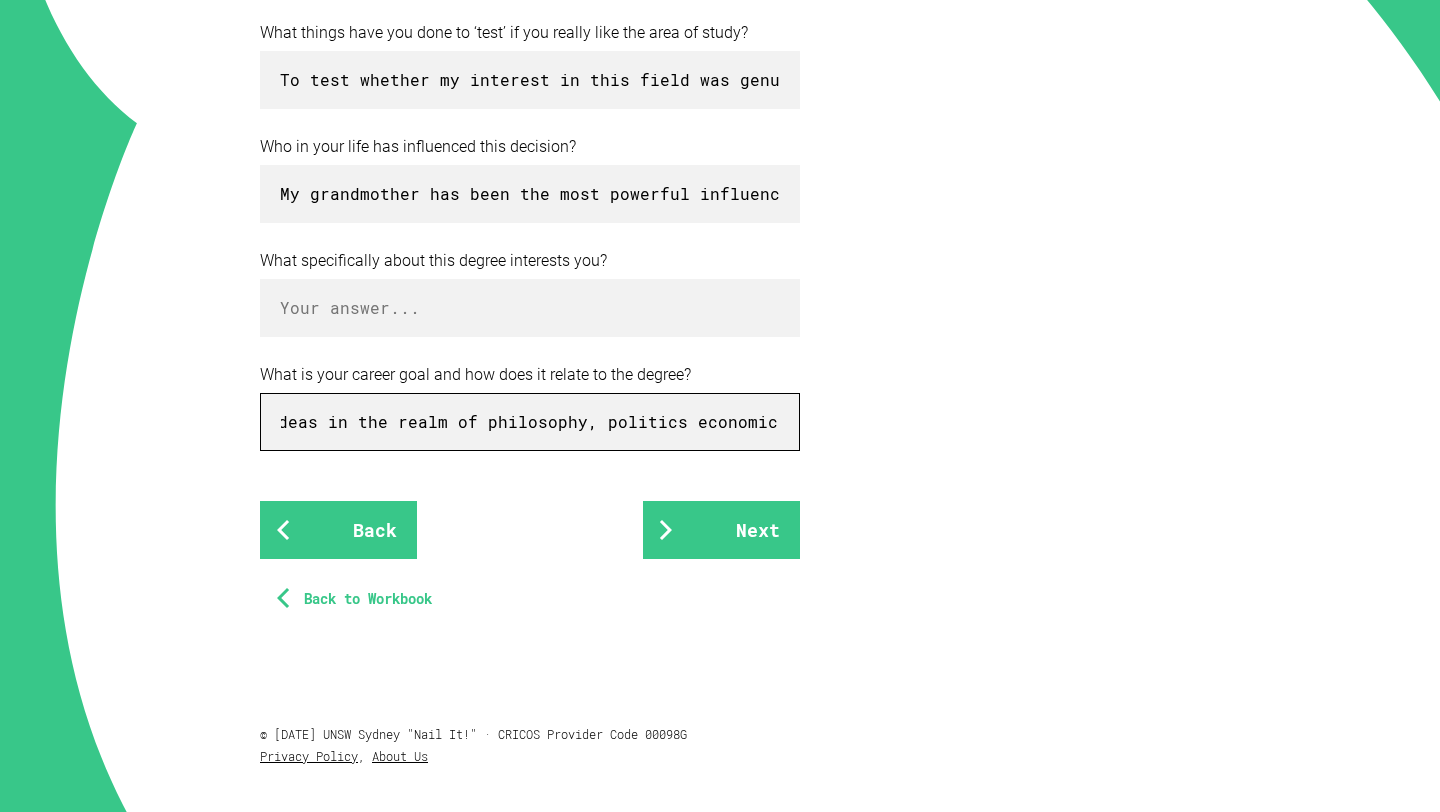 scroll, scrollTop: 0, scrollLeft: 1633, axis: horizontal 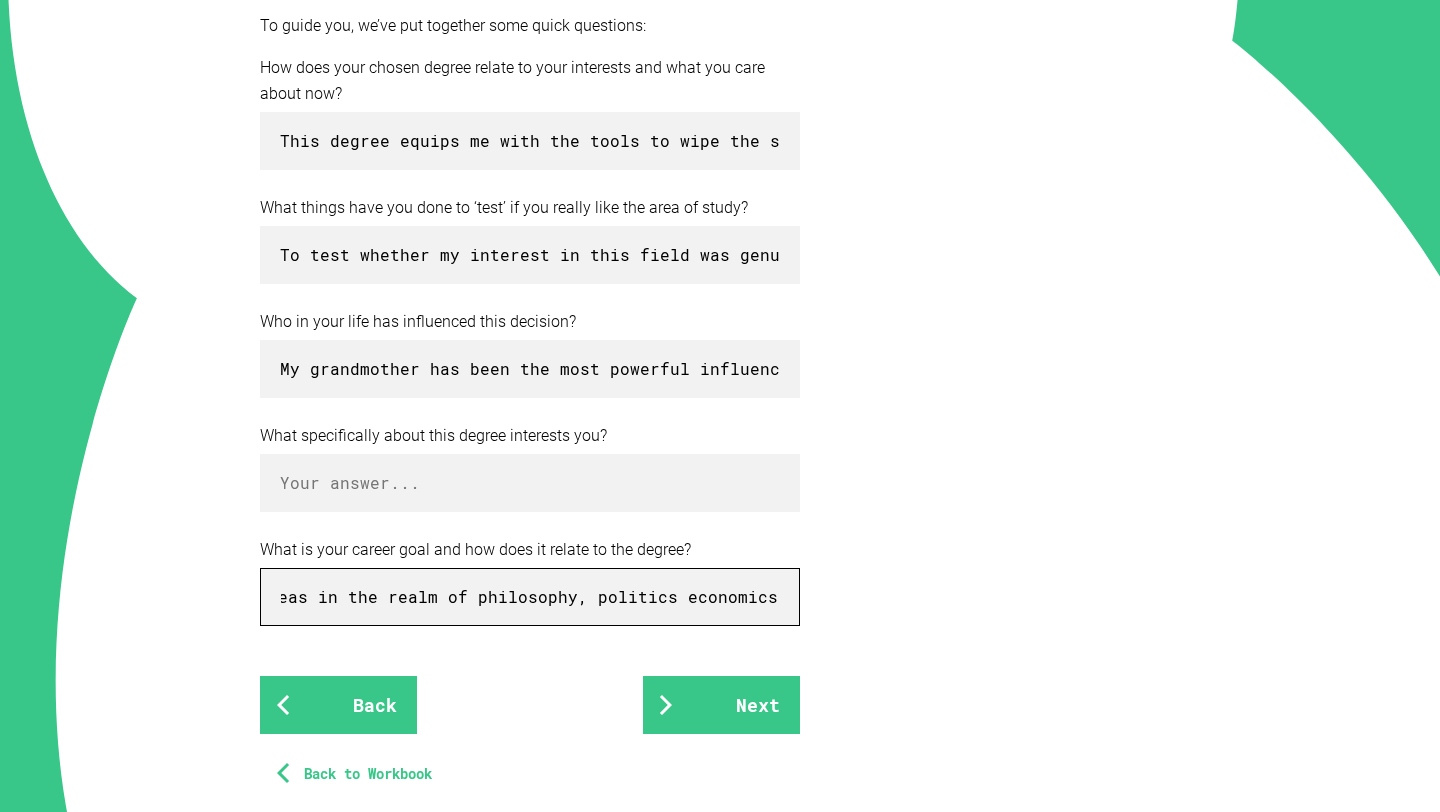 type on "My final career goal is to work as an academic at a University. I have a genuine interest and wish to spend my life exploring, writing and breathing life to new ideas in the realm of philosophy, politics economics and law." 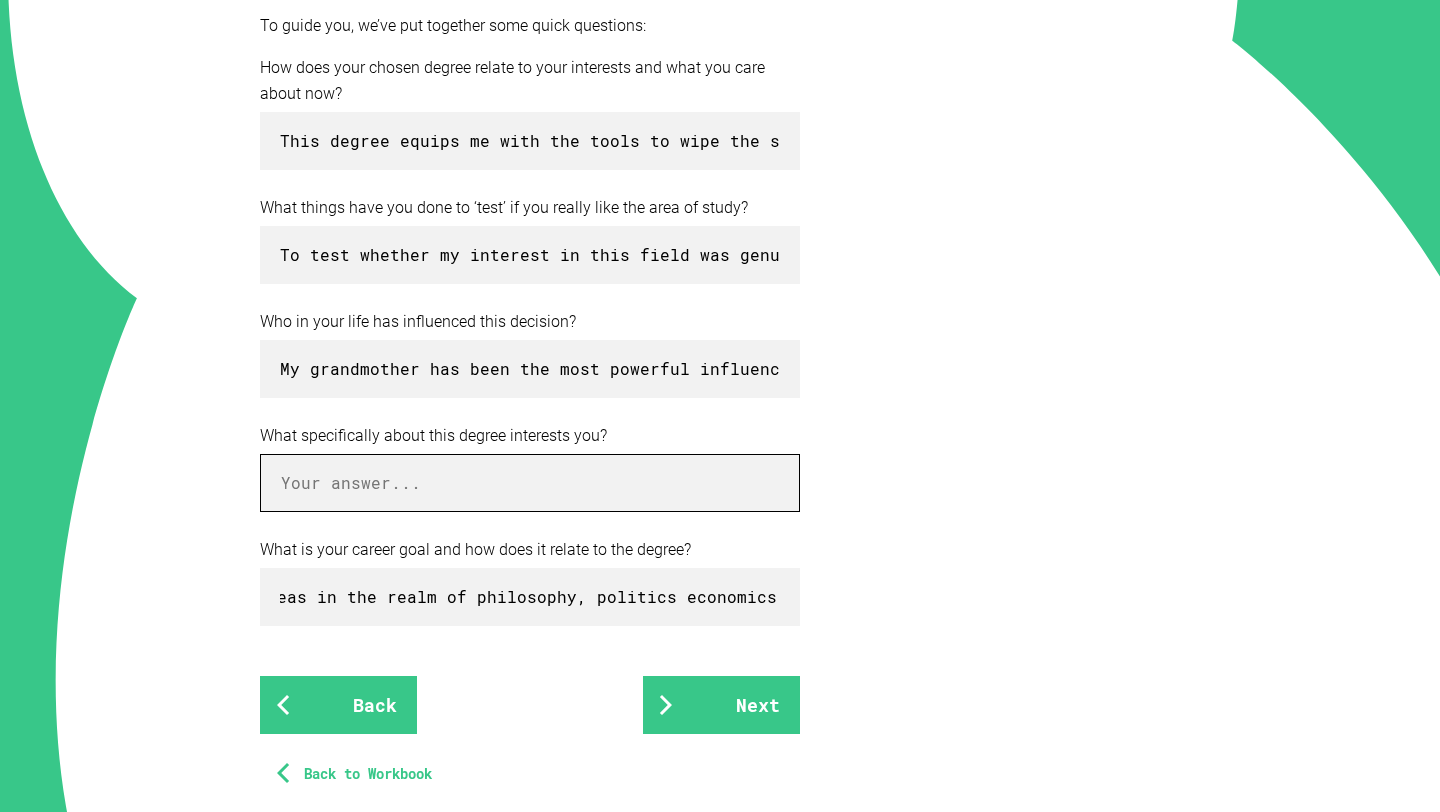 click at bounding box center [530, 483] 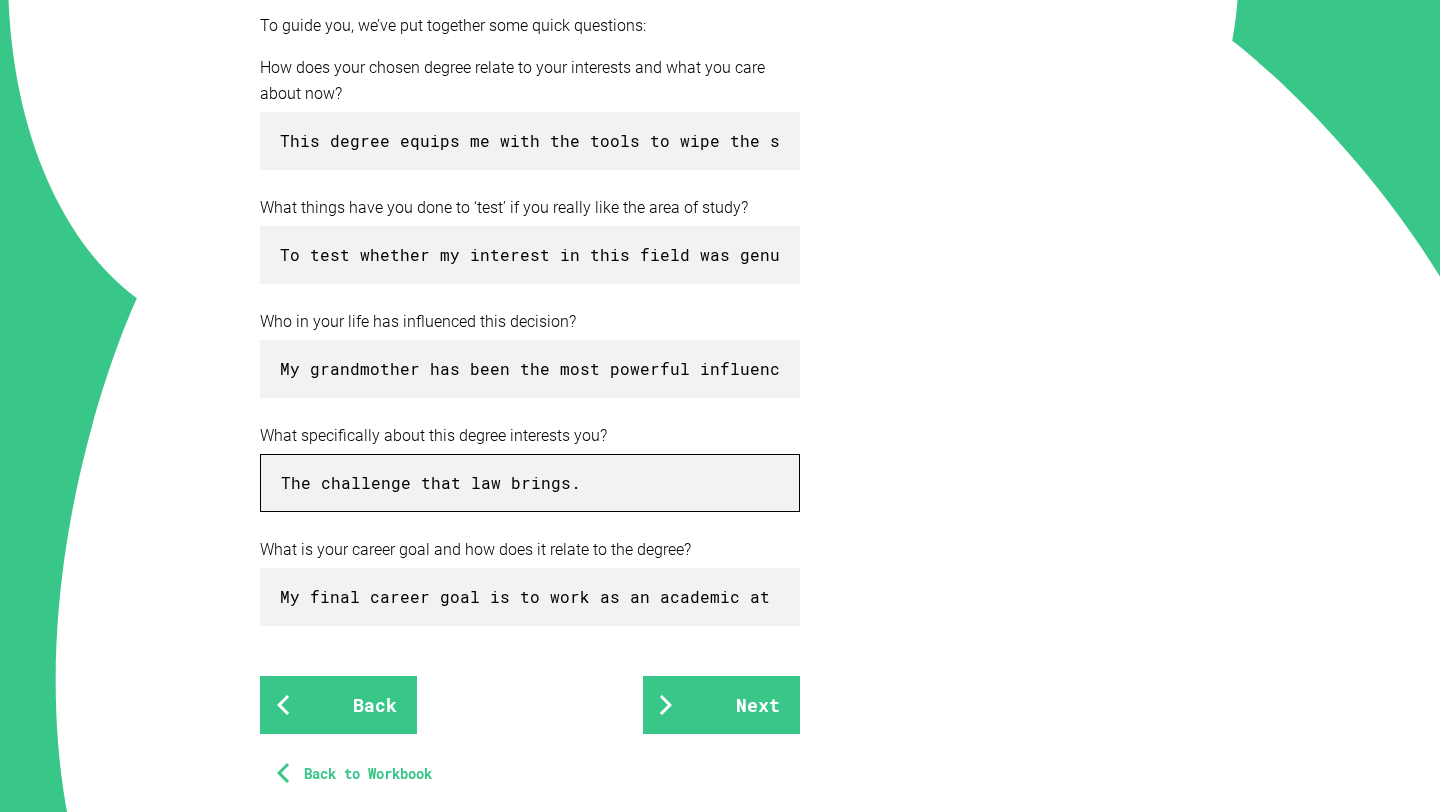drag, startPoint x: 586, startPoint y: 478, endPoint x: 319, endPoint y: 466, distance: 267.26953 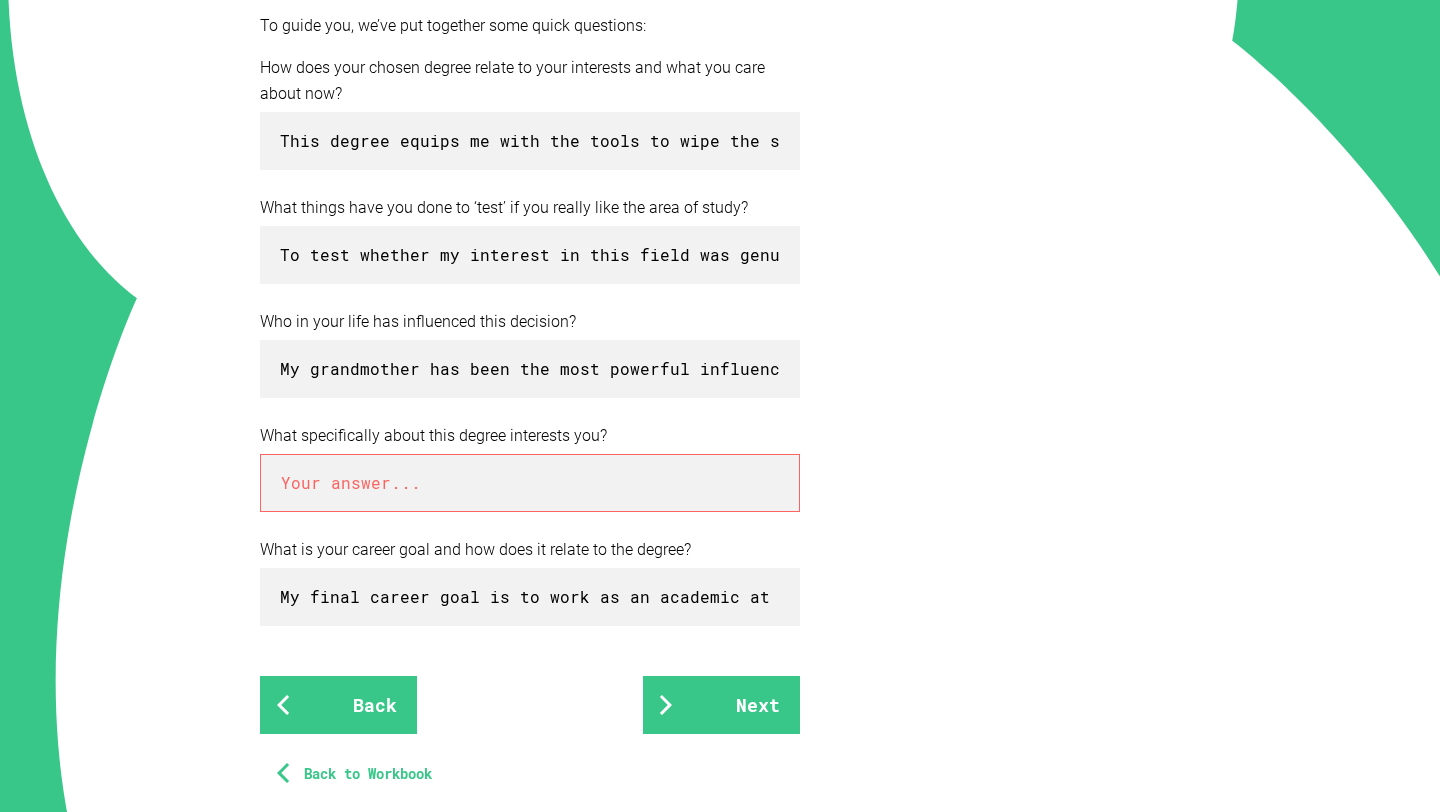 paste on "I’m drawn to the challenge that law presents. I want stimulating work that pushes me to learn a new way of reading and thinking. Alongside that, I’m eager to deepen my understanding of politics, economics, and philosophy—subjects I’m genuinely passionate about and often lose hours exploring" 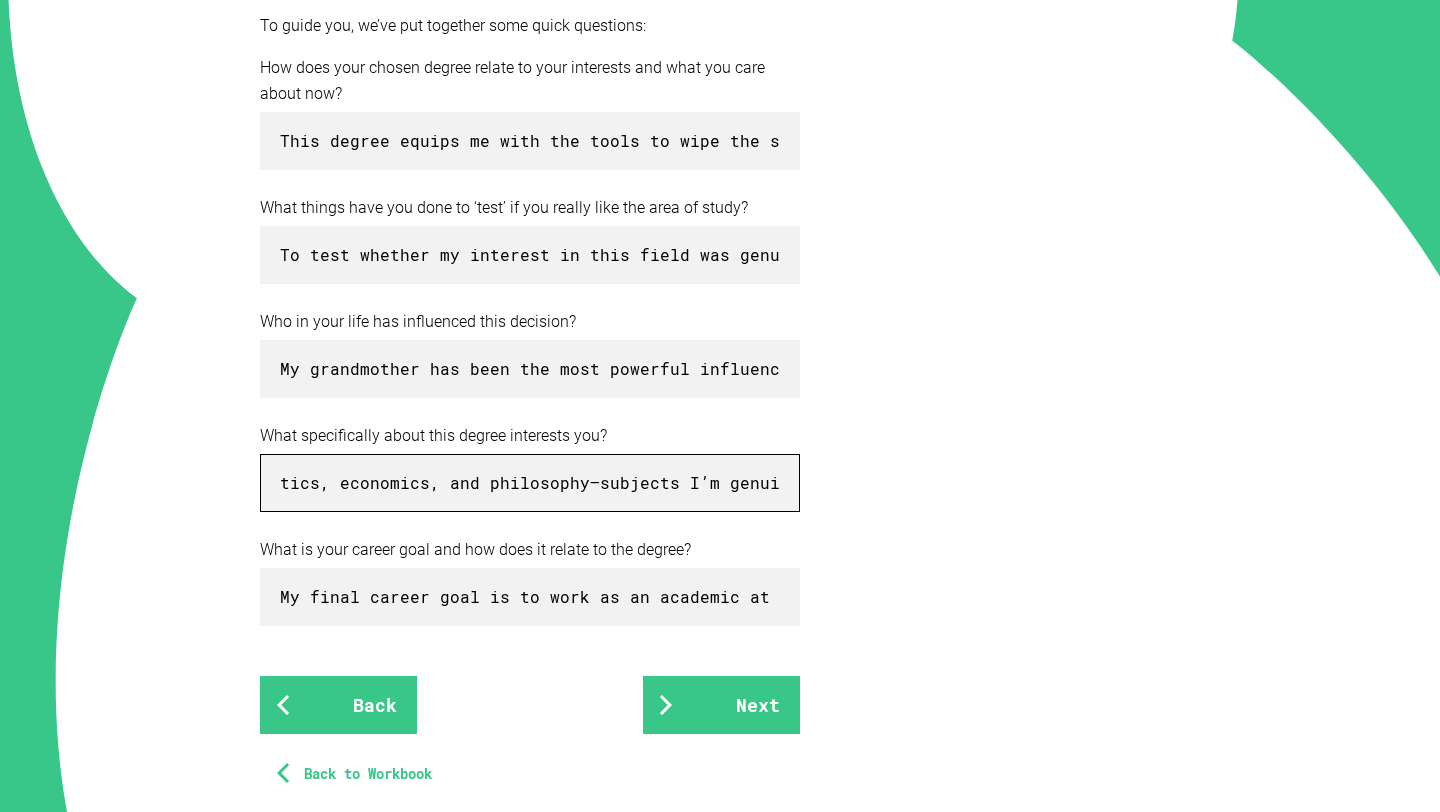 scroll, scrollTop: 0, scrollLeft: 1894, axis: horizontal 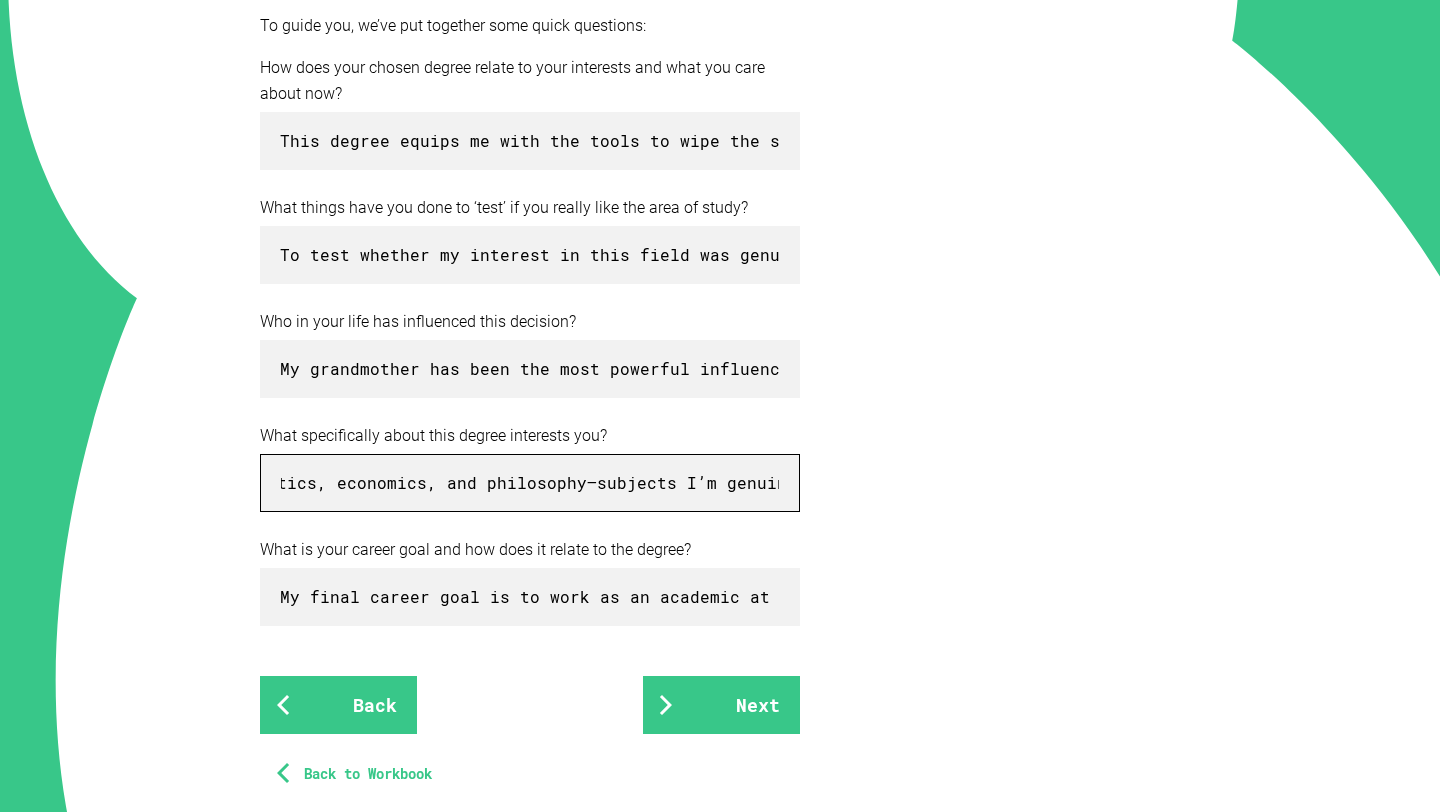 click on "I’m drawn to the challenge that law presents. I want stimulating work that pushes me to learn a new way of reading and thinking. Alongside that, I’m eager to deepen my understanding of politics, economics, and philosophy—subjects I’m genuinely passionate about and often lose hours exploring" at bounding box center [530, 483] 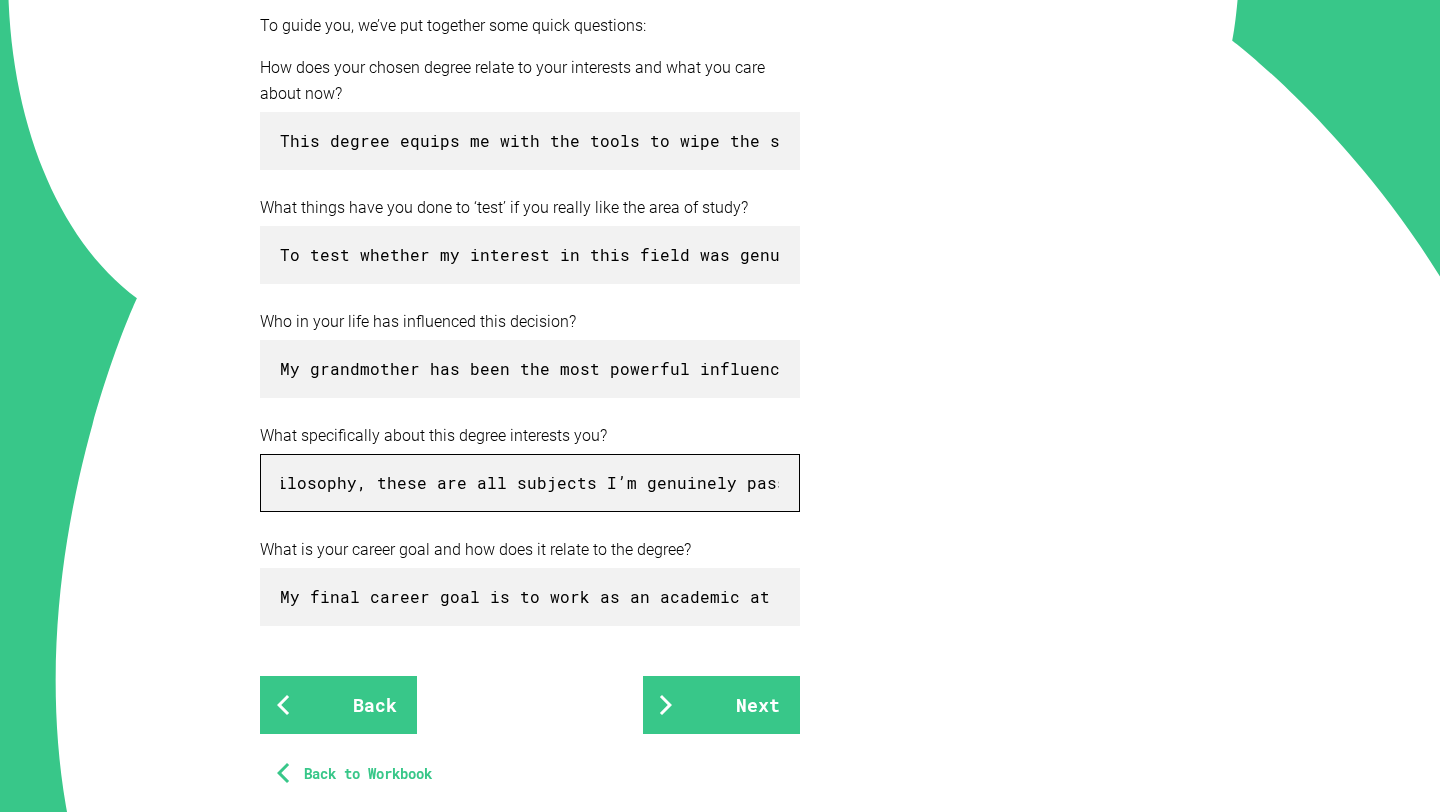 scroll, scrollTop: 0, scrollLeft: 2141, axis: horizontal 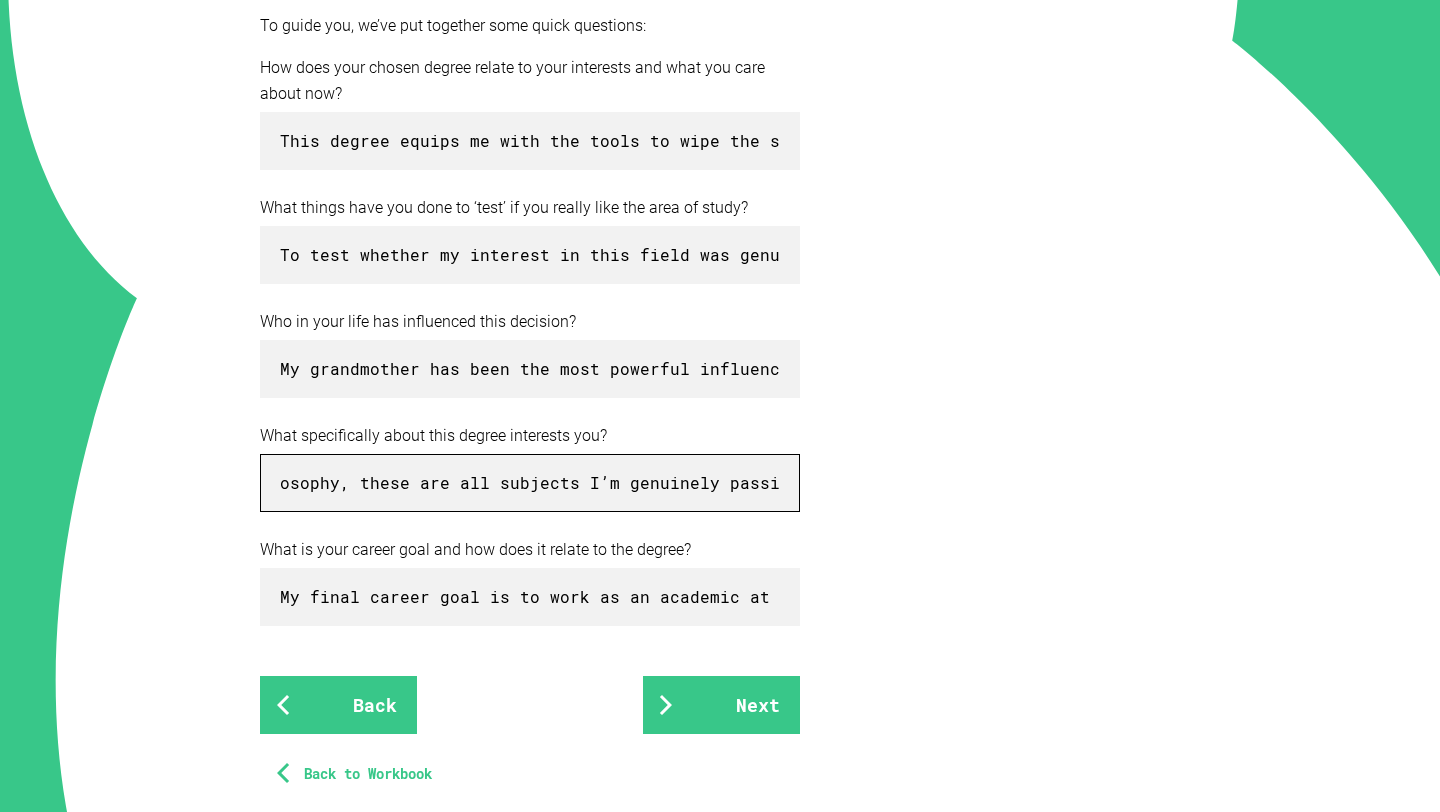 click on "I’m drawn to the challenge that law presents. I want stimulating work that pushes me to learn a new way of reading and thinking. Alongside that, I’m eager to deepen my understanding of politics, economics, and philosophy, these are all subjects I’m genuinely passionate about and often lose hours exploring" at bounding box center [530, 483] 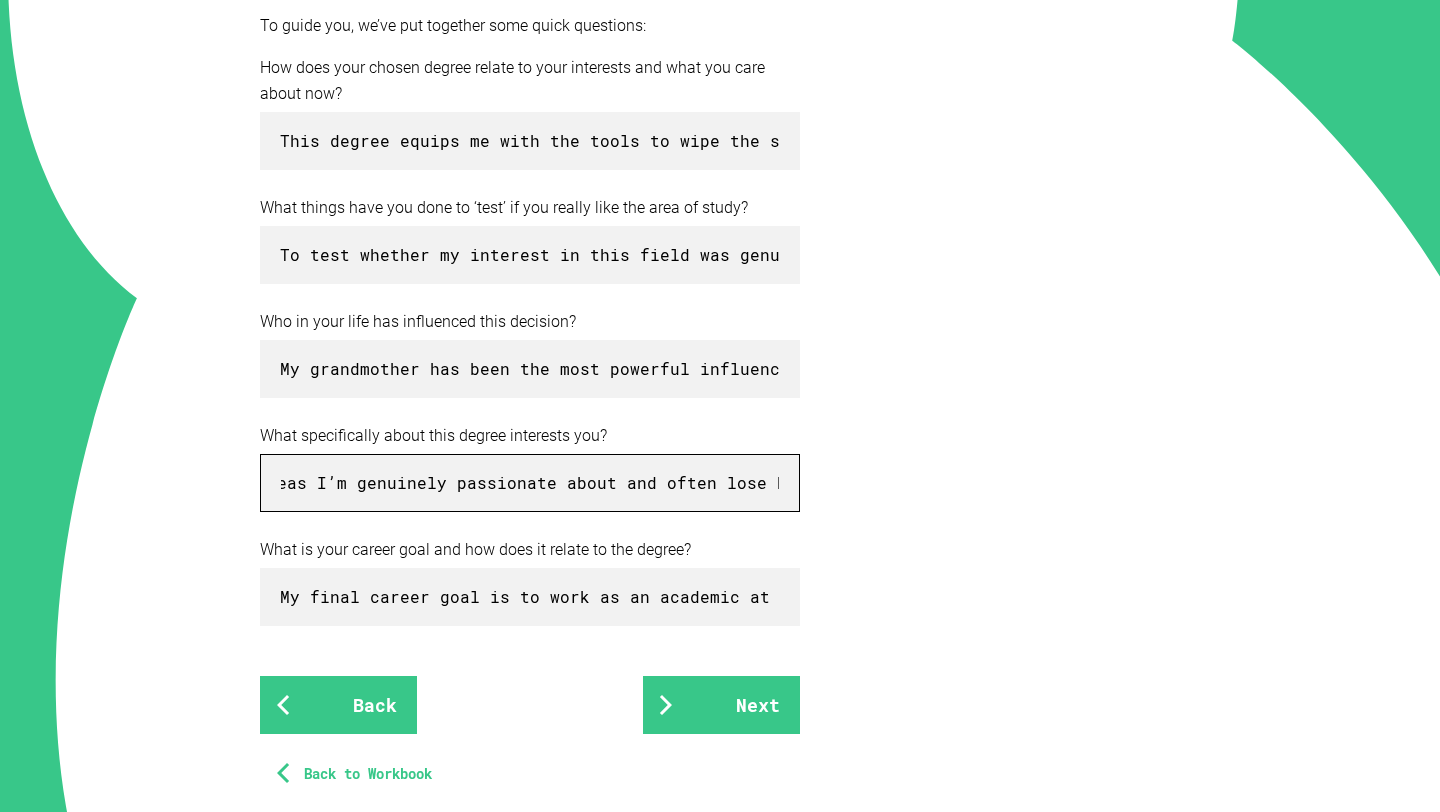 scroll, scrollTop: 0, scrollLeft: 2411, axis: horizontal 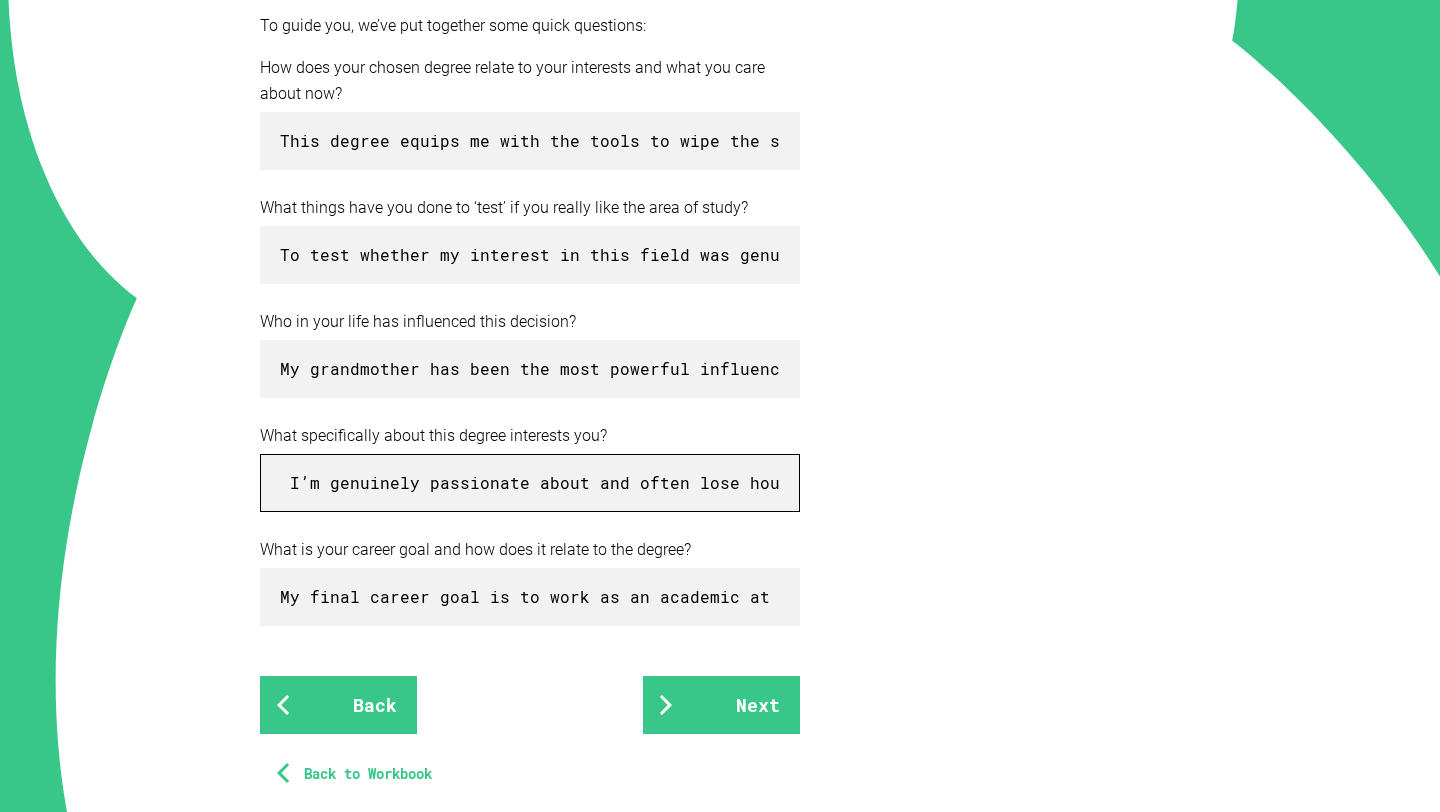 click on "I’m drawn to the challenge that law presents. I want stimulating work that pushes me to learn a new way of reading and thinking. Alongside that, I’m eager to deepen my understanding of politics, economics, and philosophy, these are all areas I’m genuinely passionate about and often lose hours exploring" at bounding box center (530, 483) 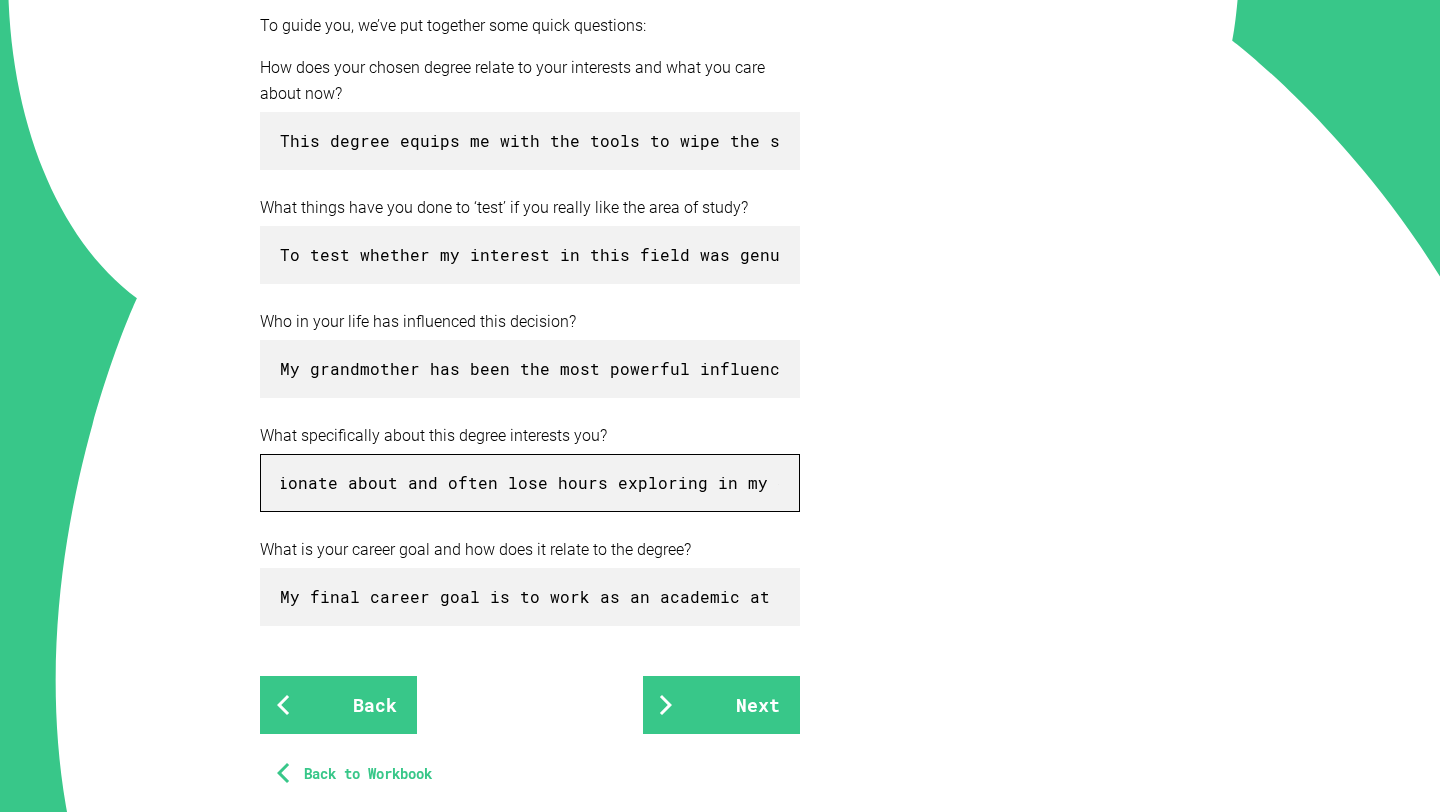 scroll, scrollTop: 0, scrollLeft: 2612, axis: horizontal 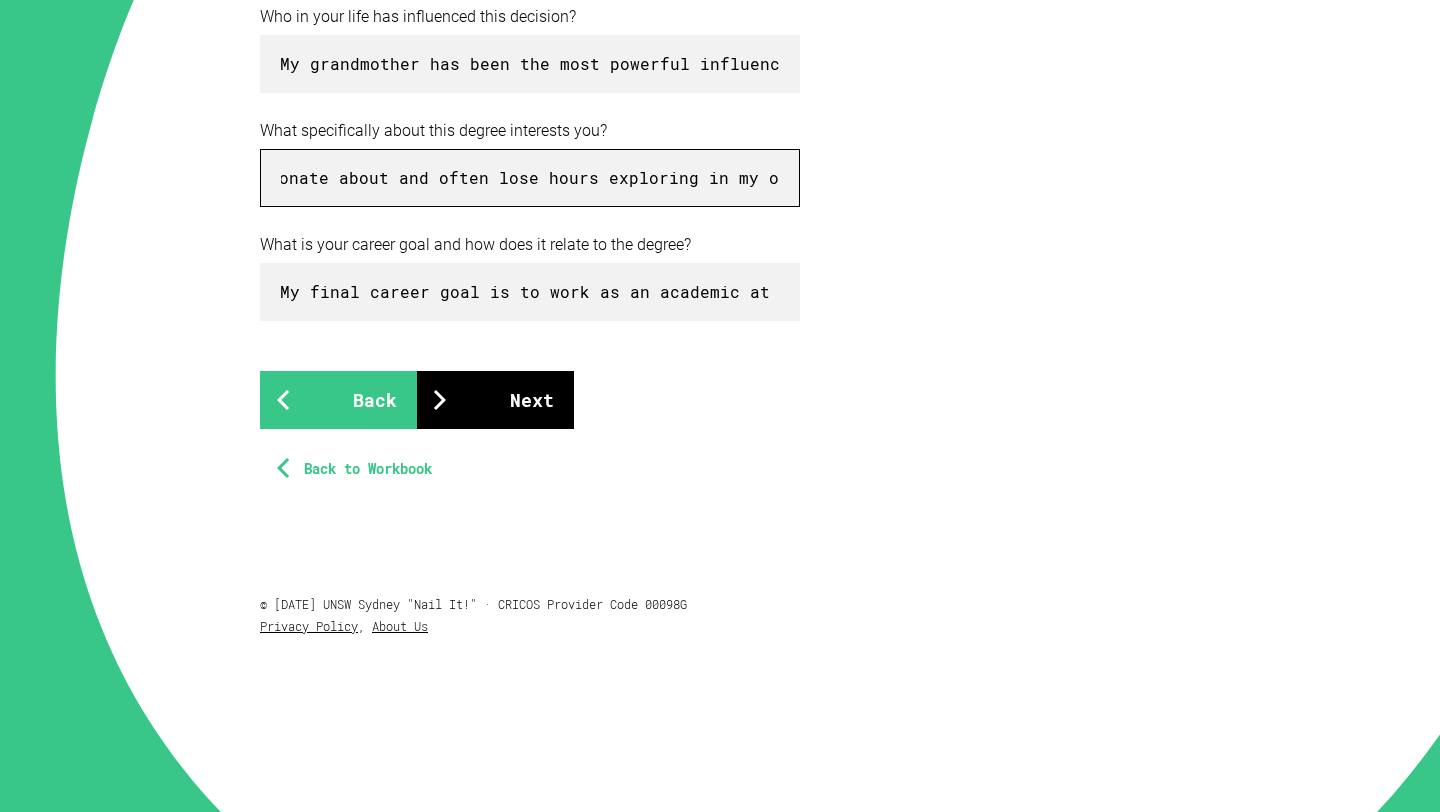 type on "I’m drawn to the challenge that law presents. I want stimulating work that pushes me to learn a new way of reading and thinking. Alongside that, I’m eager to deepen my understanding of politics, economics, and philosophy, these are all areas I’m genuinely passionate about and often lose hours exploring in my own free time." 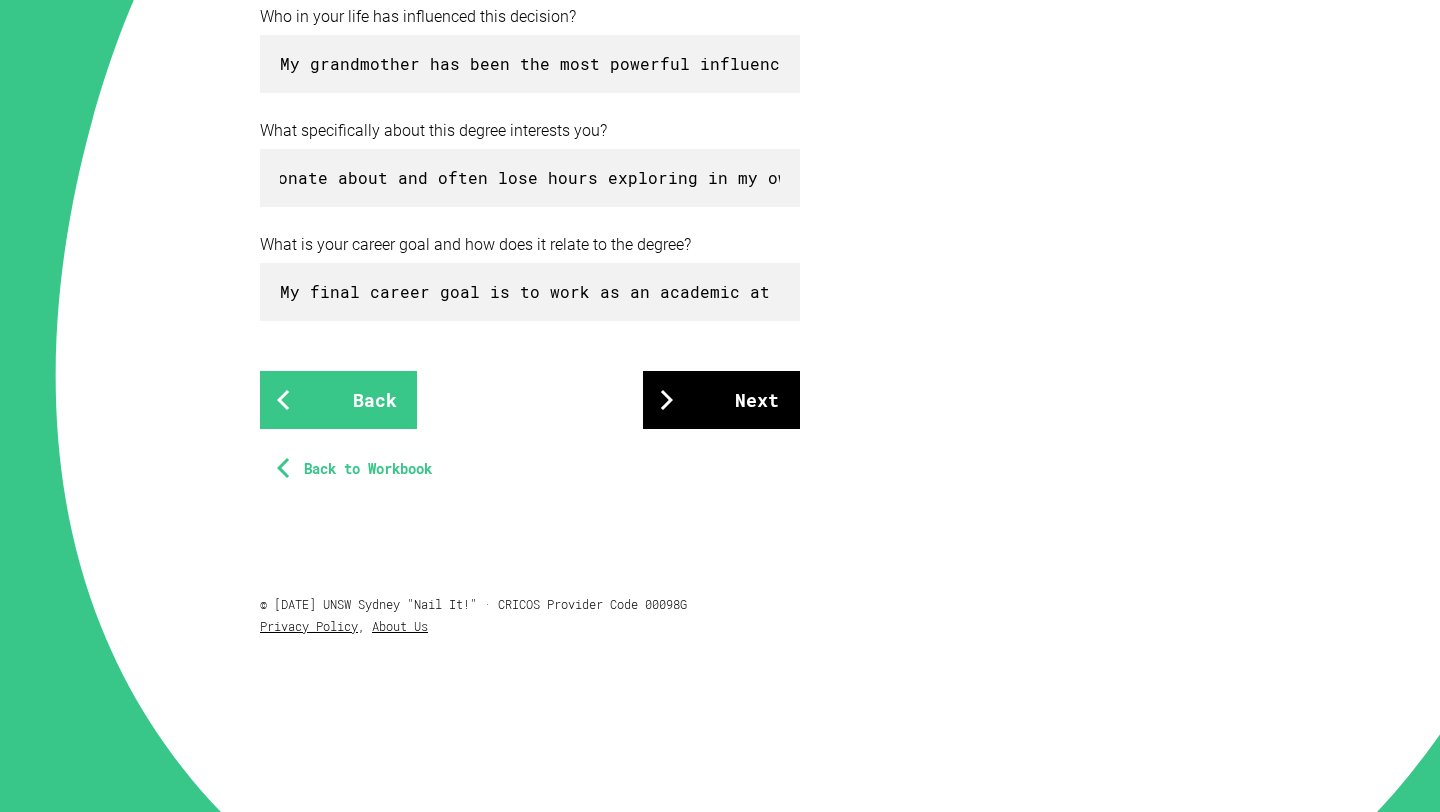 click on "Next" at bounding box center [721, 400] 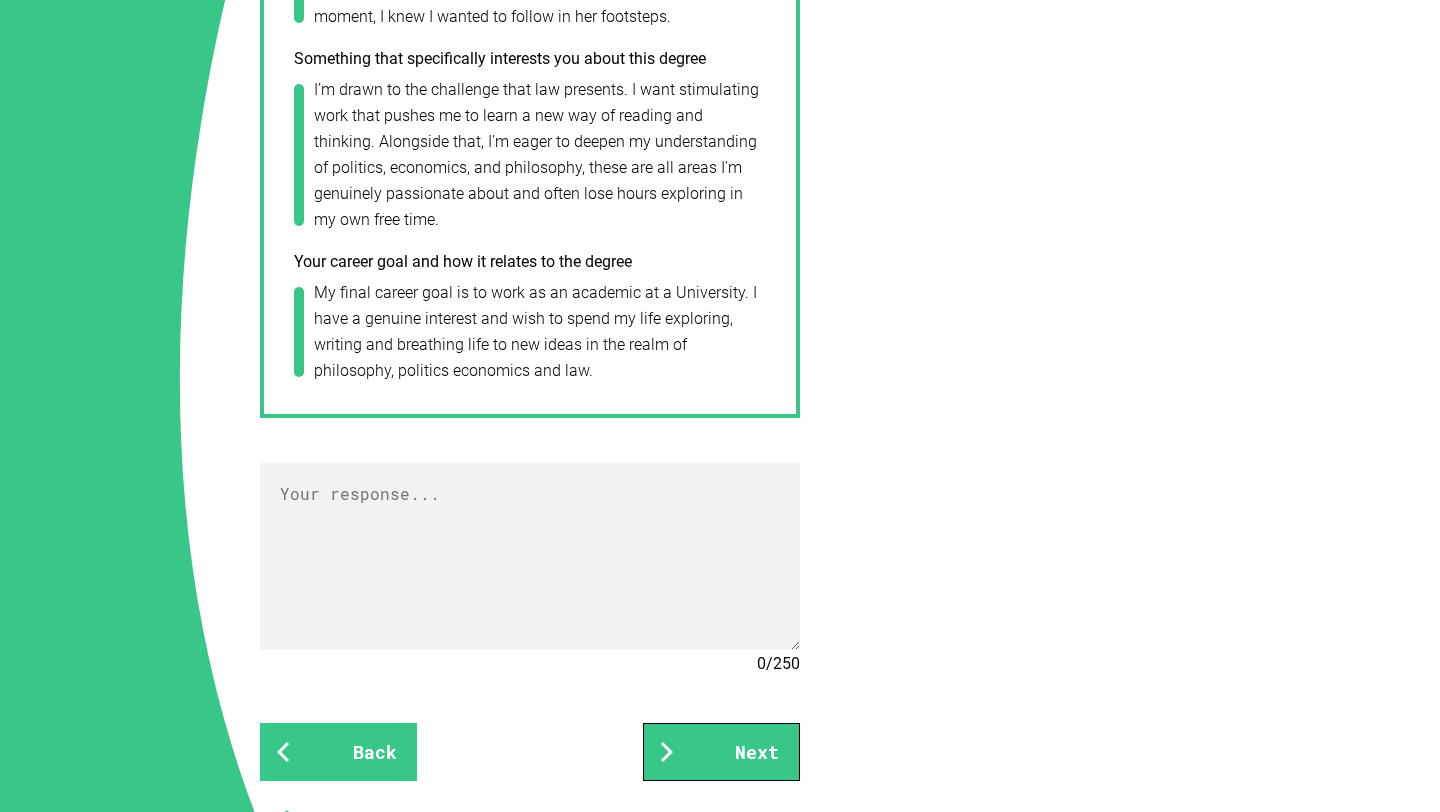 scroll, scrollTop: 1928, scrollLeft: 0, axis: vertical 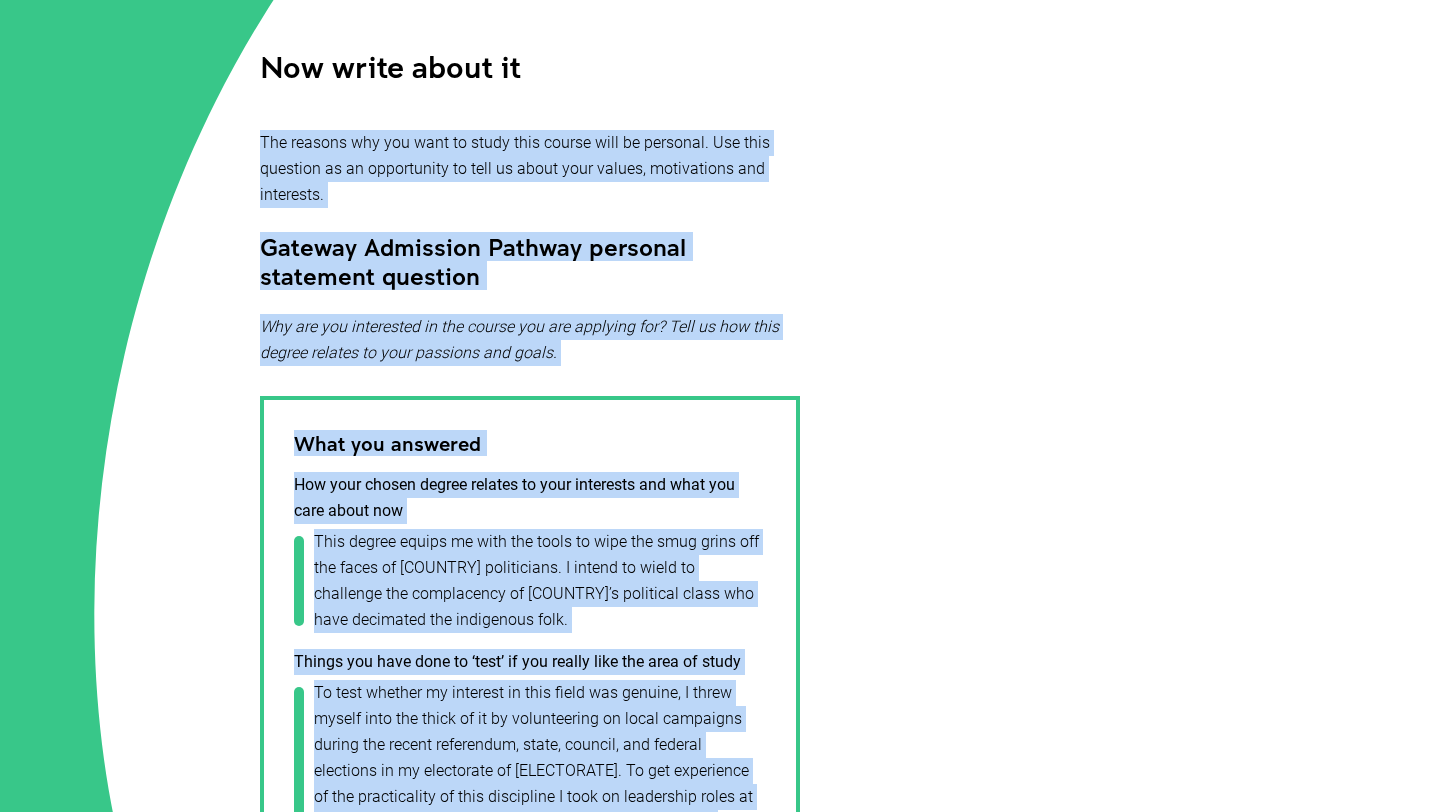 drag, startPoint x: 521, startPoint y: 352, endPoint x: 282, endPoint y: 100, distance: 347.3111 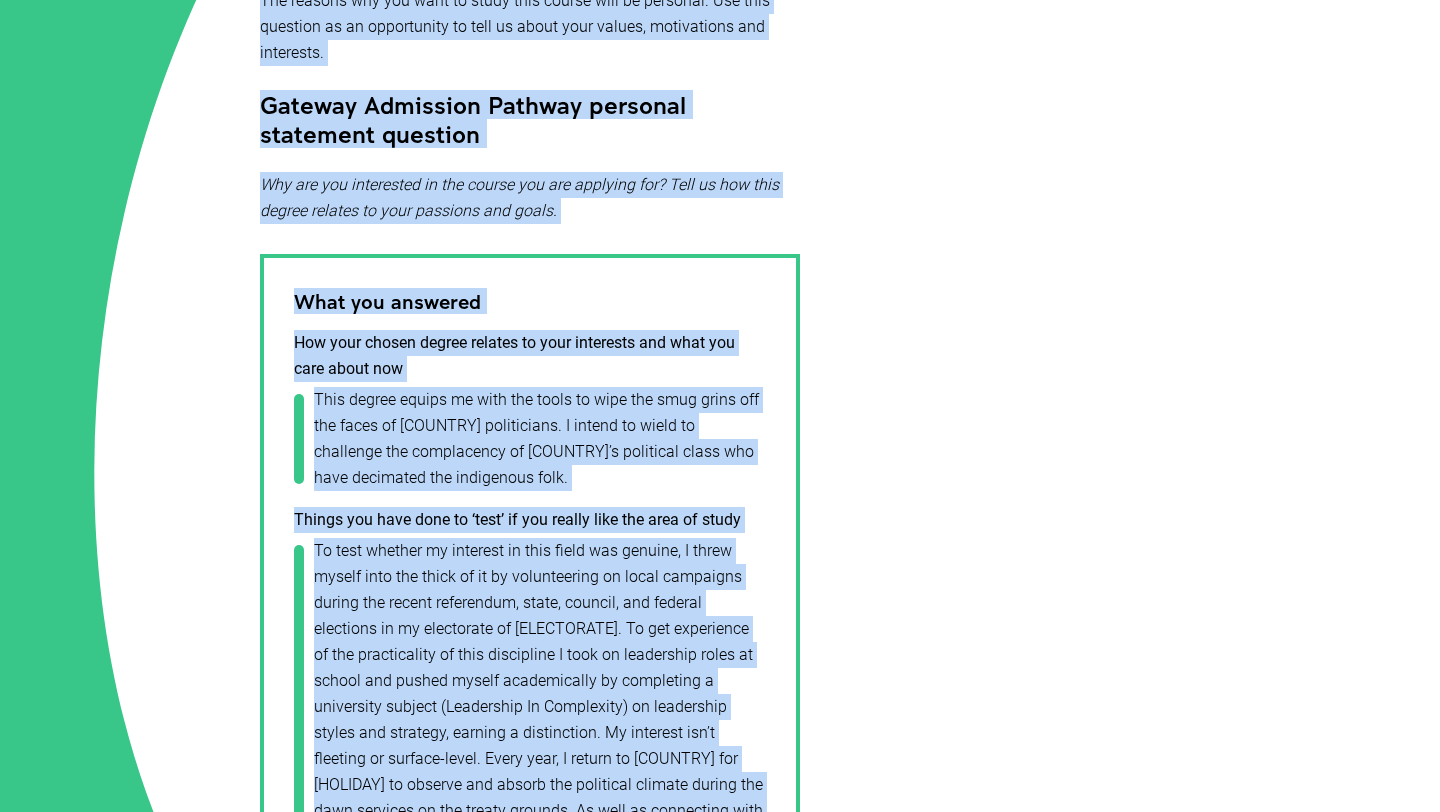 click on "How your chosen degree relates to your interests and what you care about now" at bounding box center [530, 356] 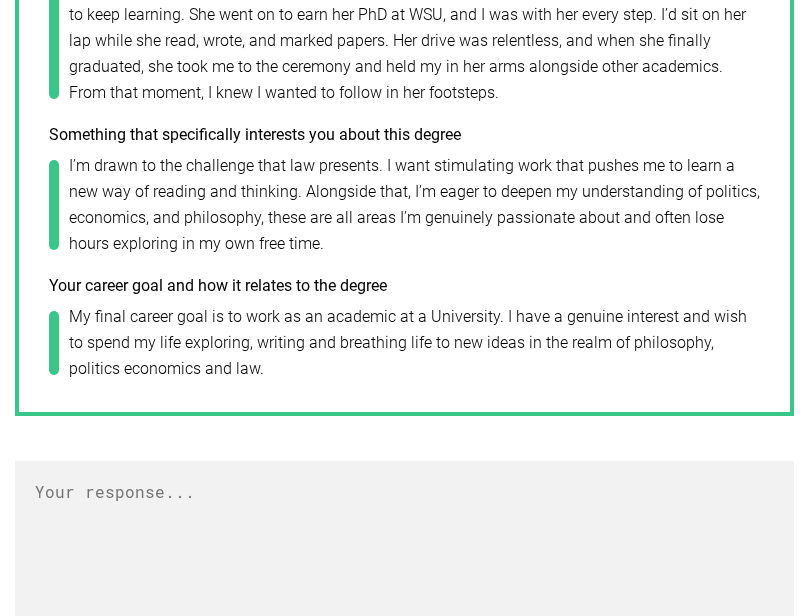 scroll, scrollTop: 1722, scrollLeft: 0, axis: vertical 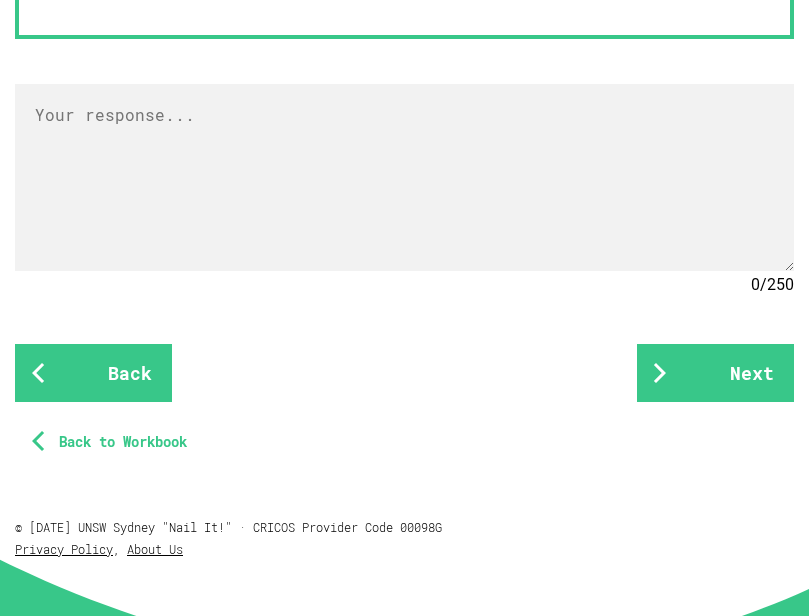 click on "Back to Workbook" at bounding box center (113, 442) 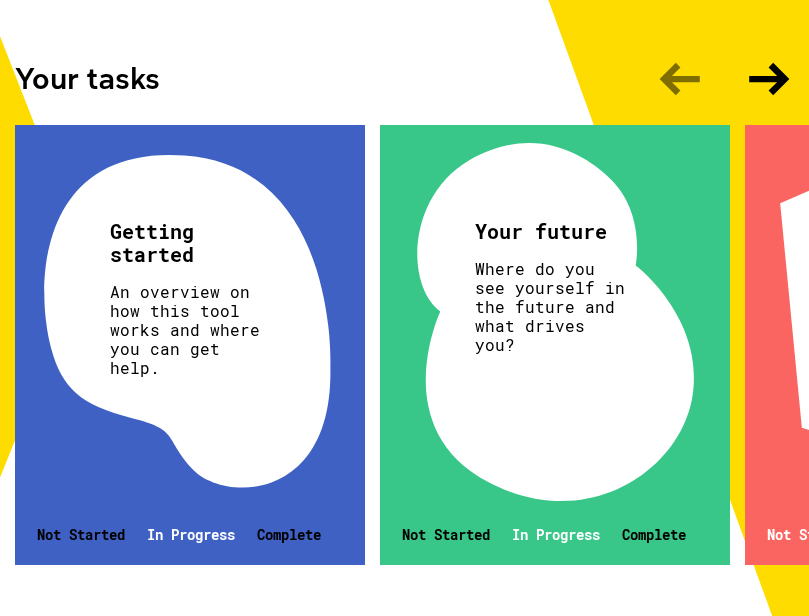 scroll, scrollTop: 451, scrollLeft: 0, axis: vertical 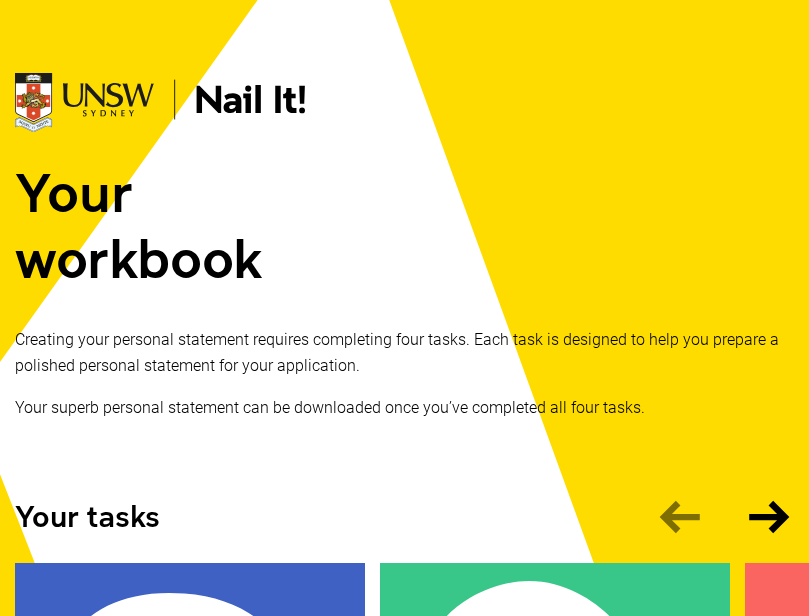 click at bounding box center (404, 68) 